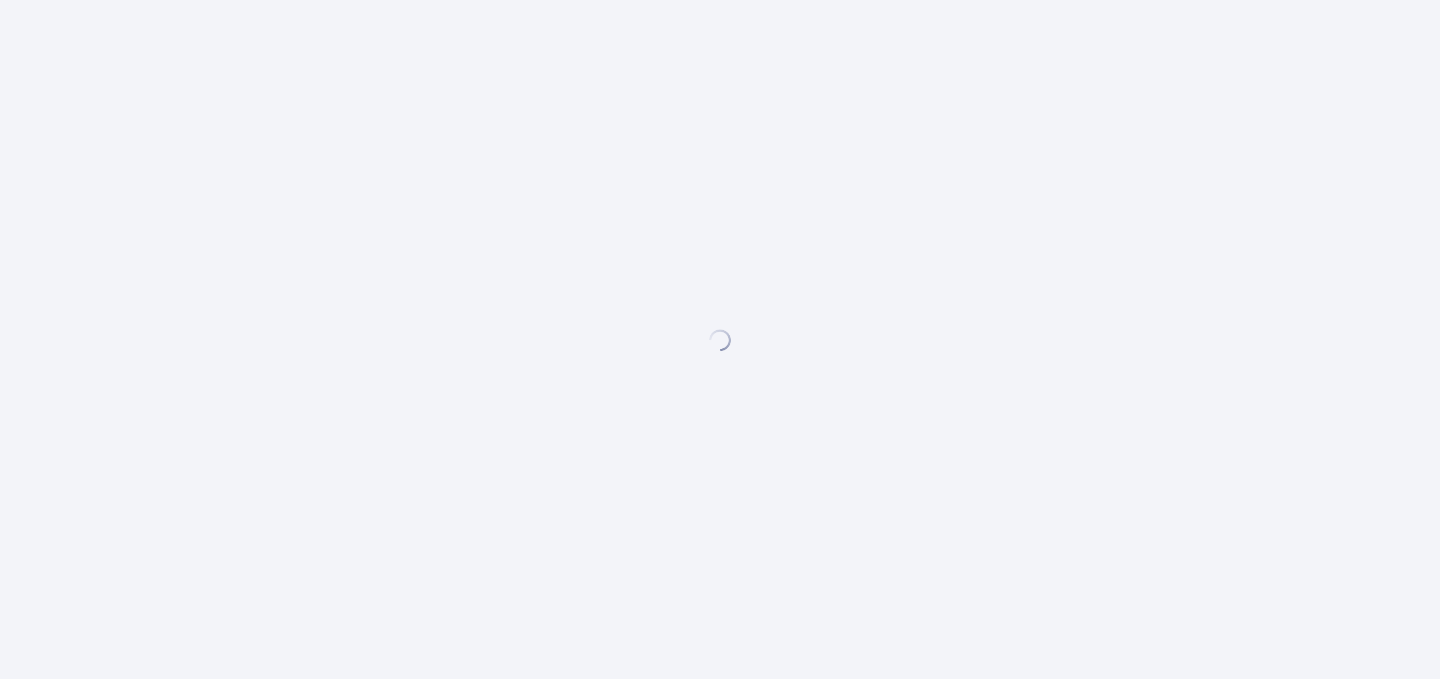 scroll, scrollTop: 0, scrollLeft: 0, axis: both 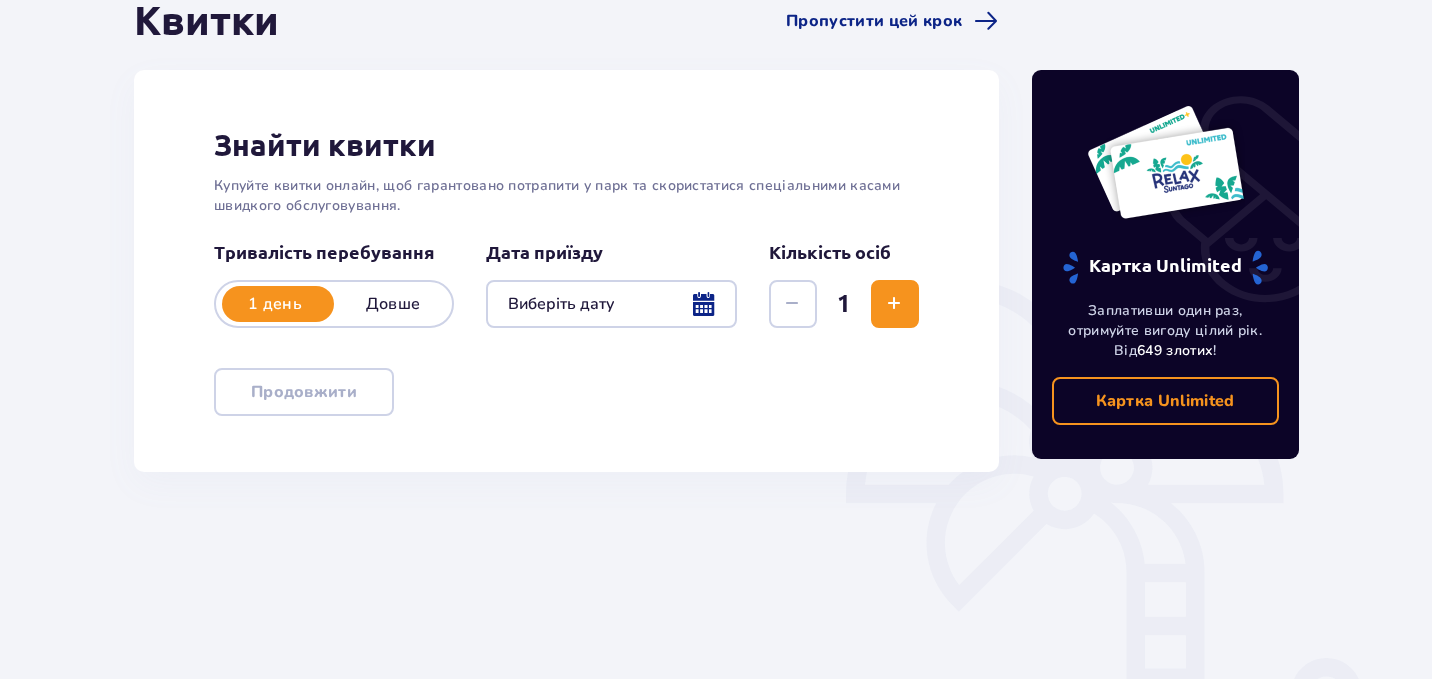 click at bounding box center [611, 304] 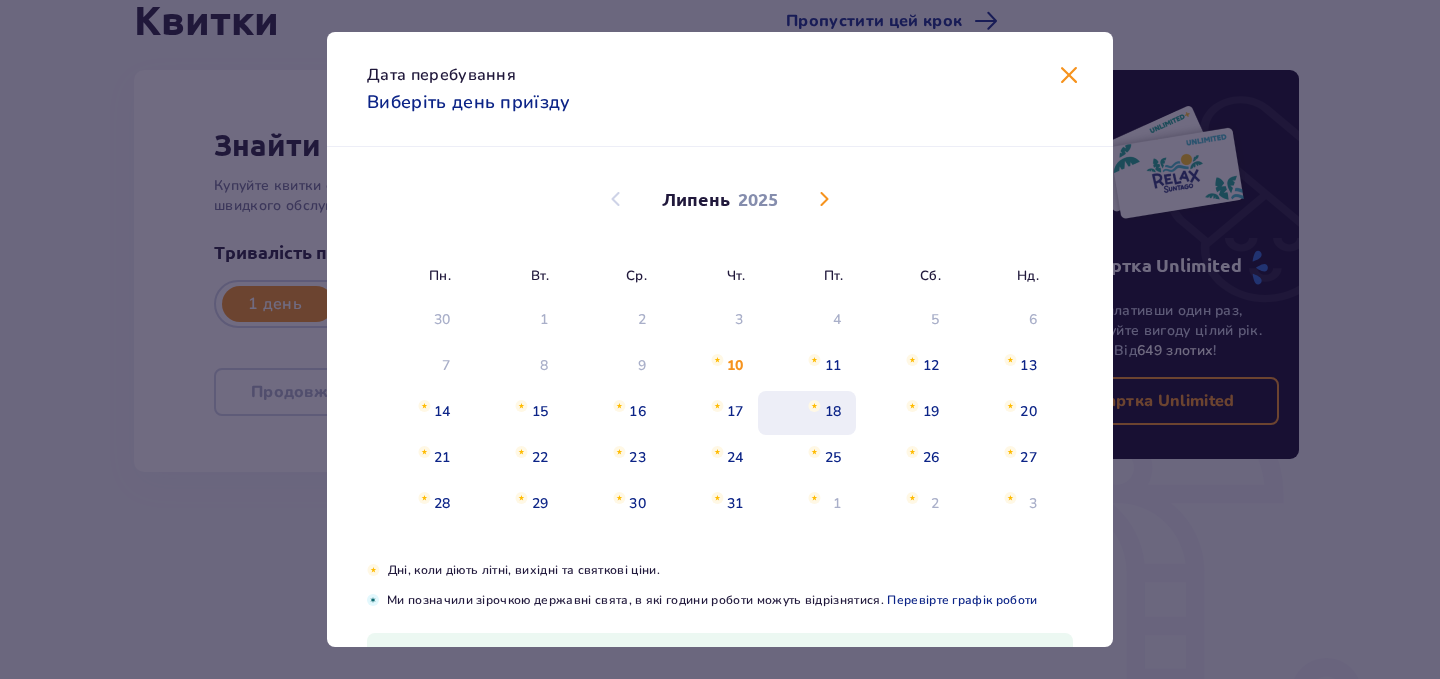 click on "18" at bounding box center [833, 412] 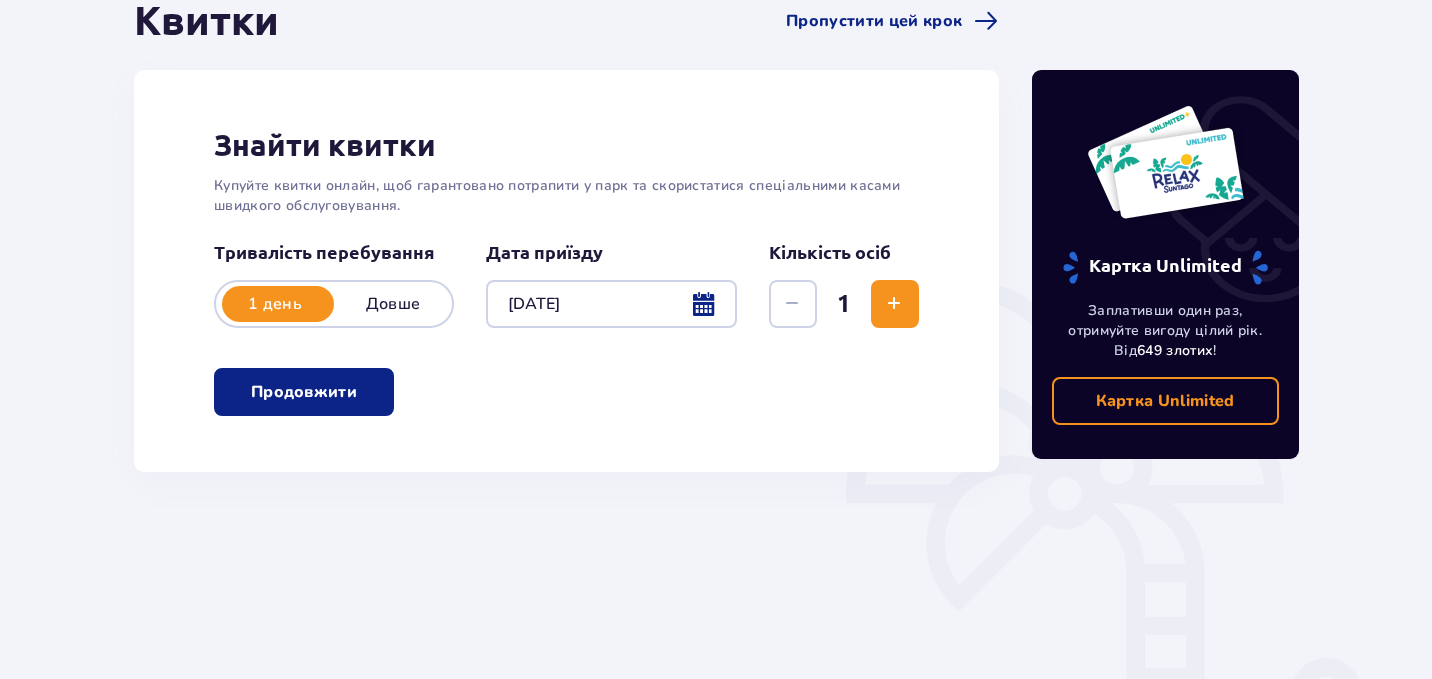 click at bounding box center (895, 304) 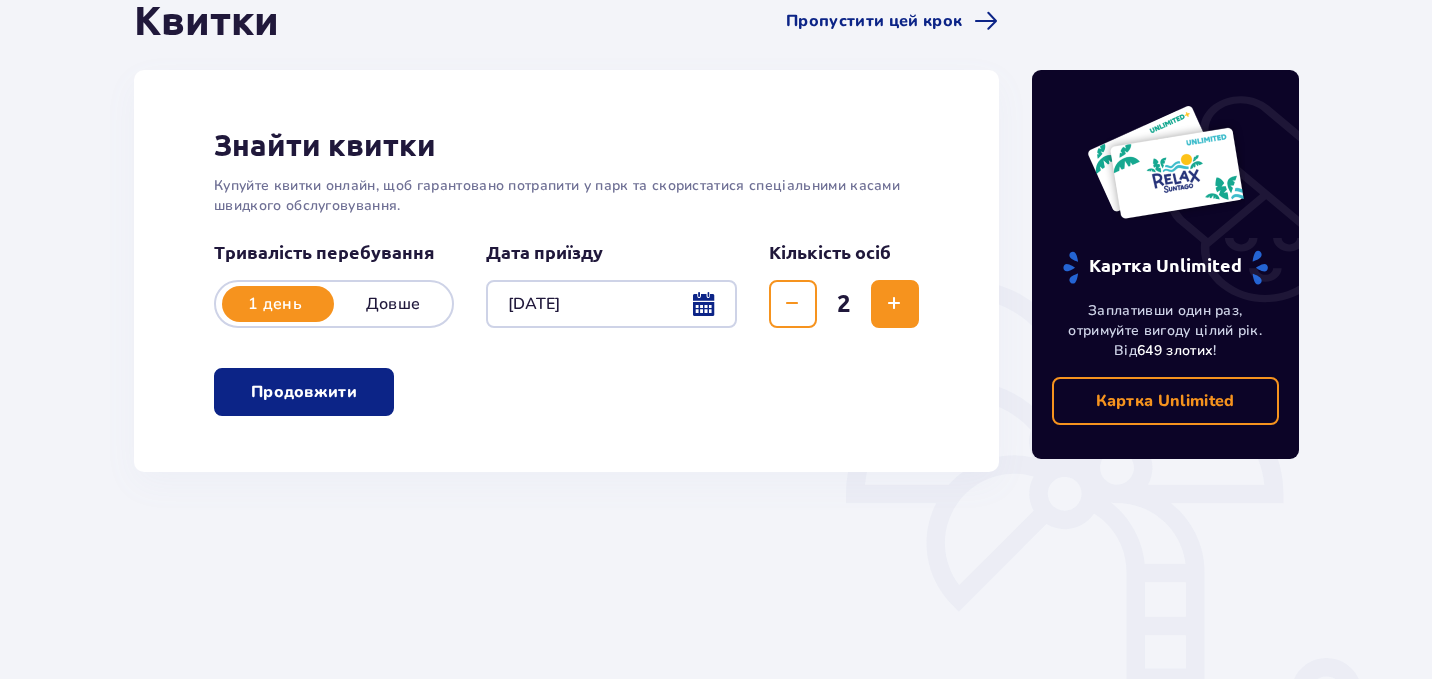 click on "Продовжити" at bounding box center [304, 392] 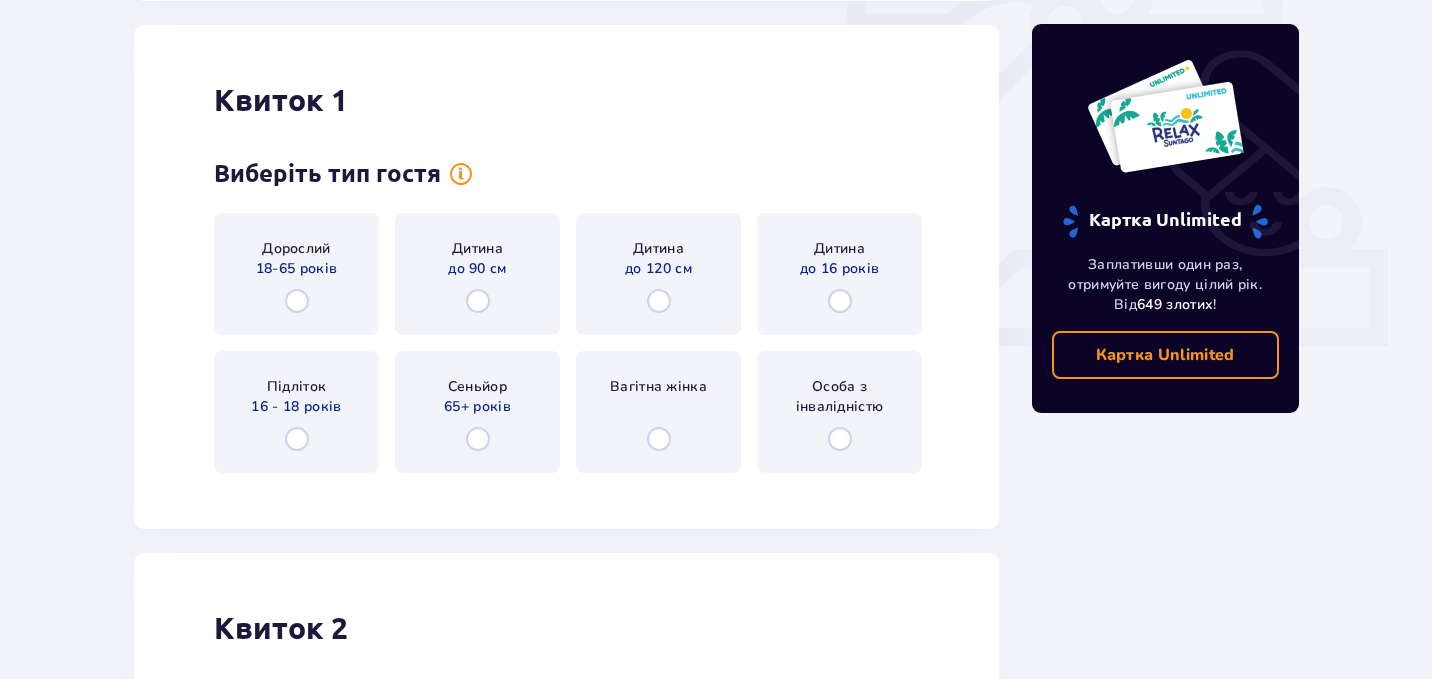 scroll, scrollTop: 688, scrollLeft: 0, axis: vertical 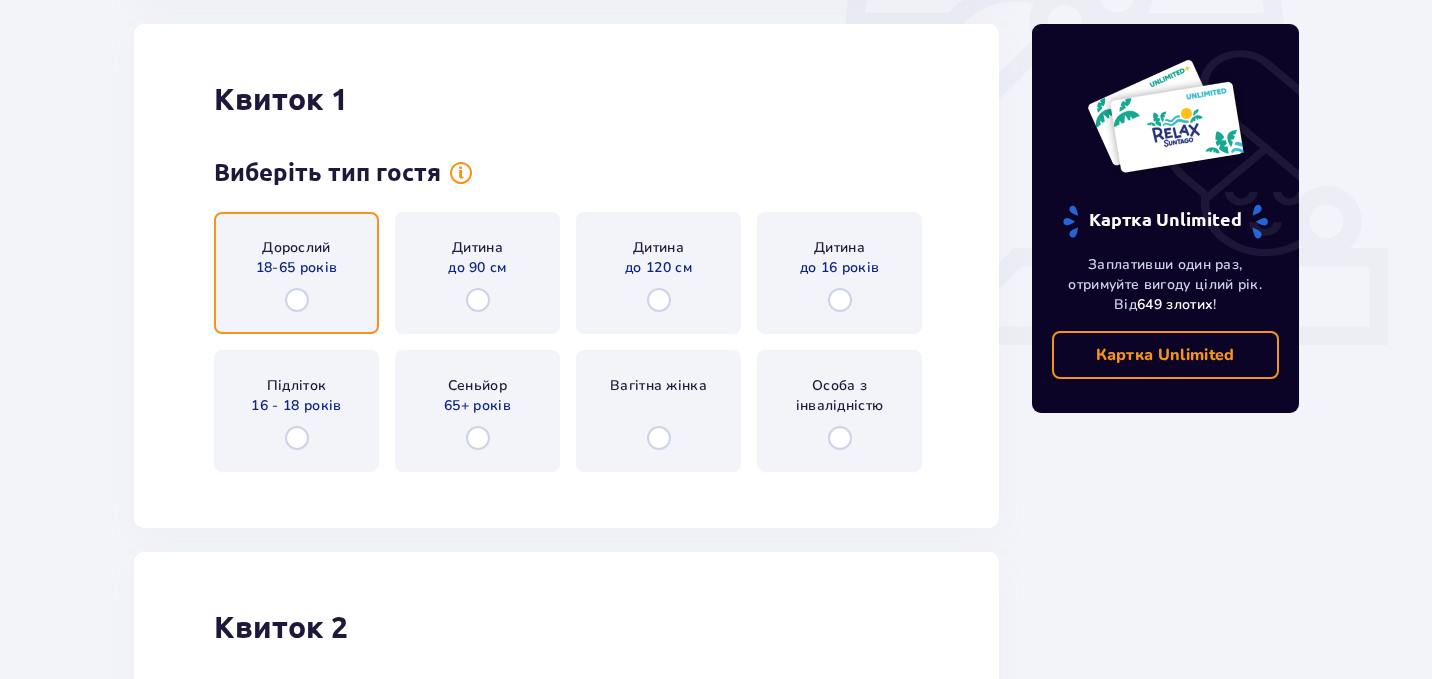 click at bounding box center [297, 300] 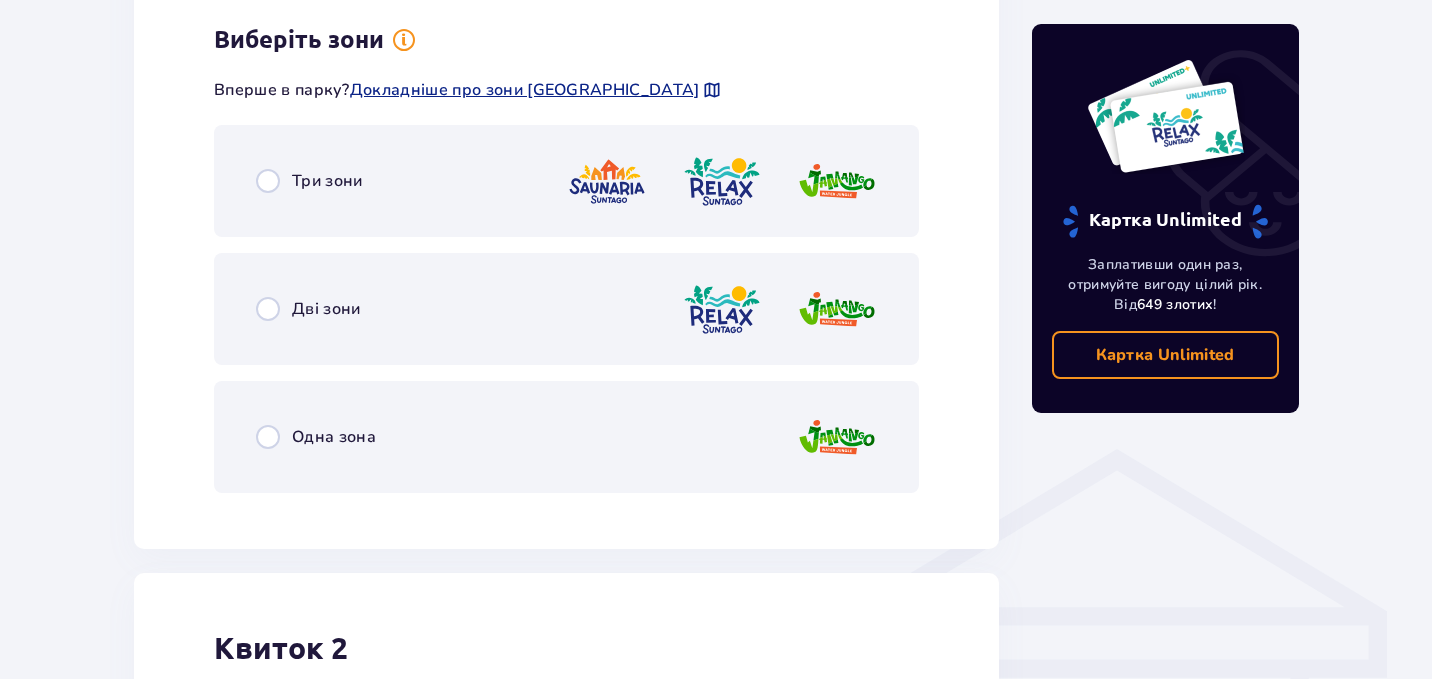 scroll, scrollTop: 1176, scrollLeft: 0, axis: vertical 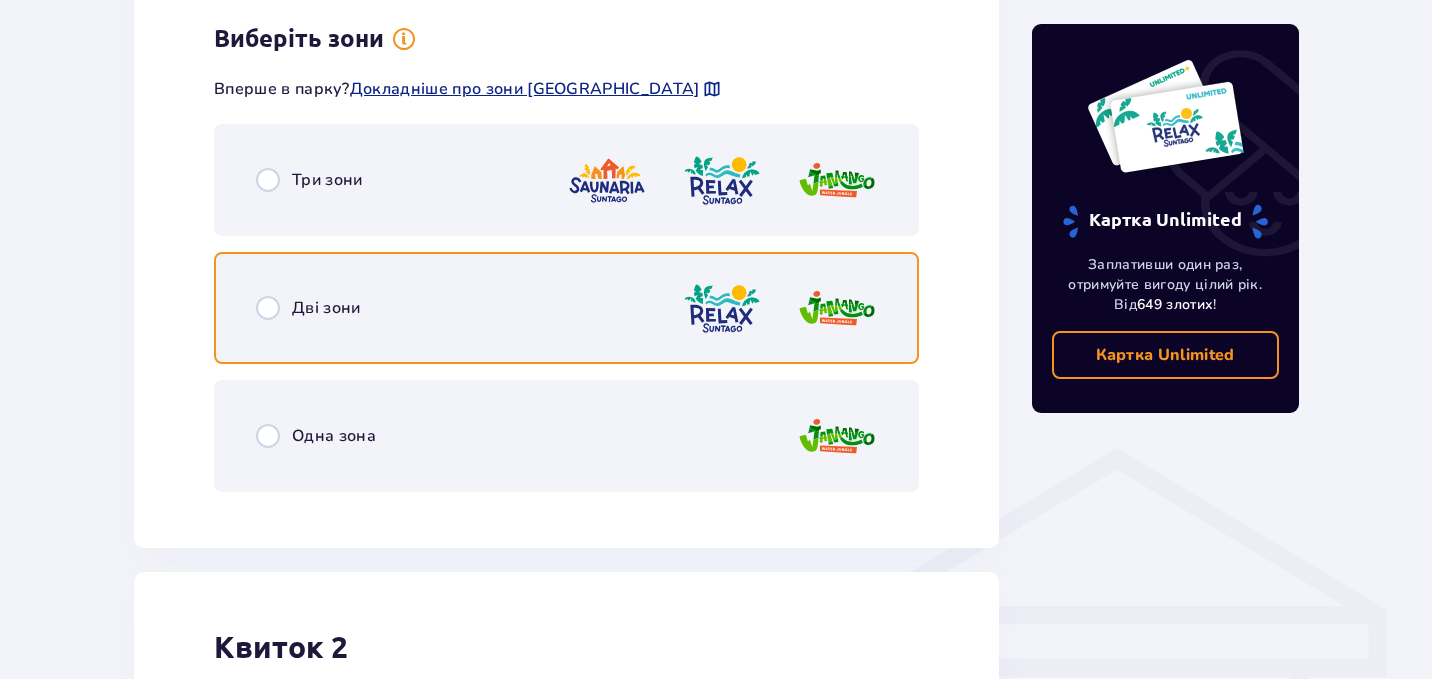 click at bounding box center [268, 308] 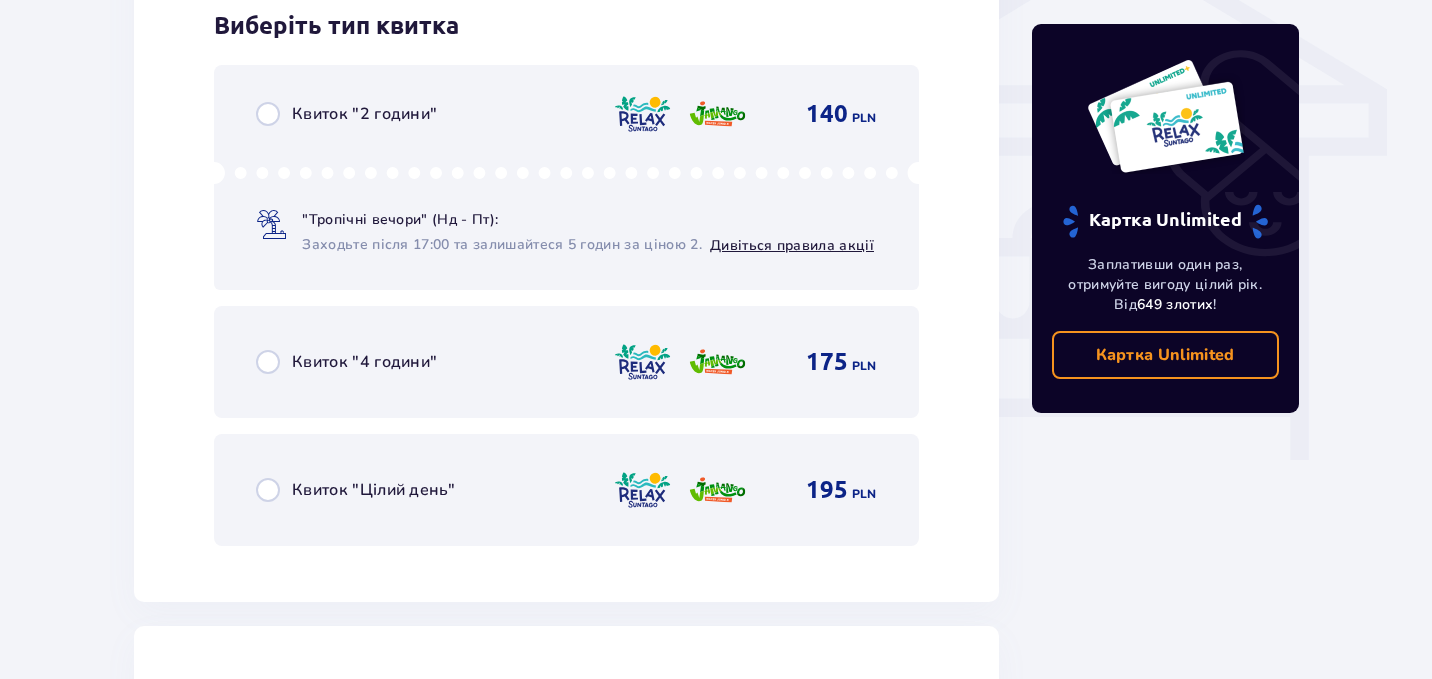 scroll, scrollTop: 1703, scrollLeft: 0, axis: vertical 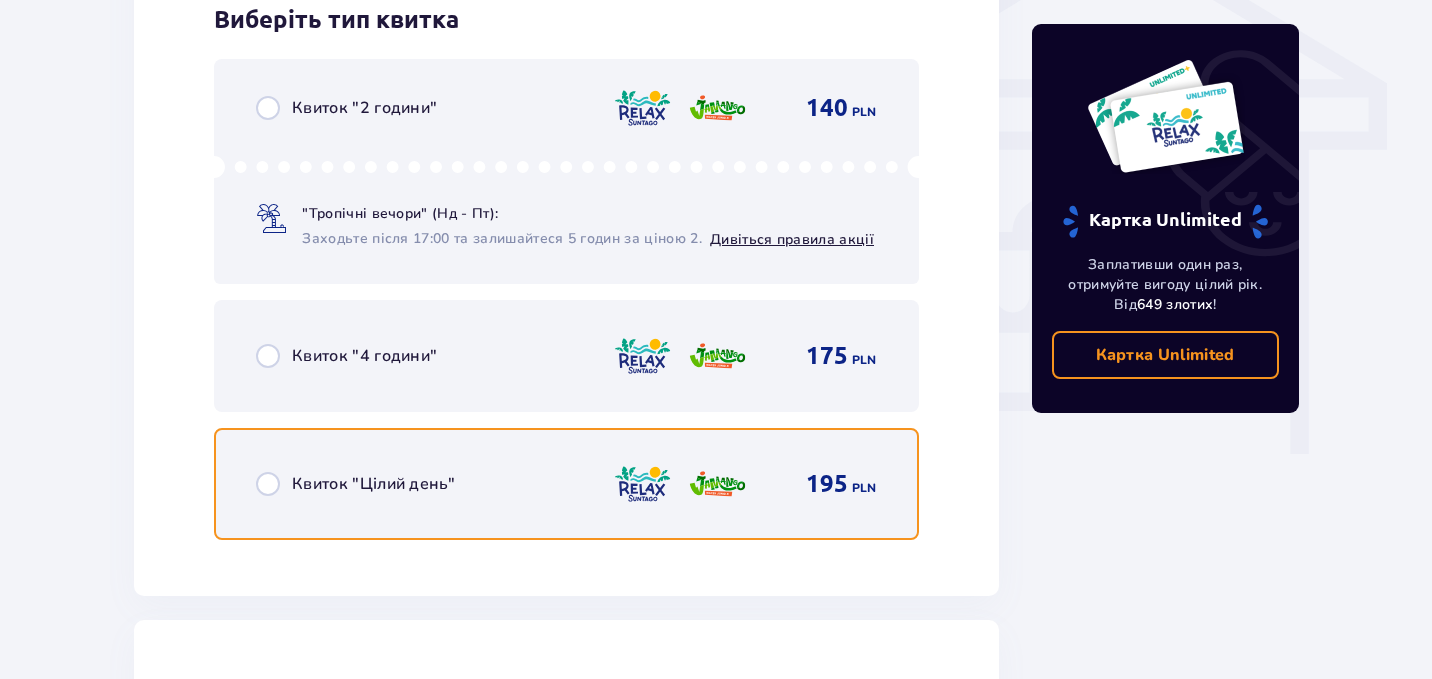 click at bounding box center [268, 484] 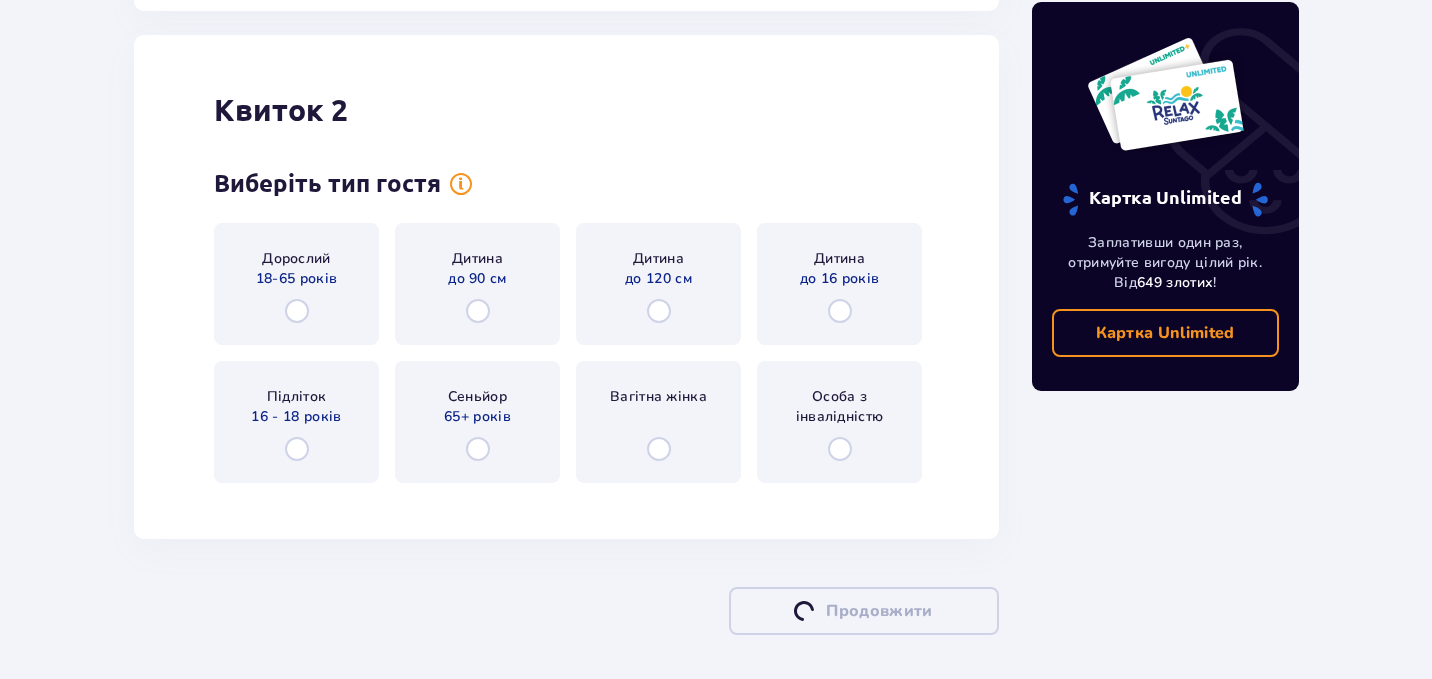 scroll, scrollTop: 2299, scrollLeft: 0, axis: vertical 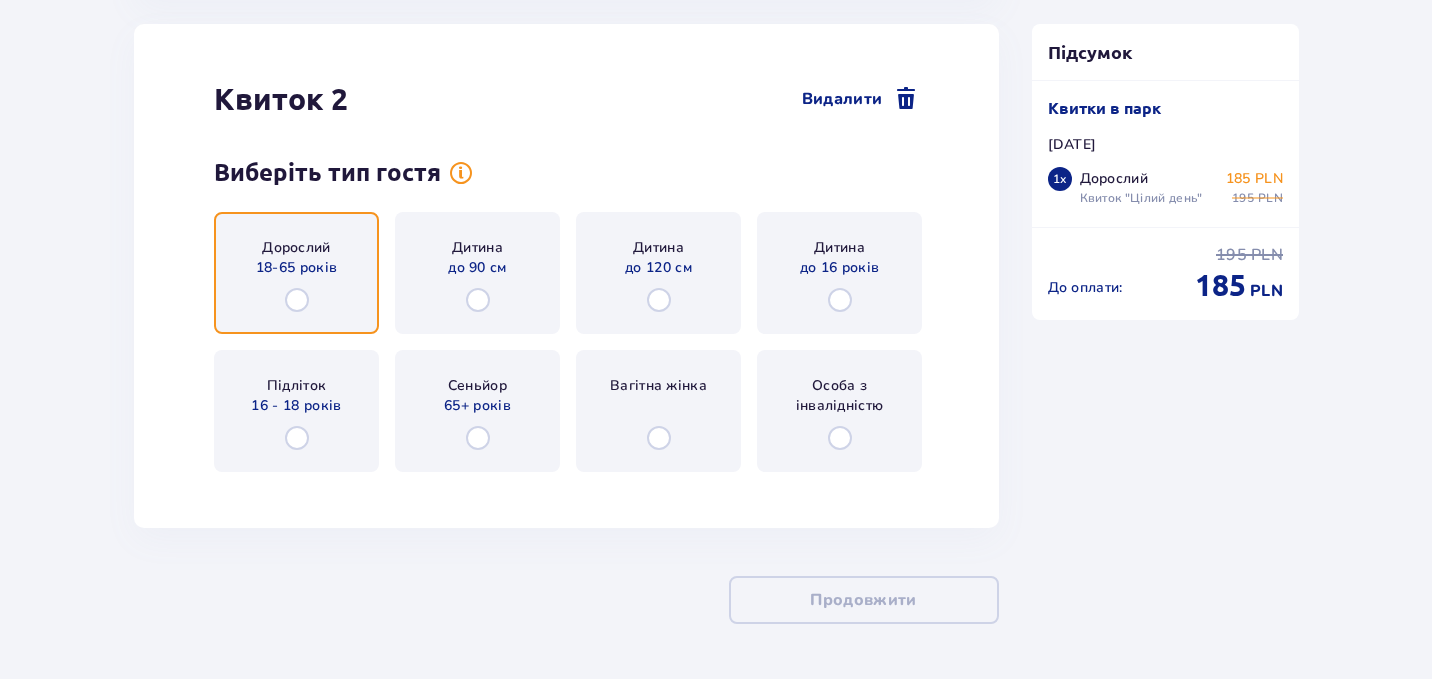 click at bounding box center [297, 300] 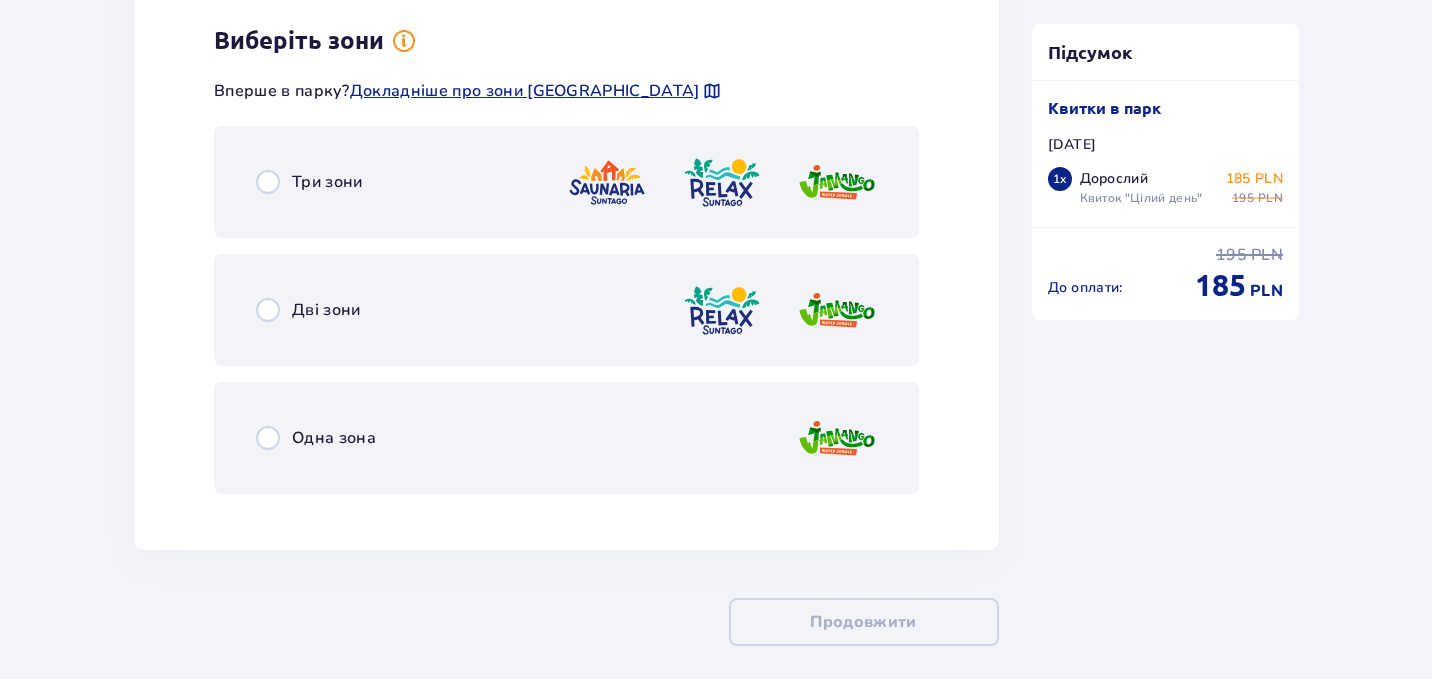 scroll, scrollTop: 2787, scrollLeft: 0, axis: vertical 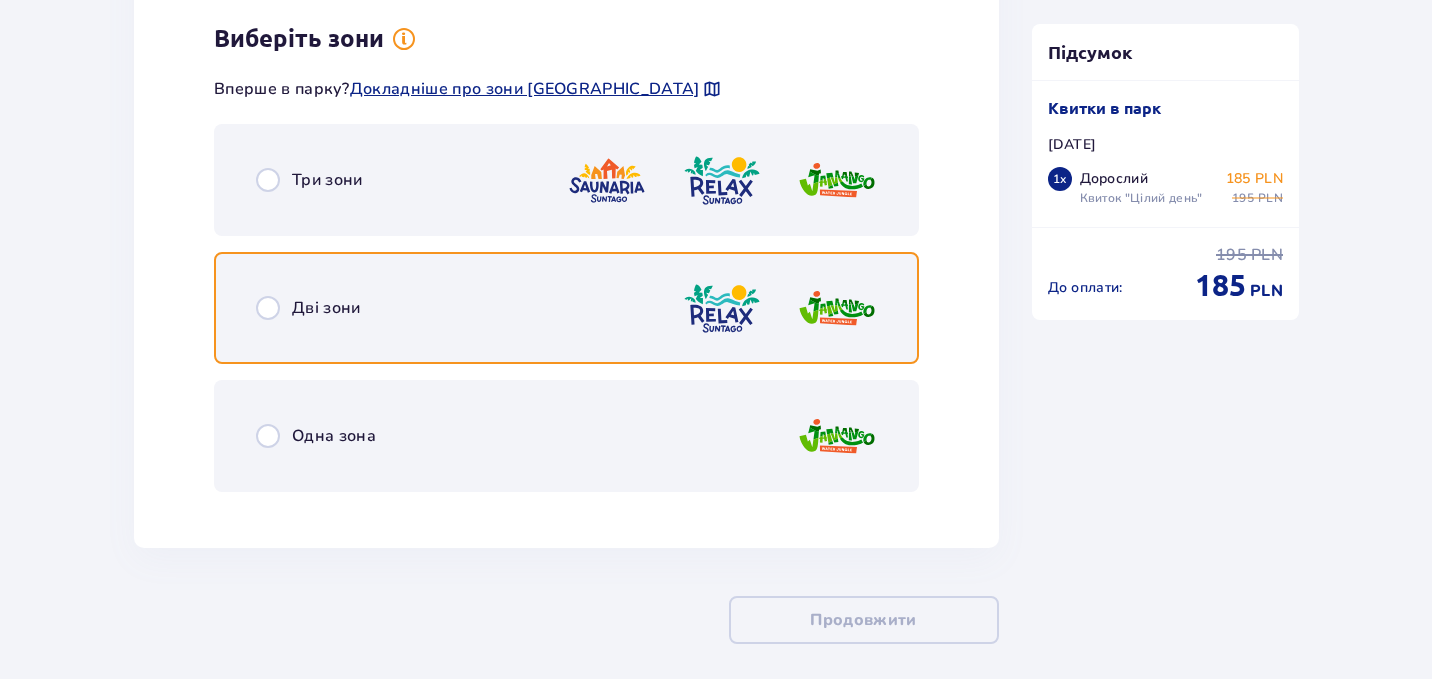 click at bounding box center (268, 308) 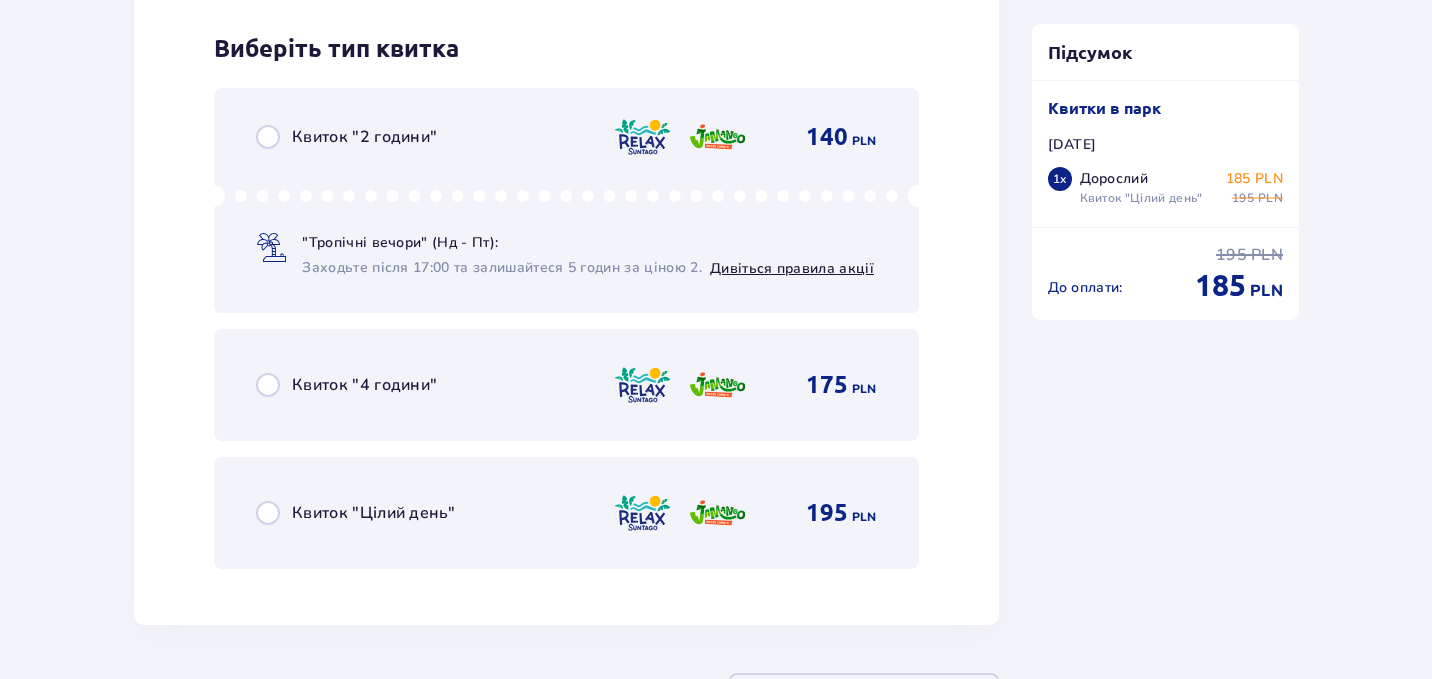 scroll, scrollTop: 3295, scrollLeft: 0, axis: vertical 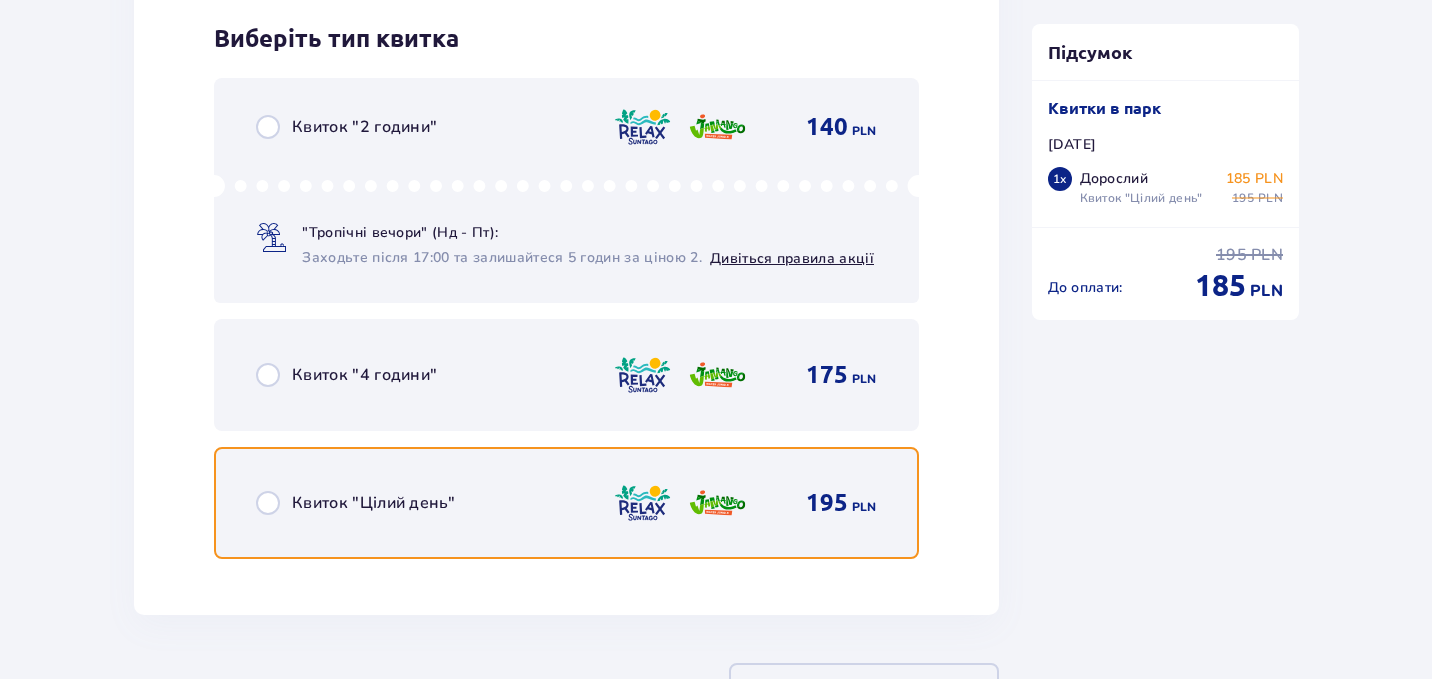 click at bounding box center [268, 503] 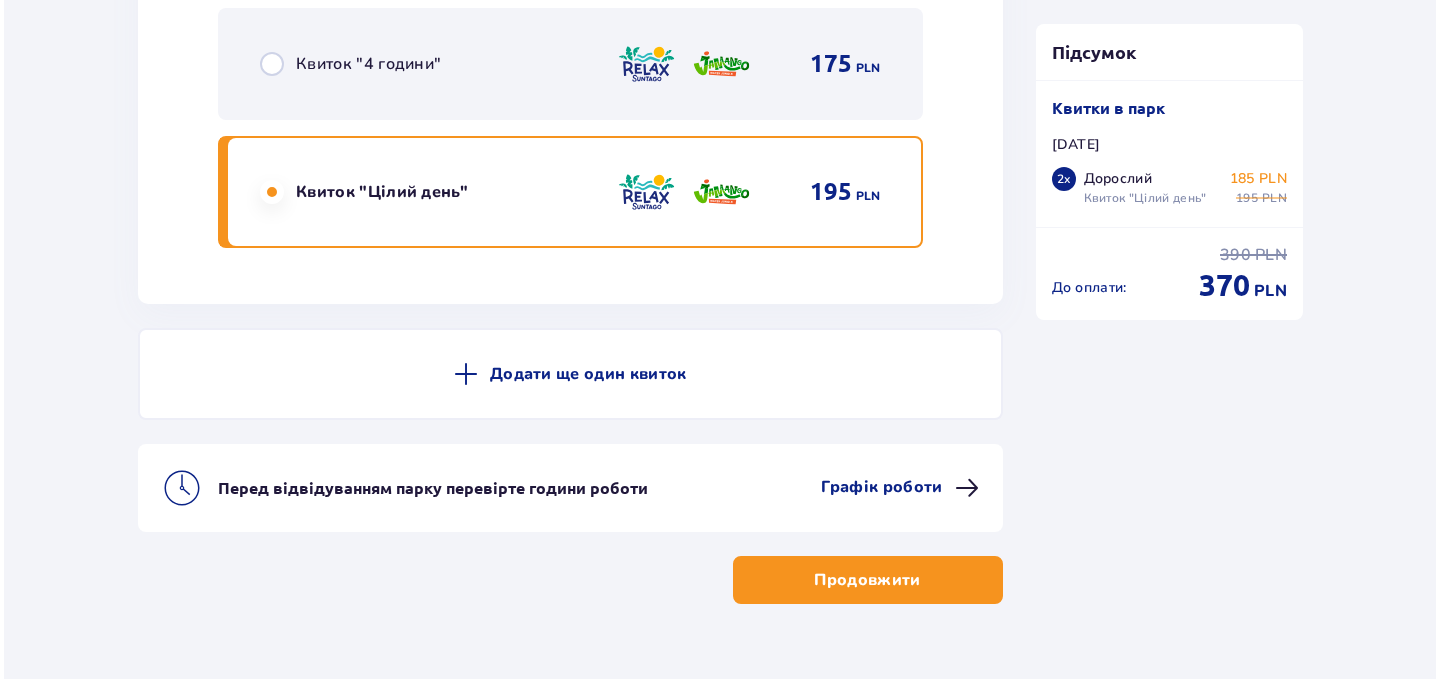 scroll, scrollTop: 3651, scrollLeft: 0, axis: vertical 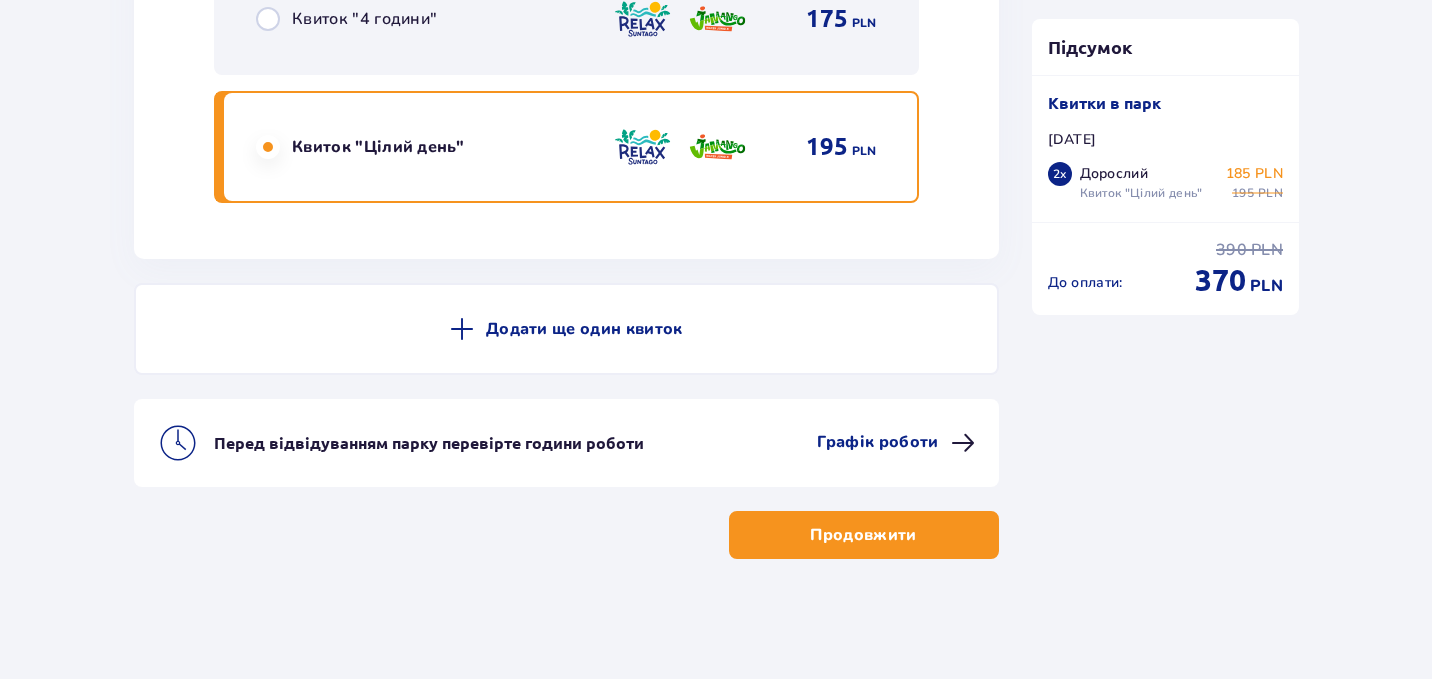 click on "Графік роботи" at bounding box center [877, 442] 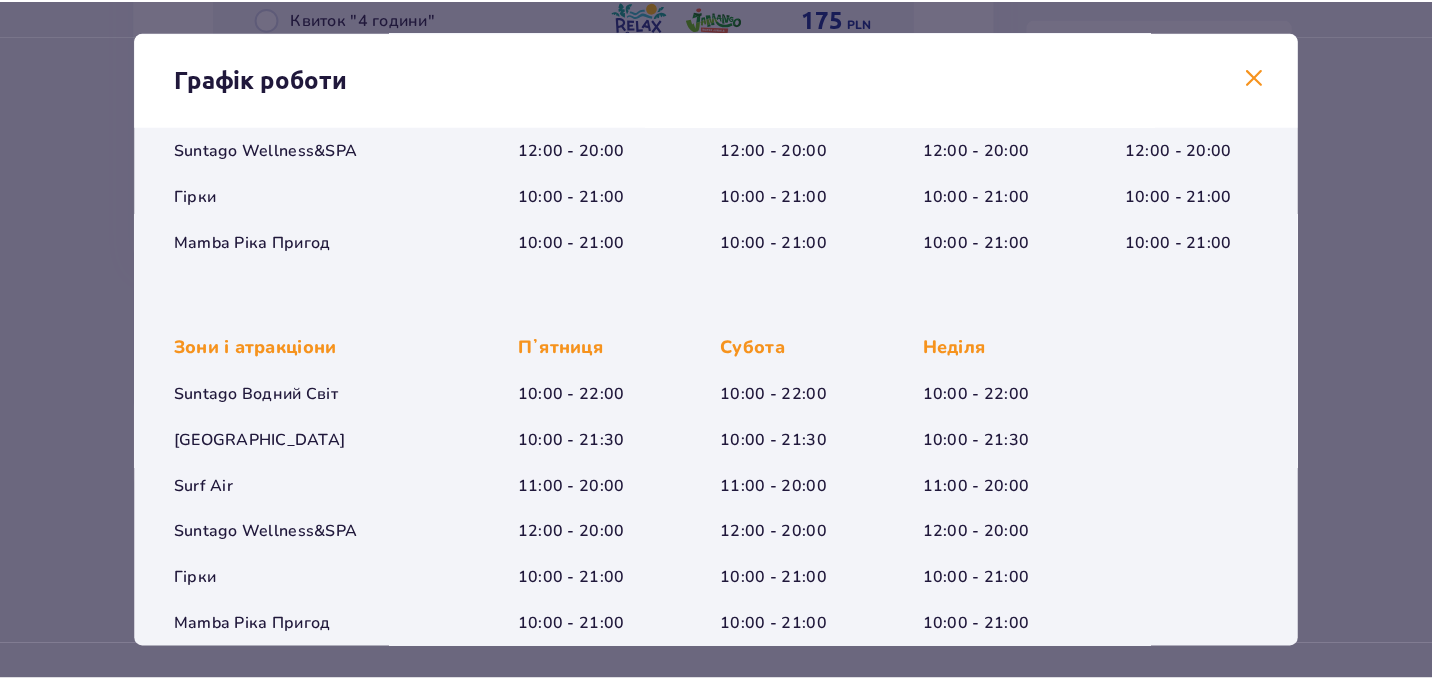 scroll, scrollTop: 359, scrollLeft: 0, axis: vertical 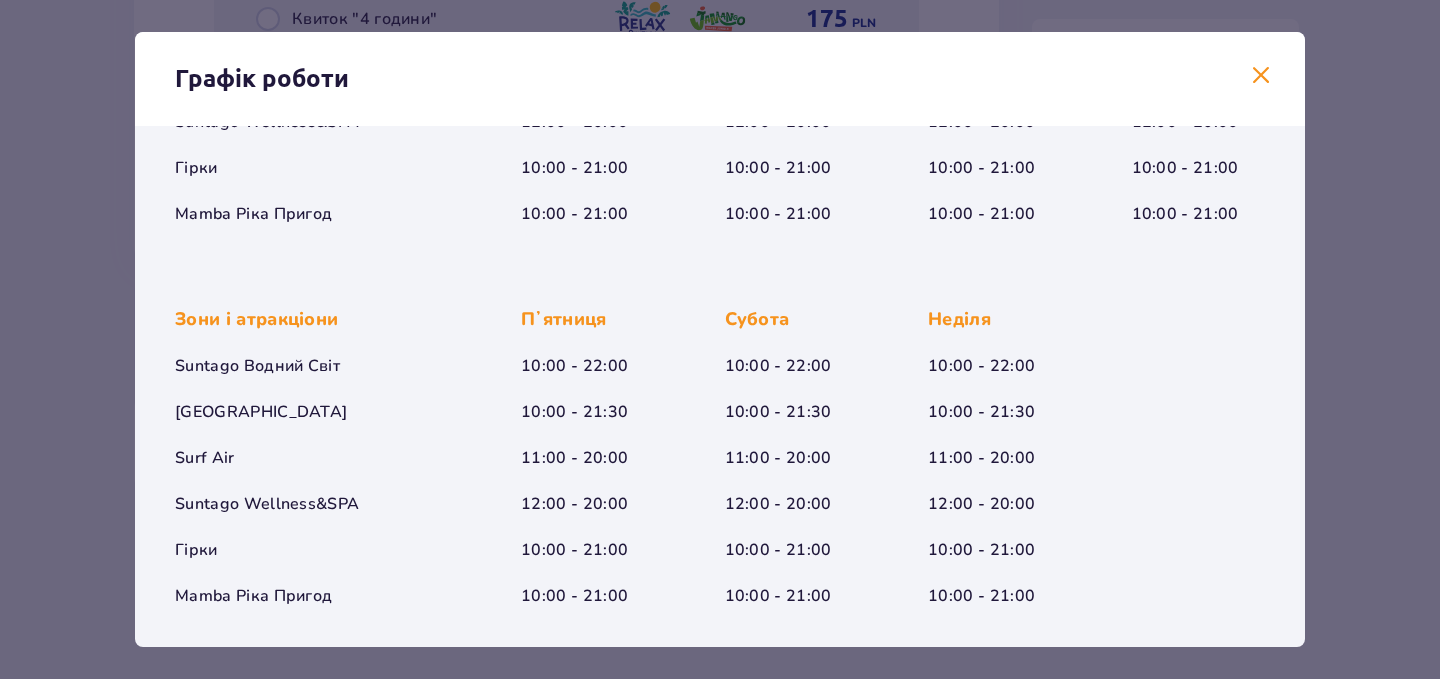click at bounding box center (1261, 76) 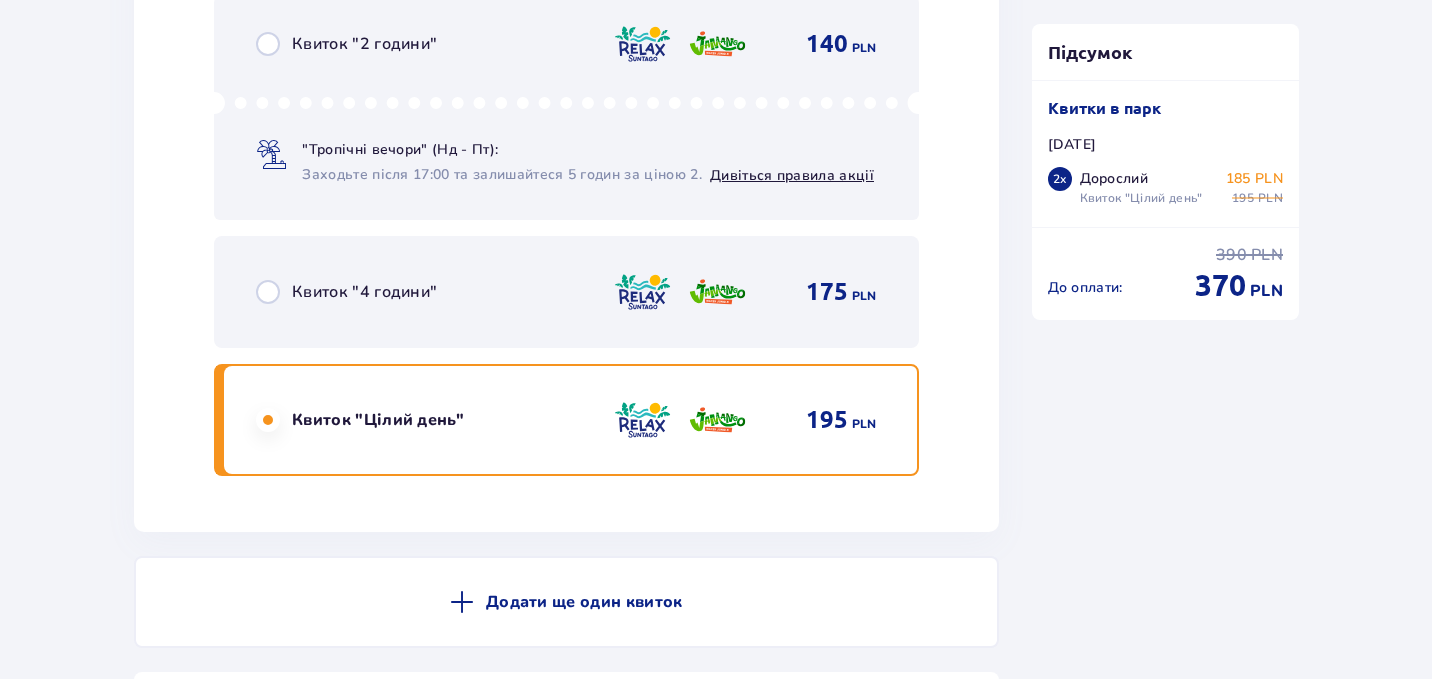 scroll, scrollTop: 3651, scrollLeft: 0, axis: vertical 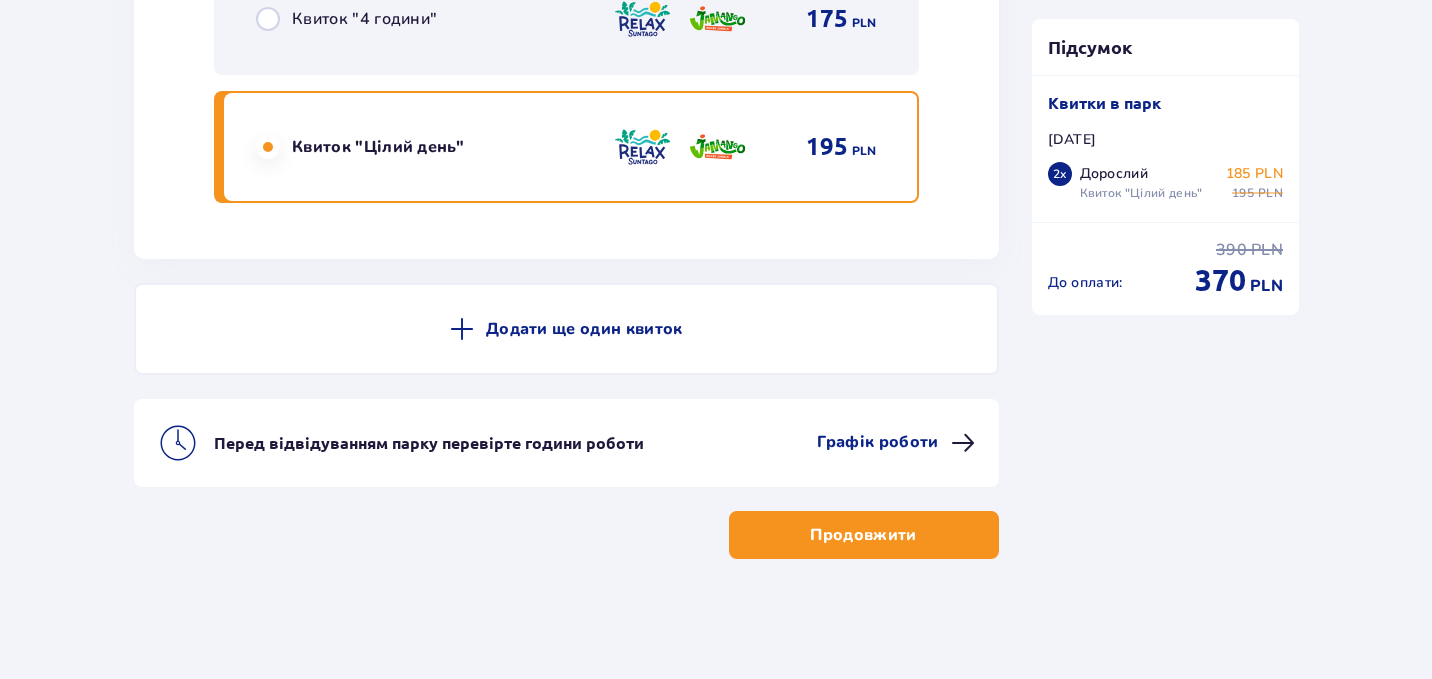 click on "Продовжити" at bounding box center [863, 535] 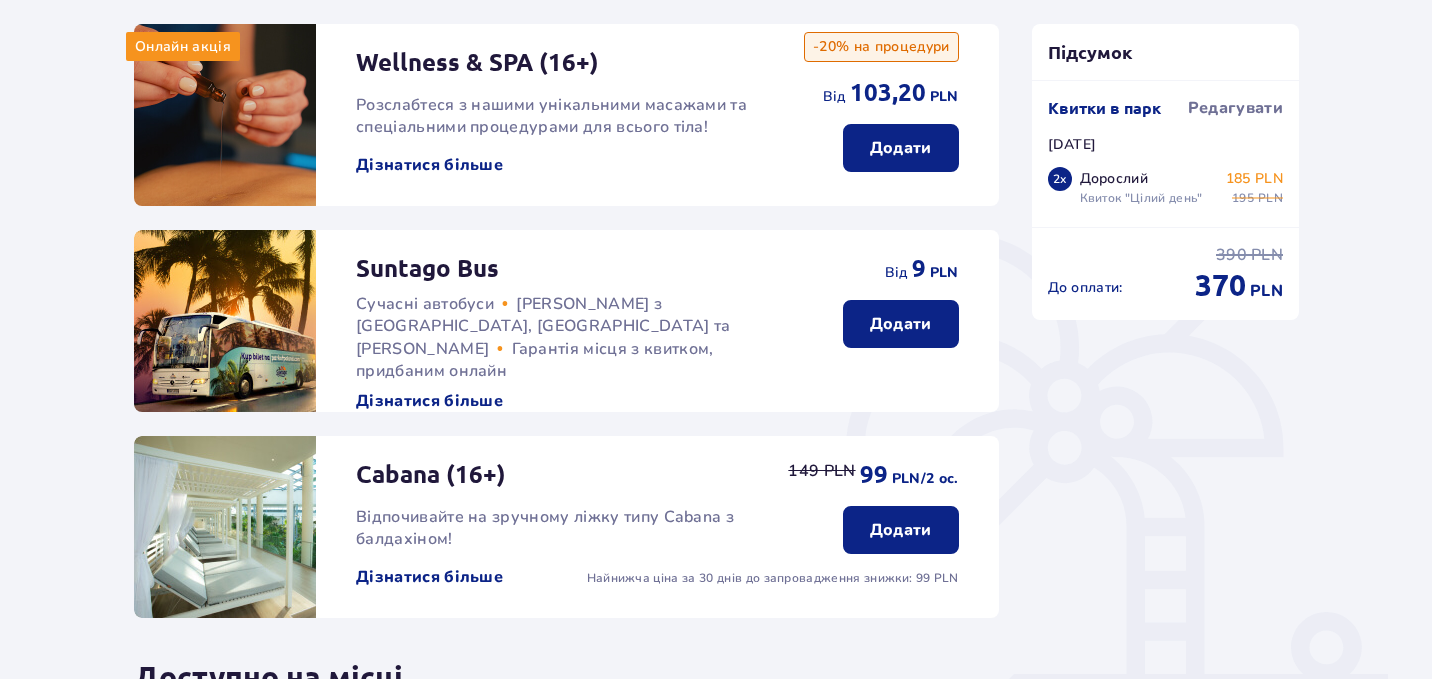 scroll, scrollTop: 249, scrollLeft: 0, axis: vertical 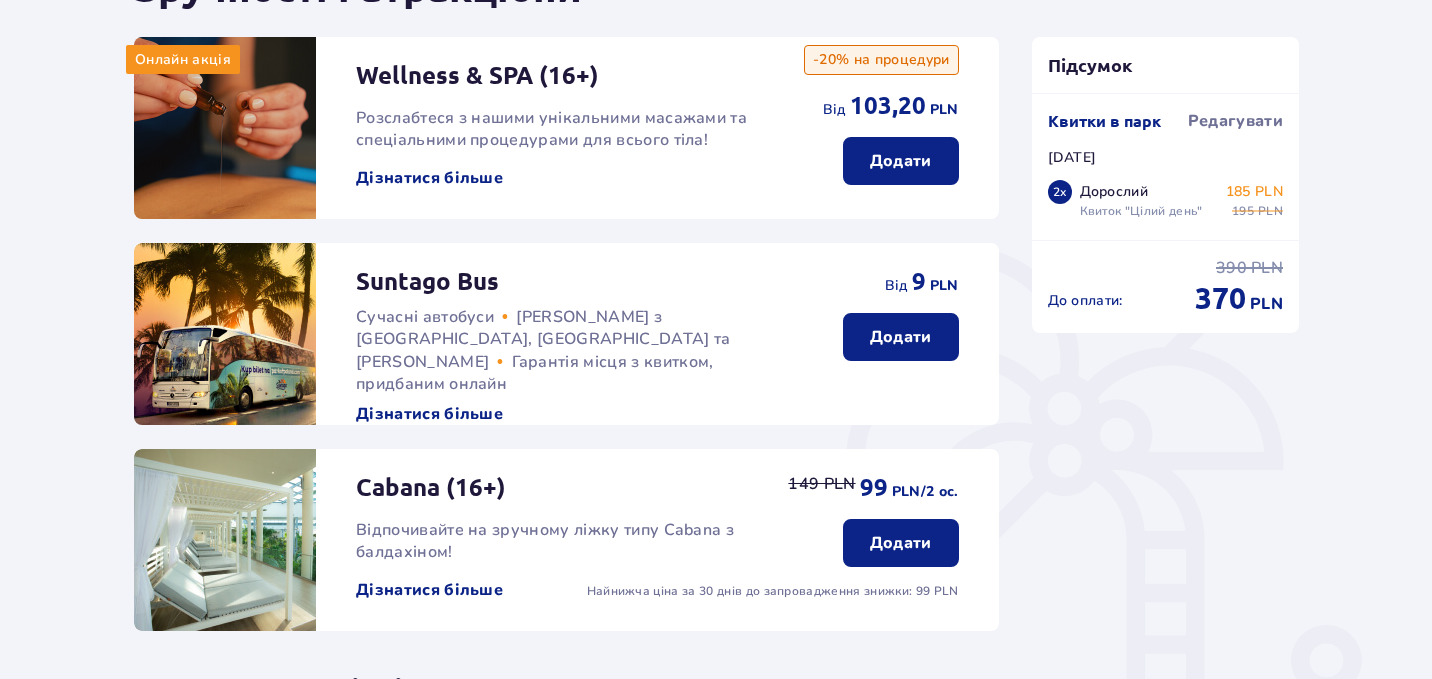 click on "Додати" at bounding box center [901, 337] 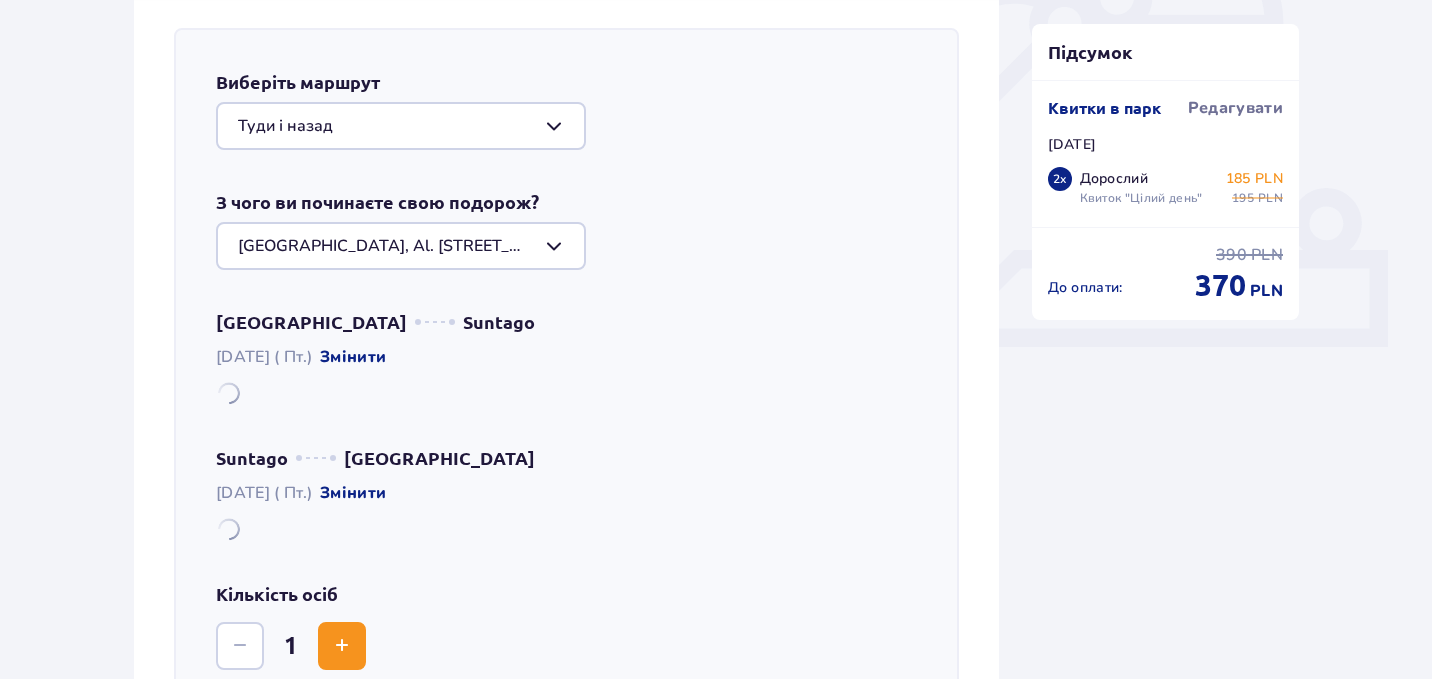 scroll, scrollTop: 690, scrollLeft: 0, axis: vertical 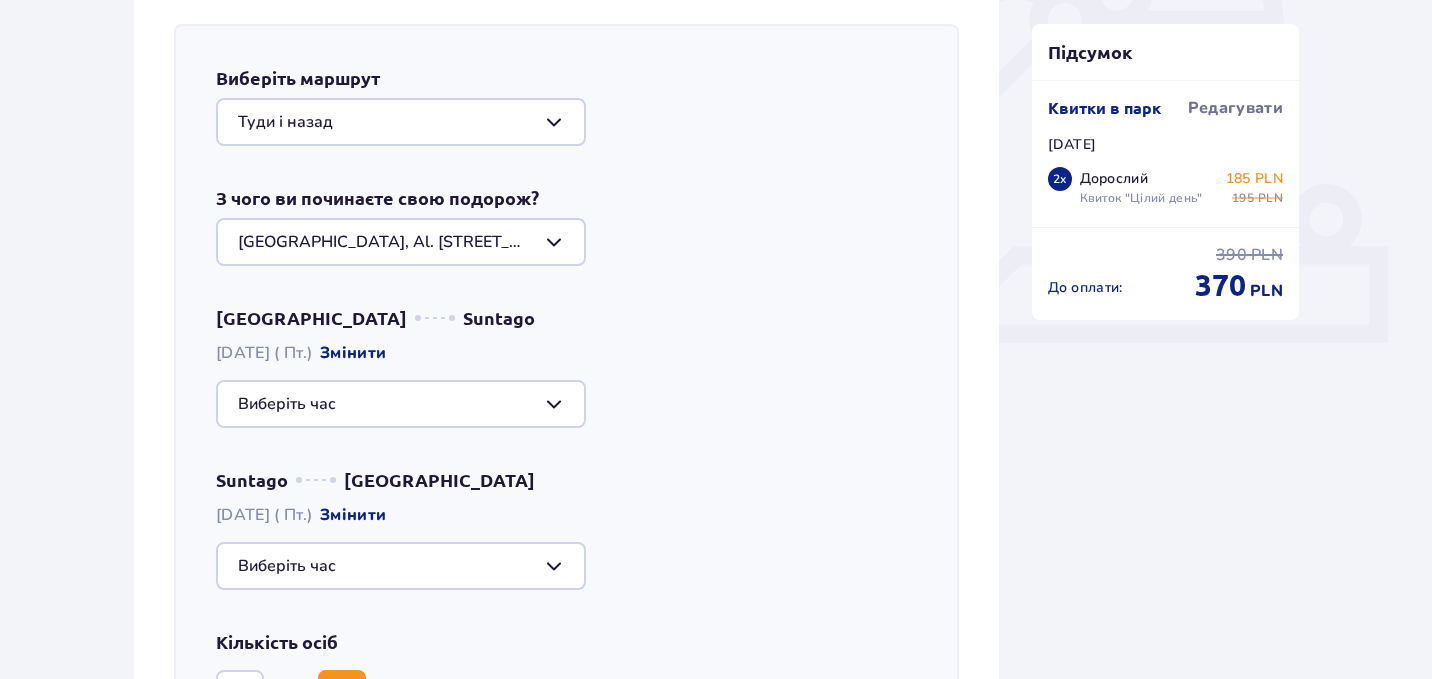 click at bounding box center [401, 242] 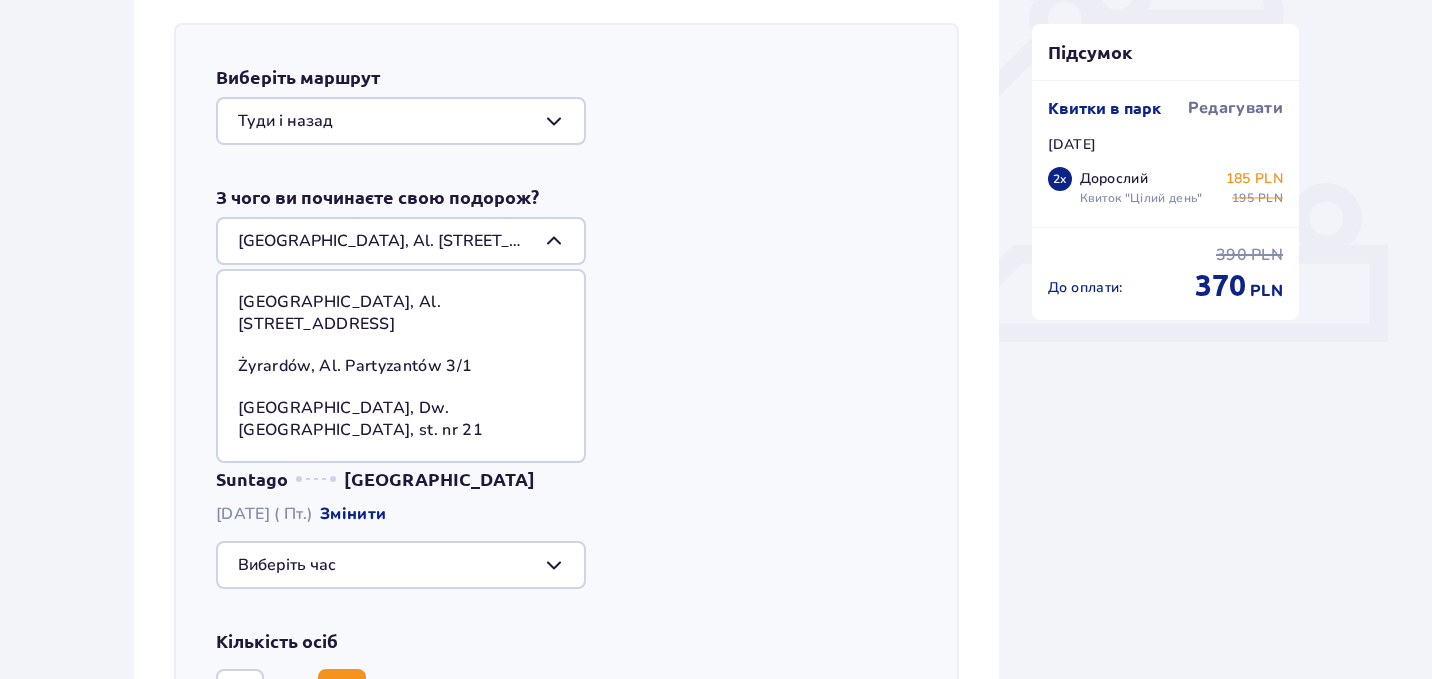 scroll, scrollTop: 680, scrollLeft: 0, axis: vertical 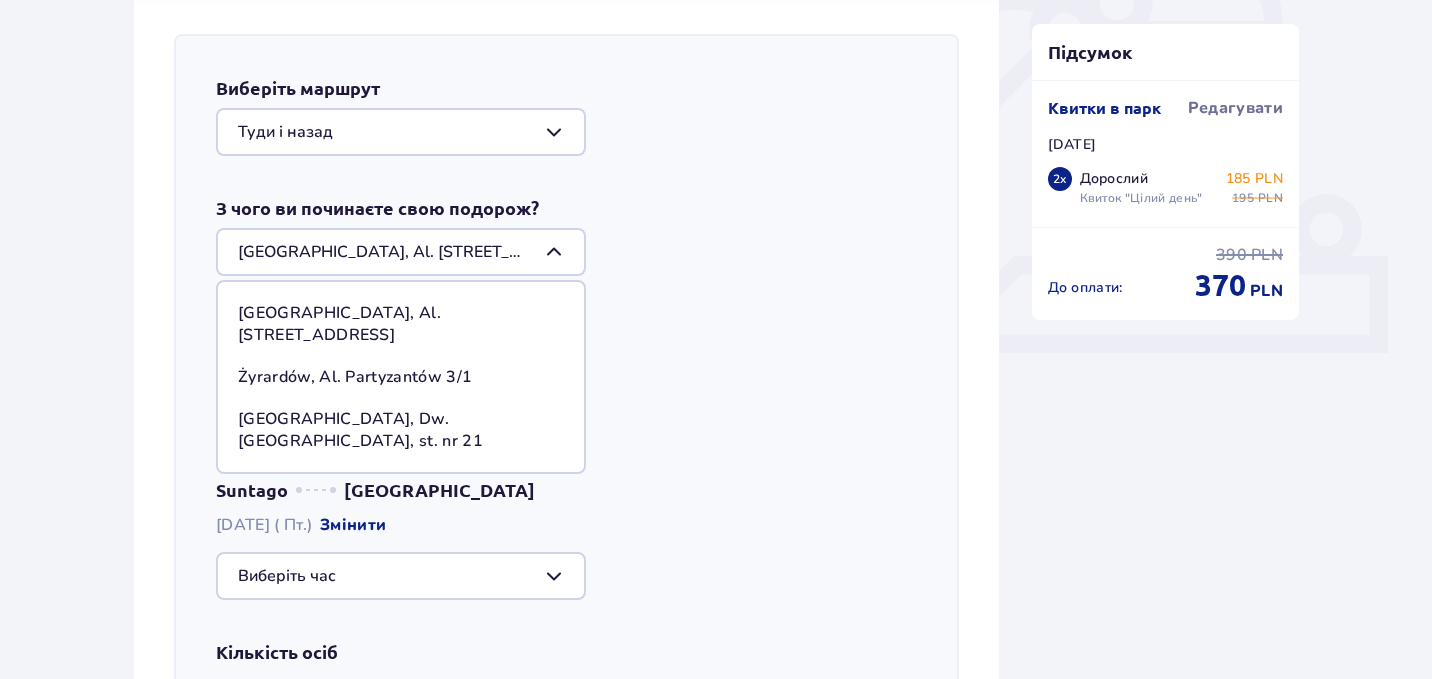 click on "[GEOGRAPHIC_DATA], Al. [STREET_ADDRESS]" at bounding box center [401, 324] 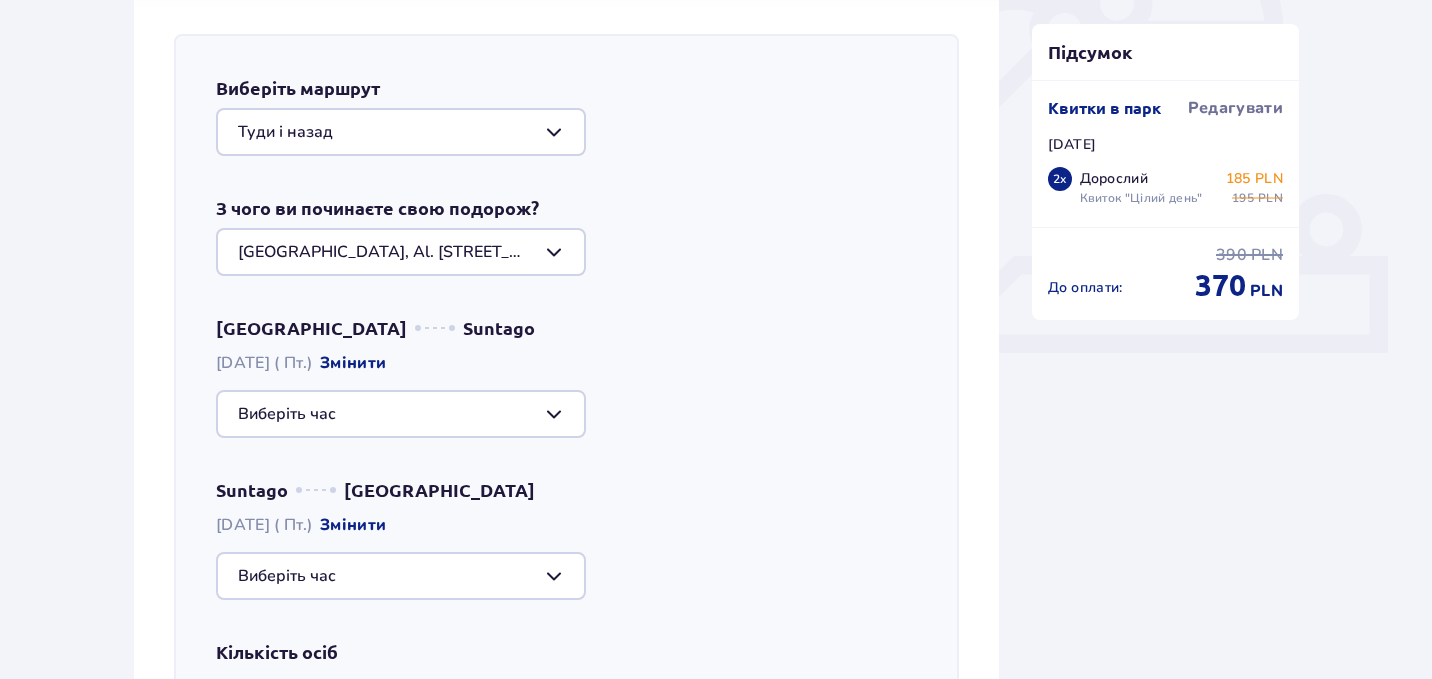 scroll, scrollTop: 721, scrollLeft: 0, axis: vertical 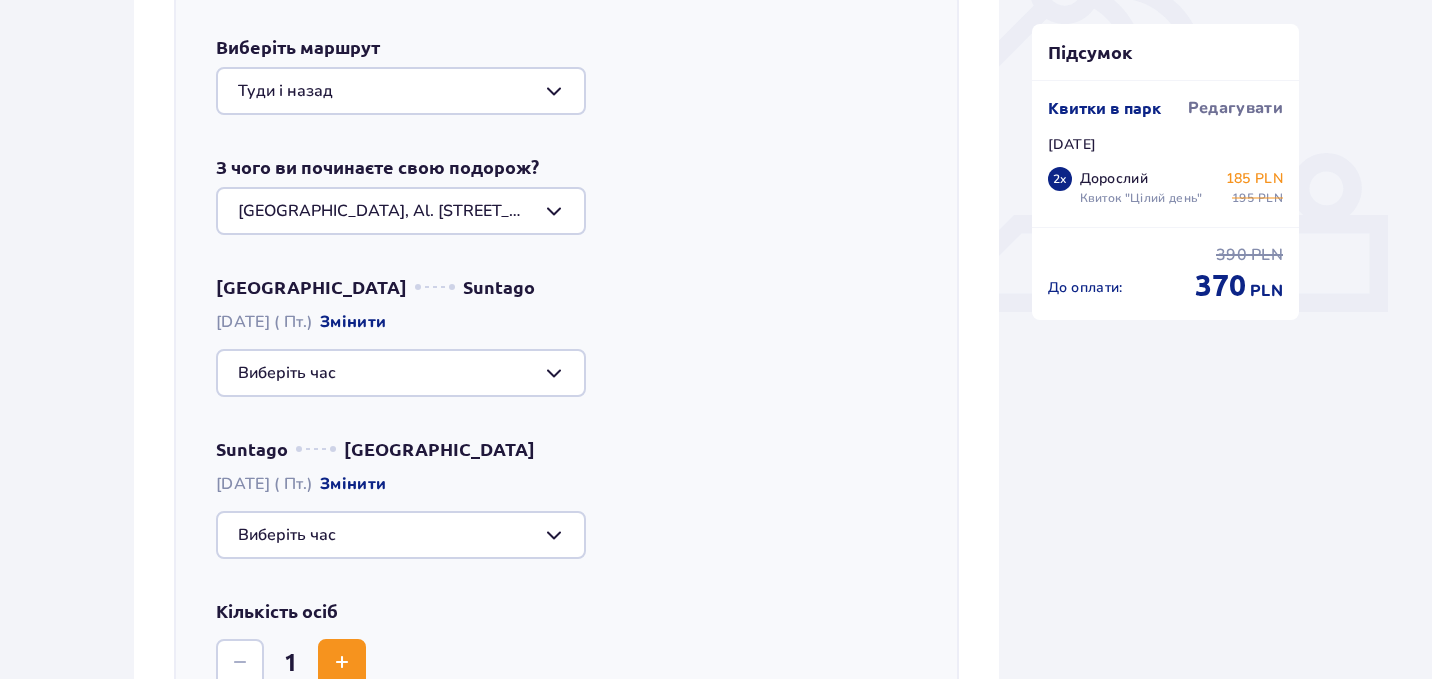 click at bounding box center (401, 373) 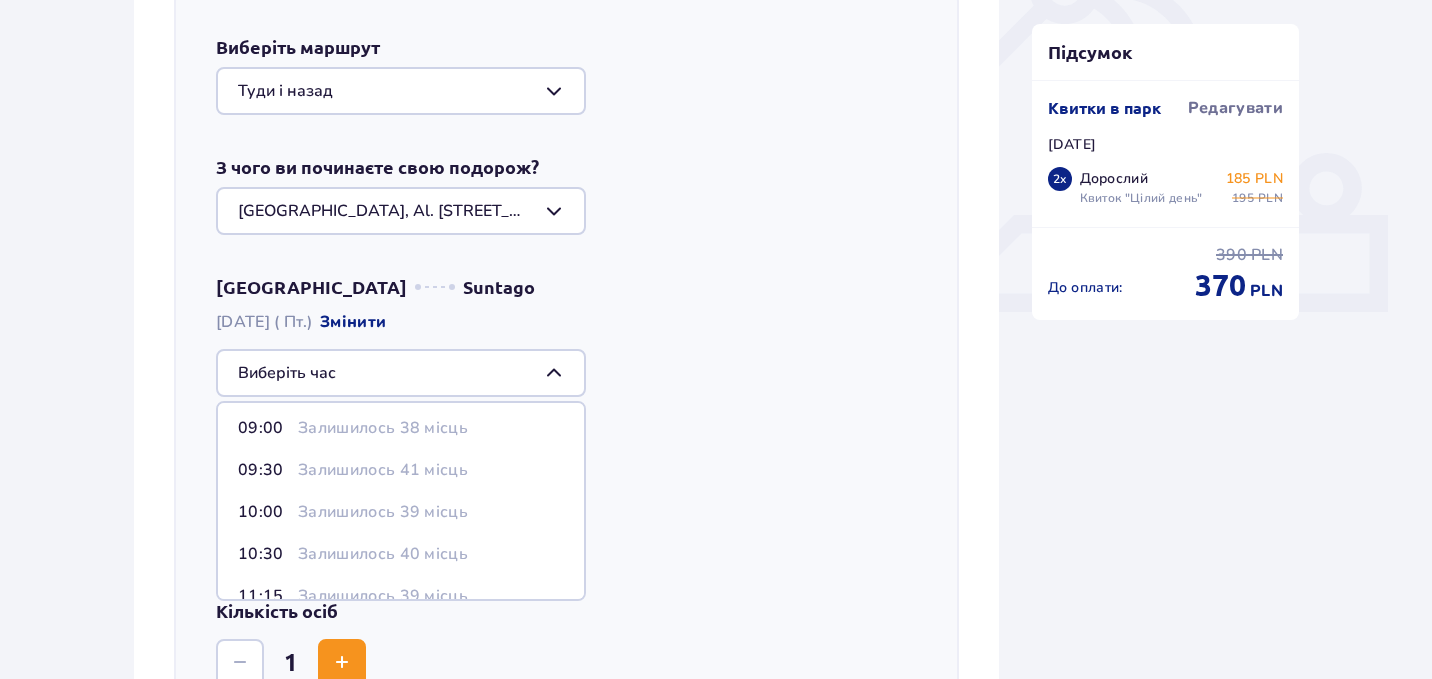 scroll, scrollTop: 0, scrollLeft: 0, axis: both 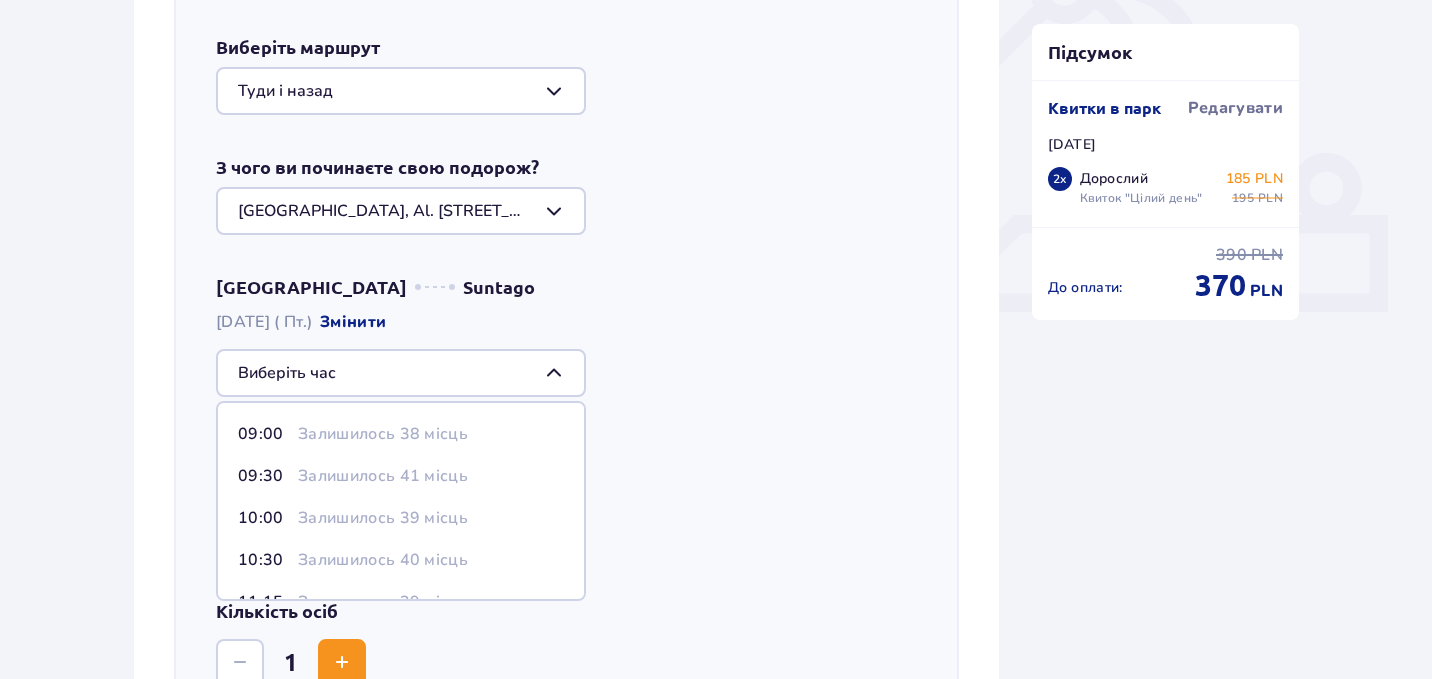 click on "Залишилось 38 місць" at bounding box center [383, 434] 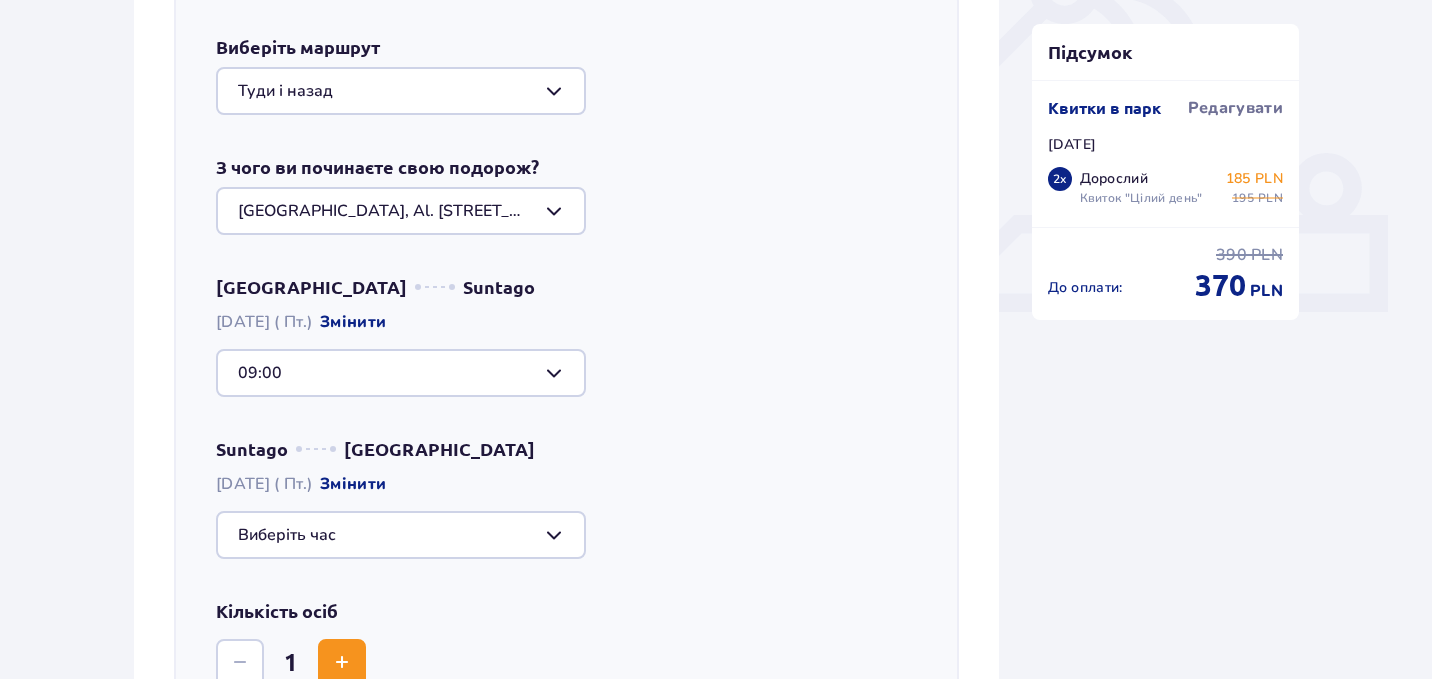 click at bounding box center [401, 373] 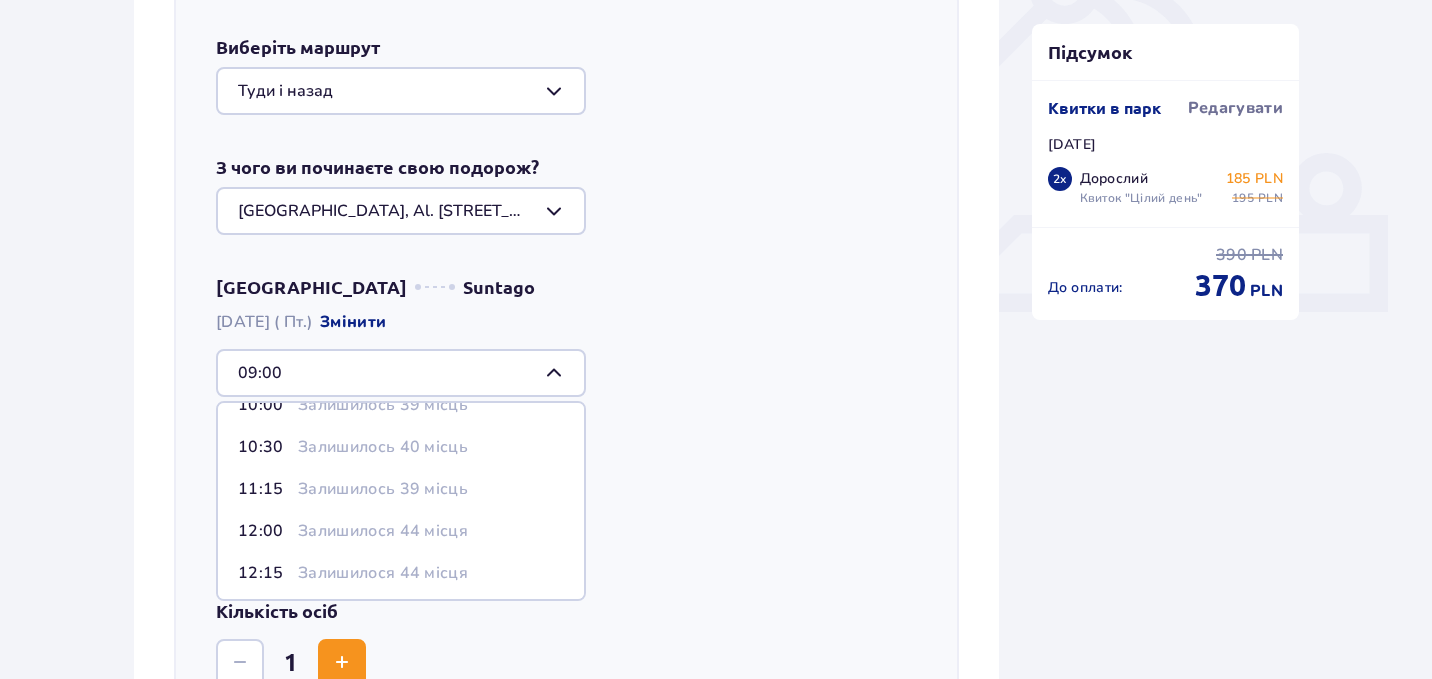 scroll, scrollTop: 0, scrollLeft: 0, axis: both 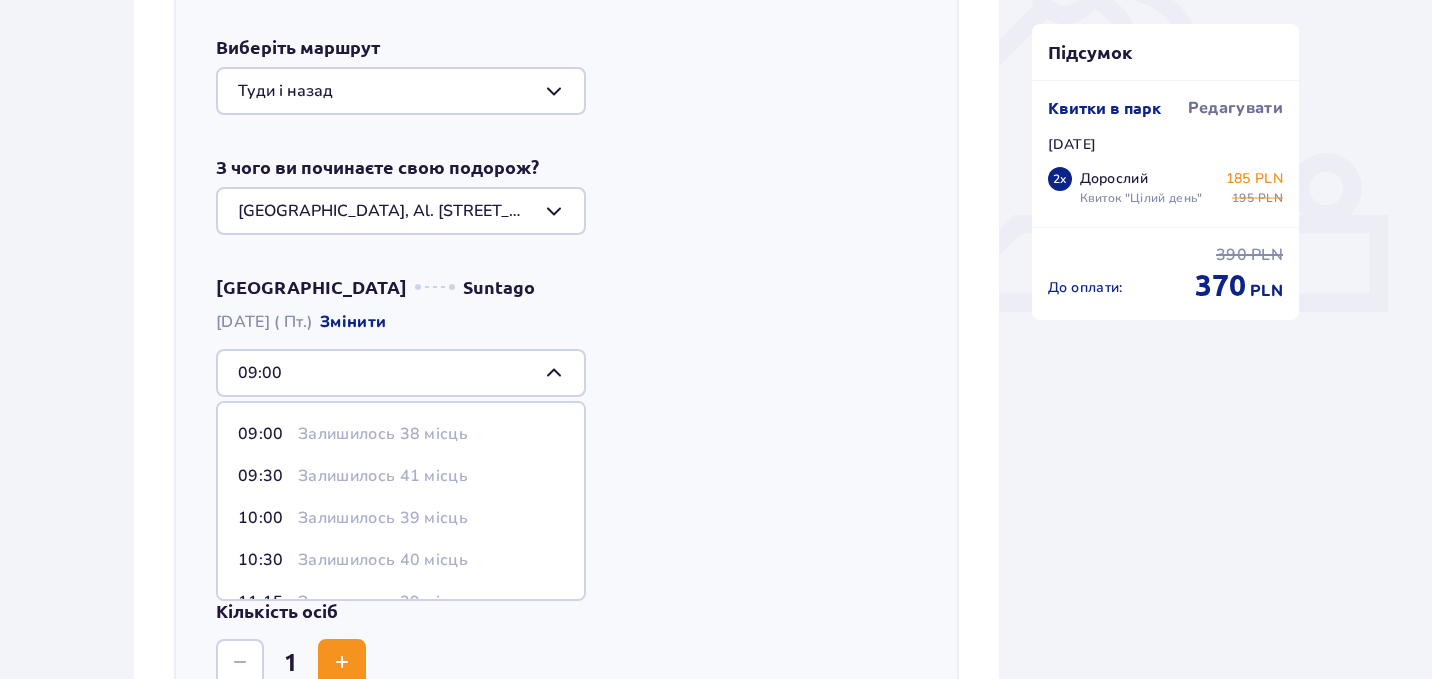 click on "Залишилось 38 місць" at bounding box center [383, 434] 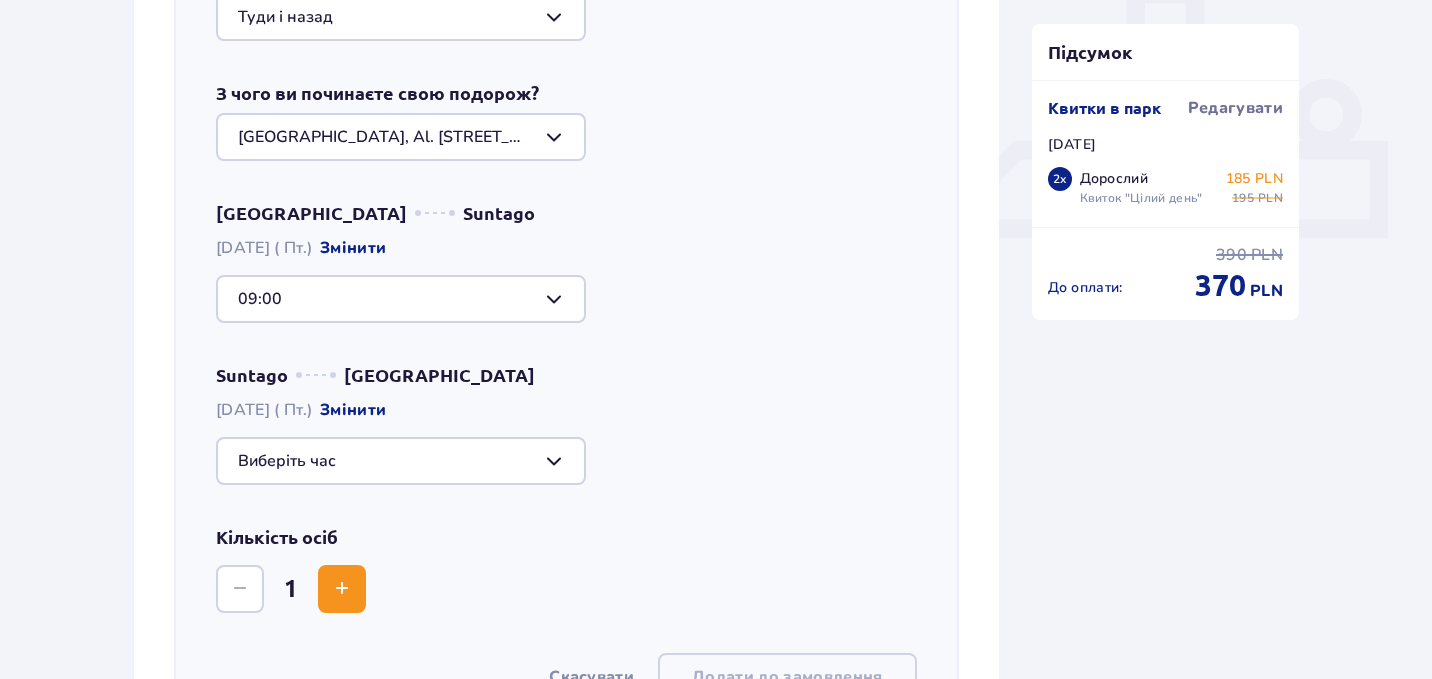 scroll, scrollTop: 823, scrollLeft: 0, axis: vertical 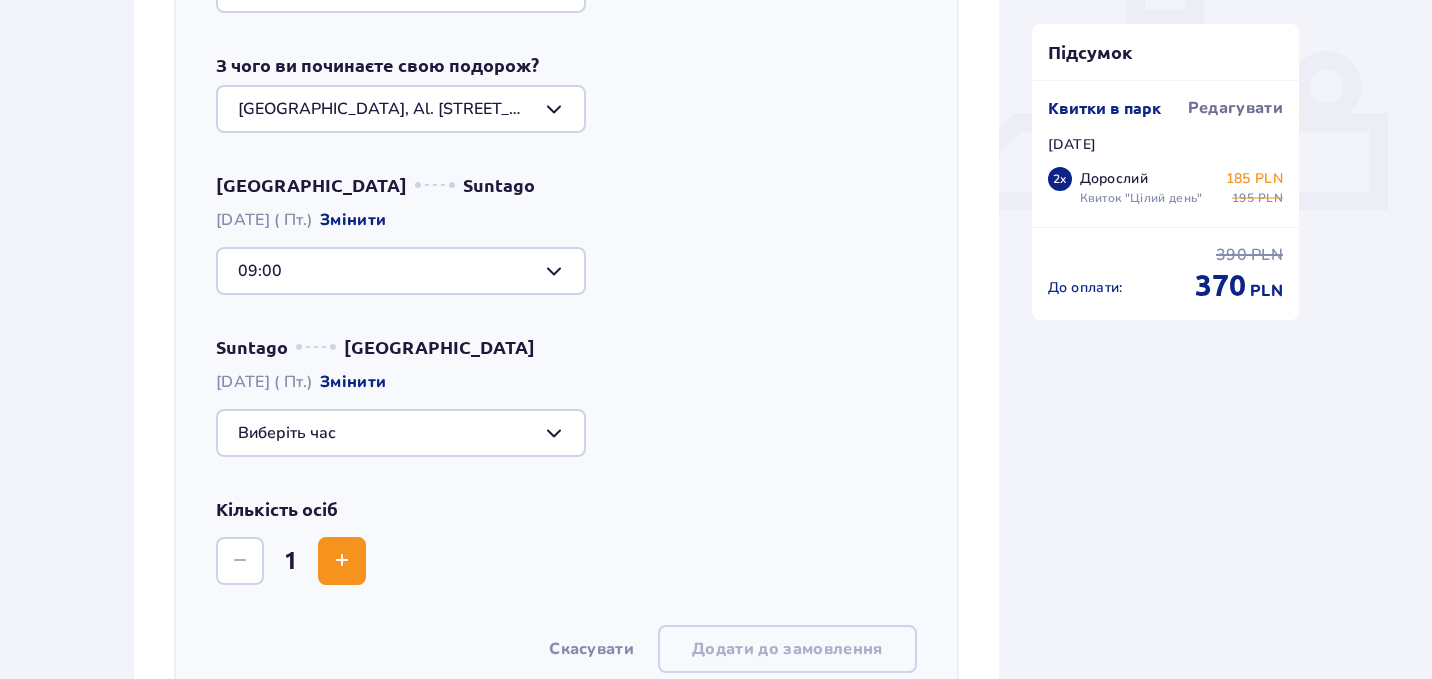 click at bounding box center (401, 433) 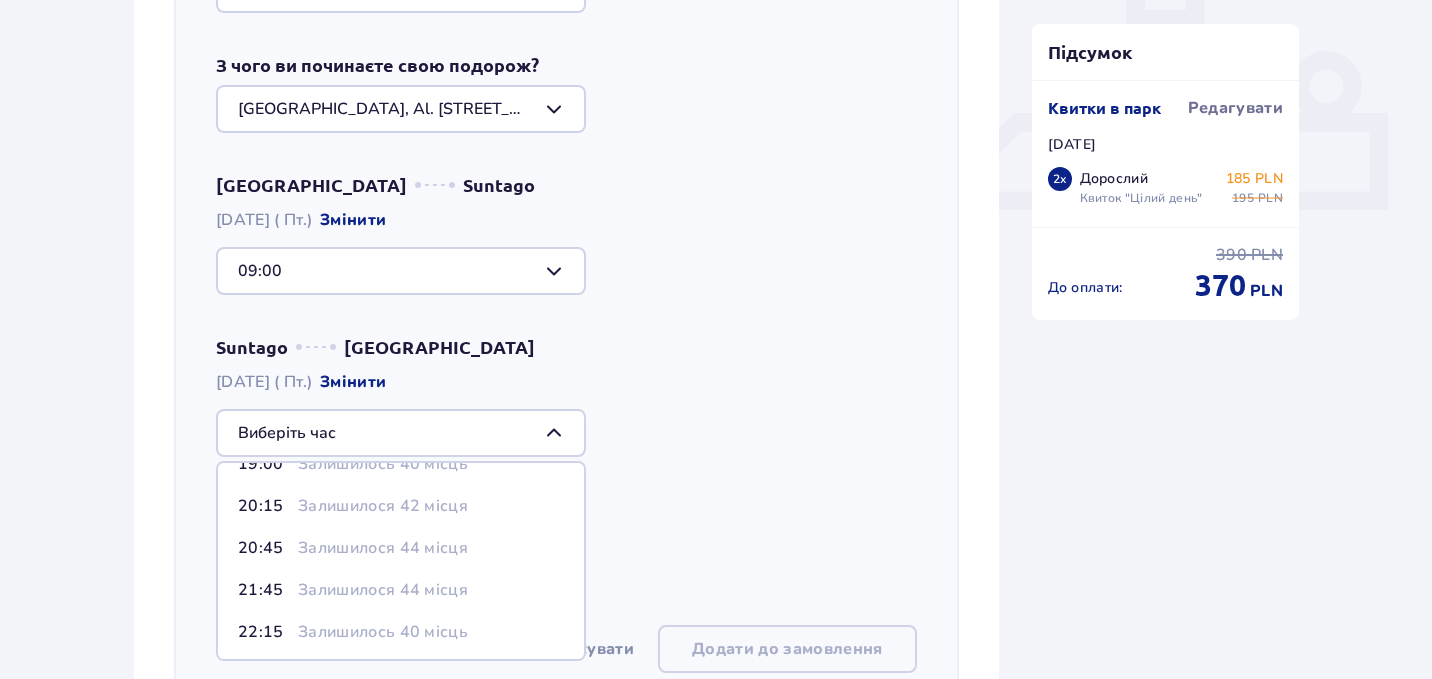 scroll, scrollTop: 244, scrollLeft: 0, axis: vertical 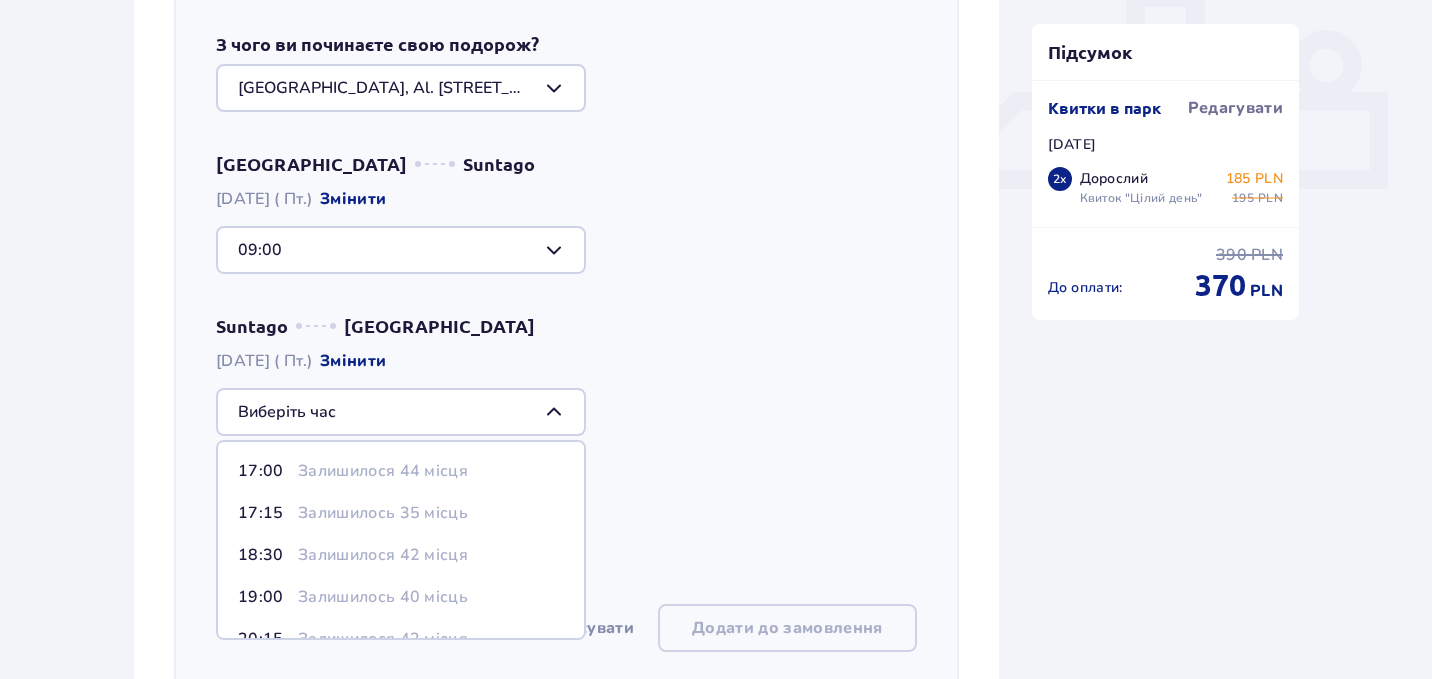 click on "Залишилося 42 місця" at bounding box center (383, 555) 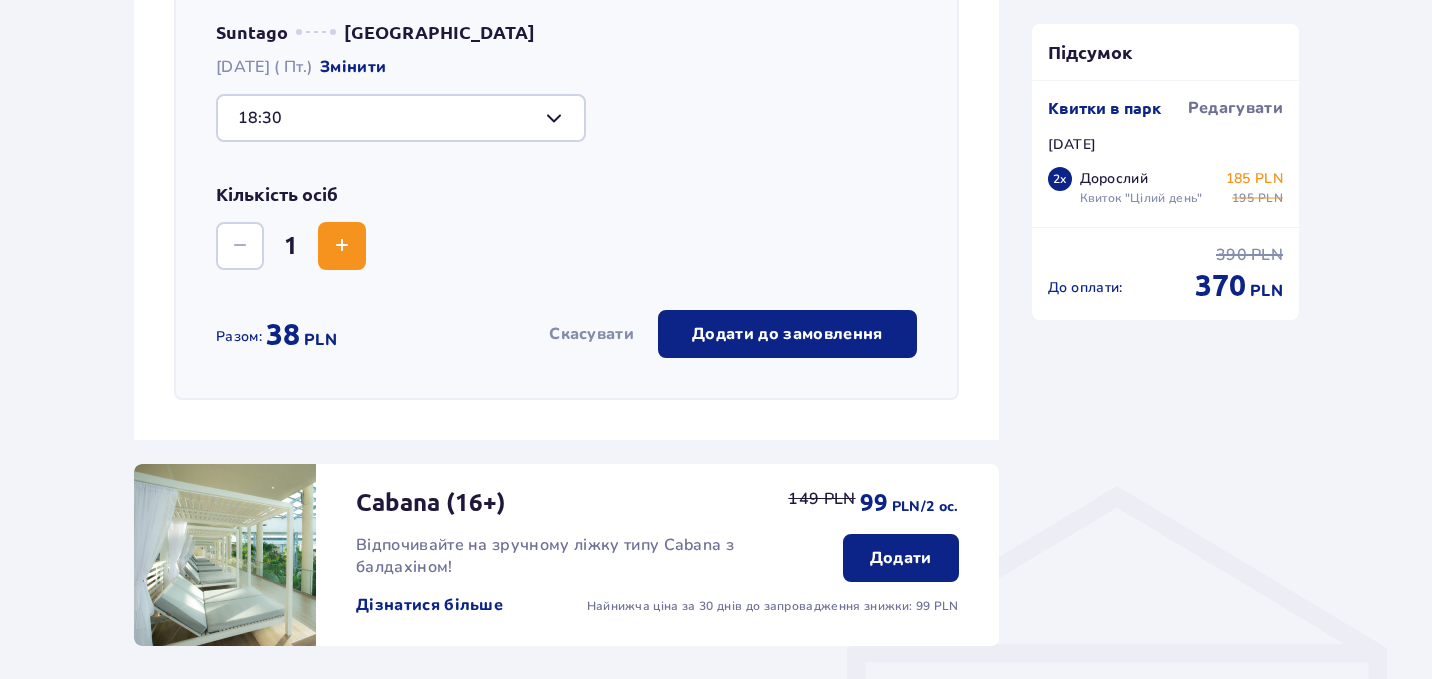 scroll, scrollTop: 1137, scrollLeft: 0, axis: vertical 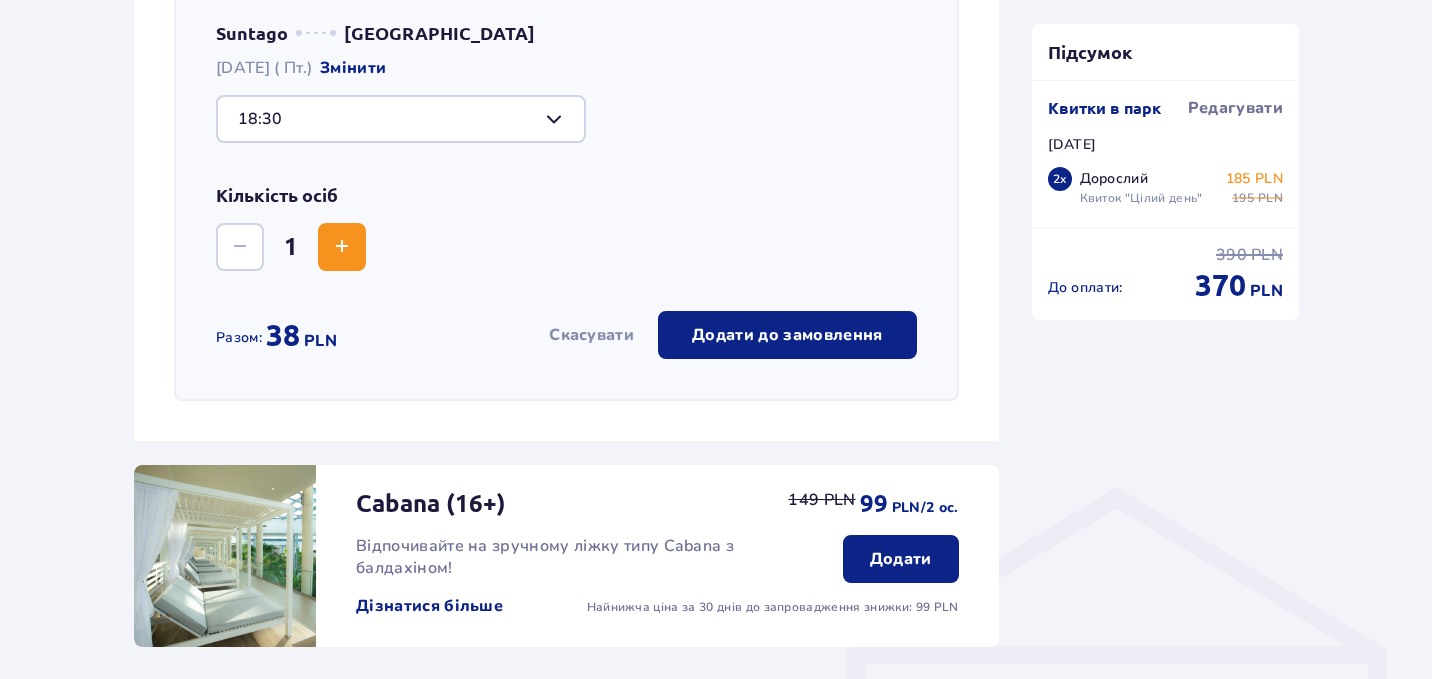 click on "Додати до замовлення" at bounding box center [787, 335] 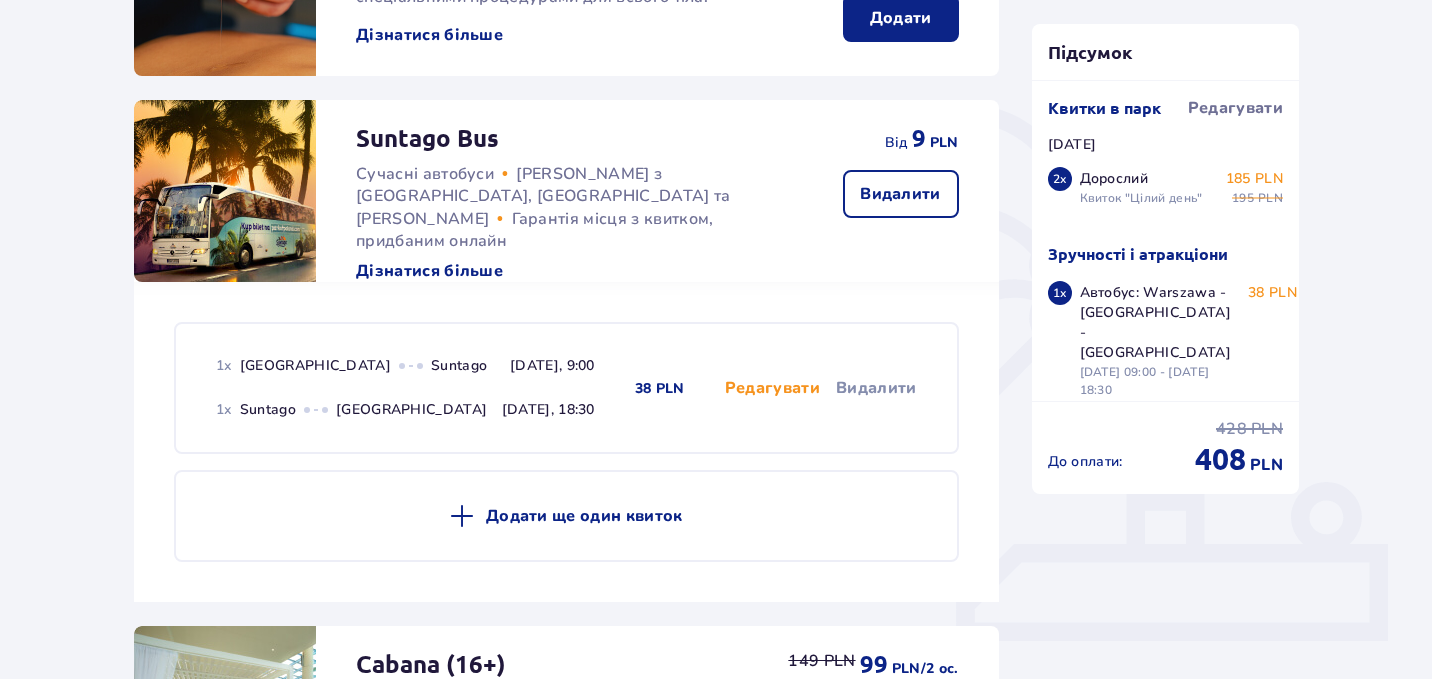 scroll, scrollTop: 382, scrollLeft: 0, axis: vertical 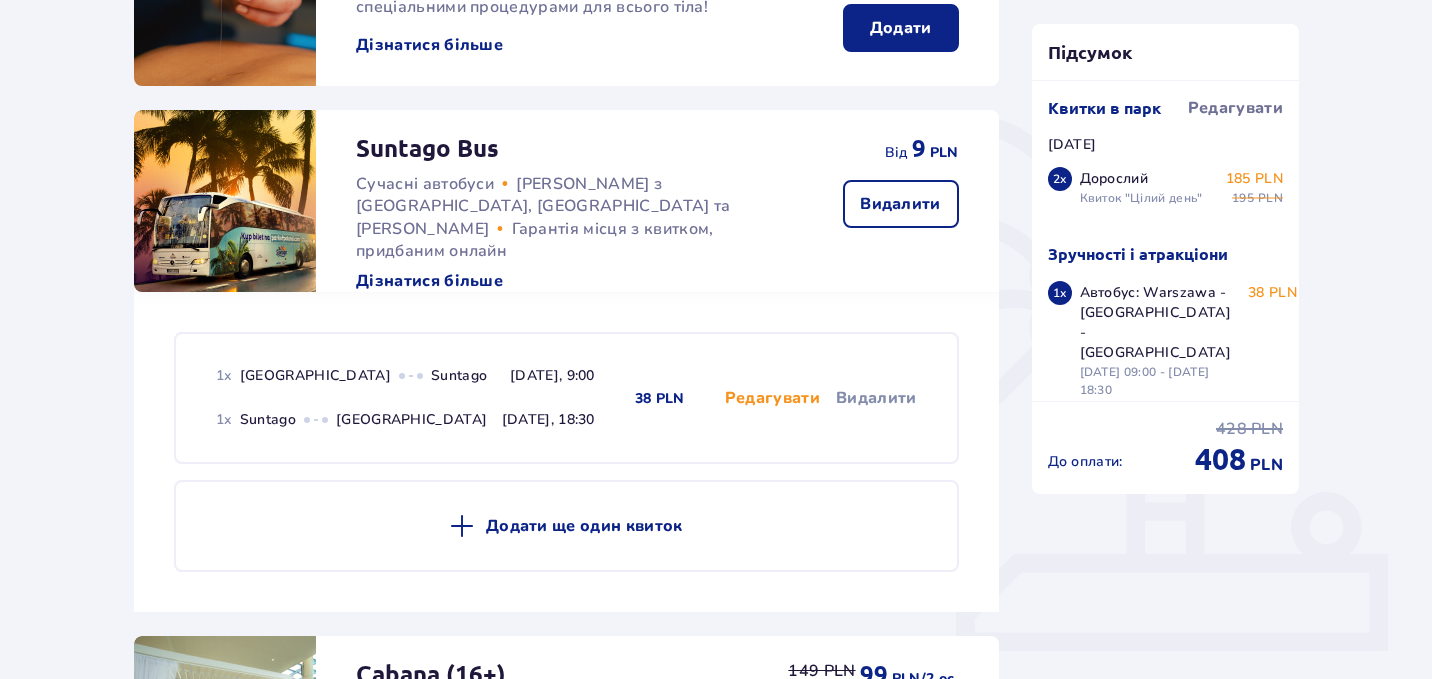 click on "Видалити" at bounding box center (876, 398) 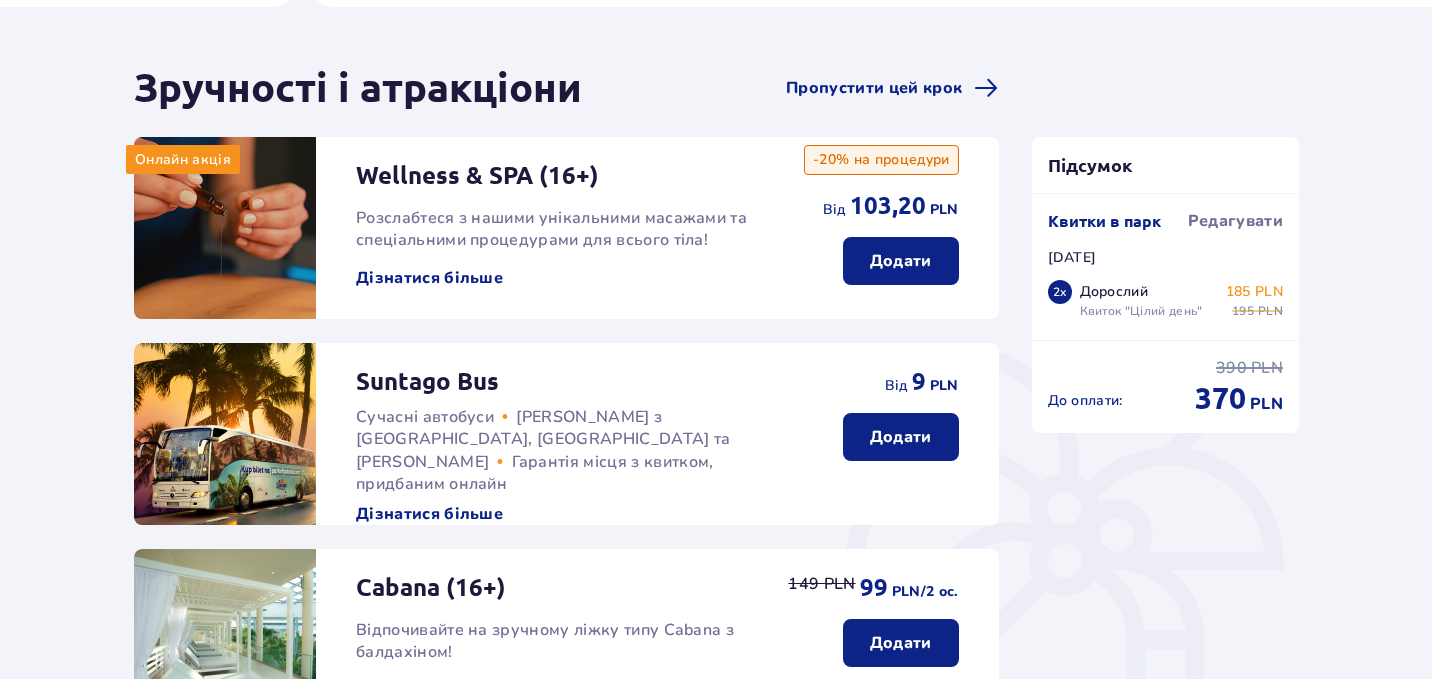 scroll, scrollTop: 145, scrollLeft: 0, axis: vertical 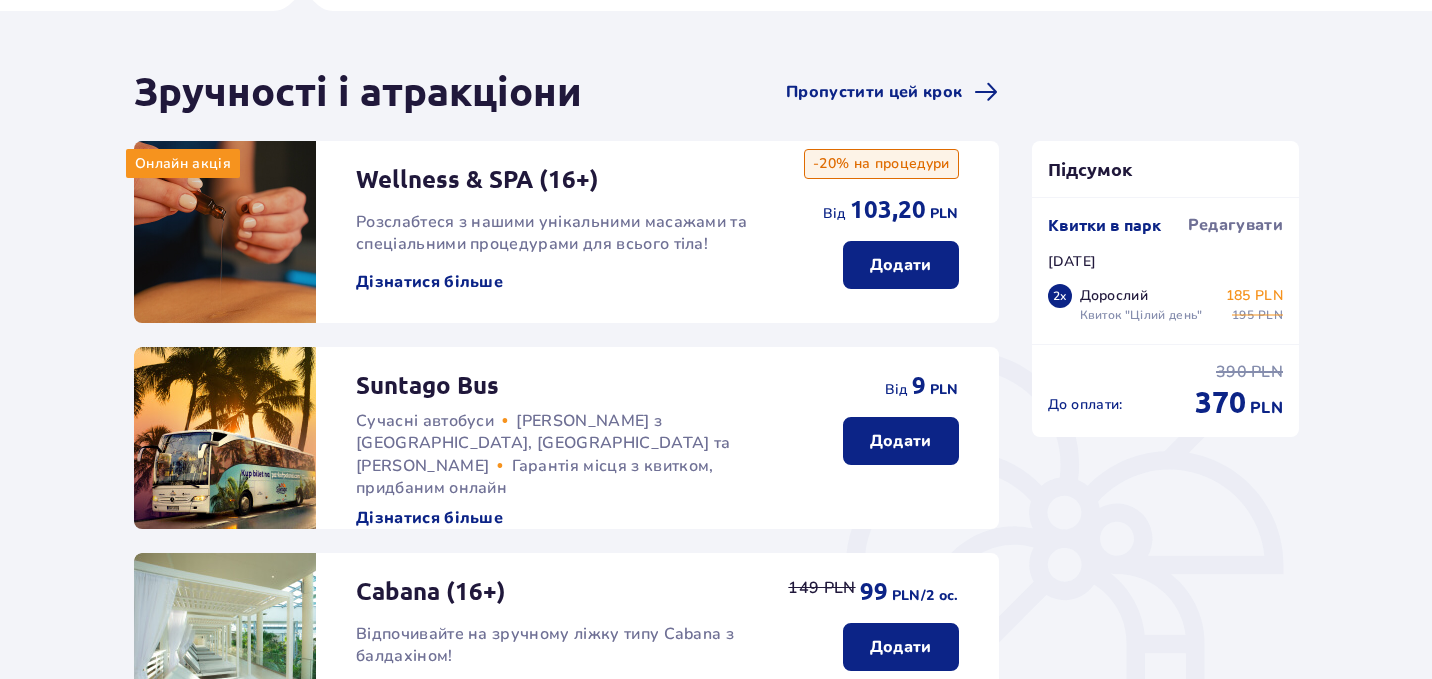 click on "Додати" at bounding box center [901, 441] 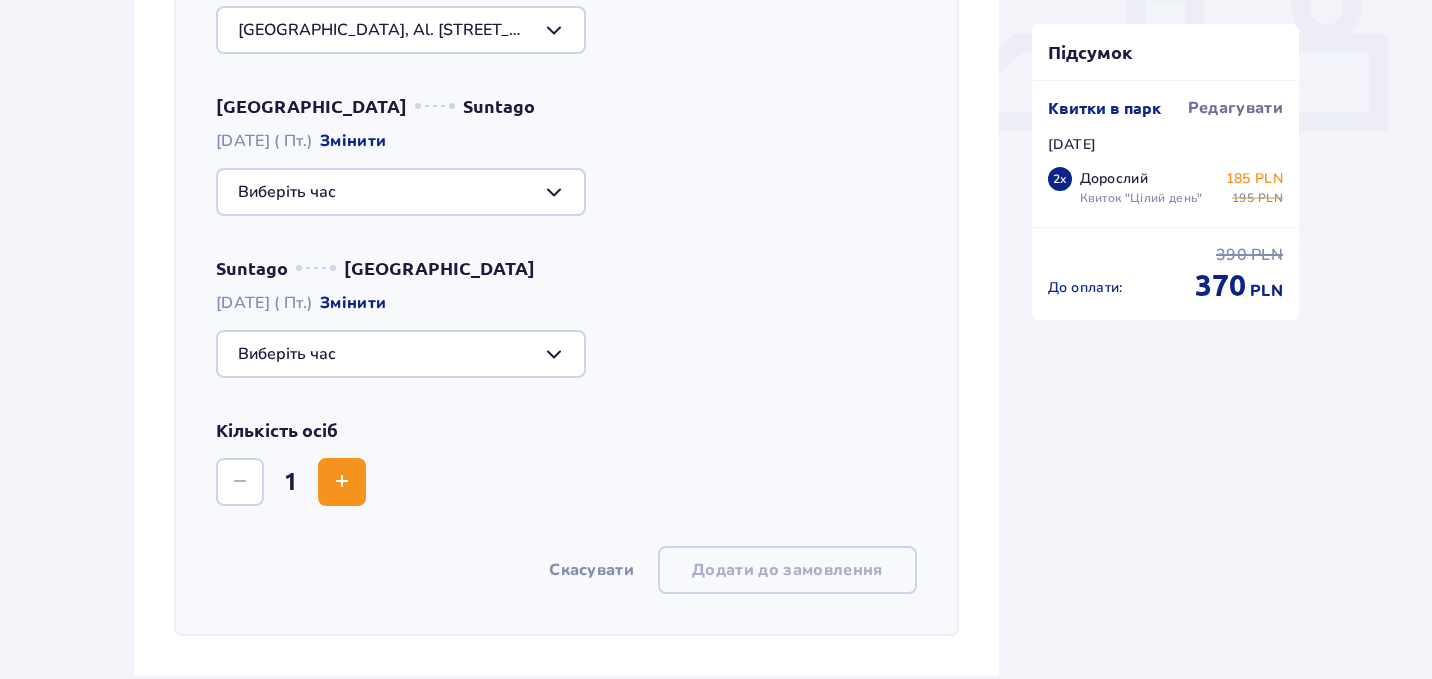 scroll, scrollTop: 909, scrollLeft: 0, axis: vertical 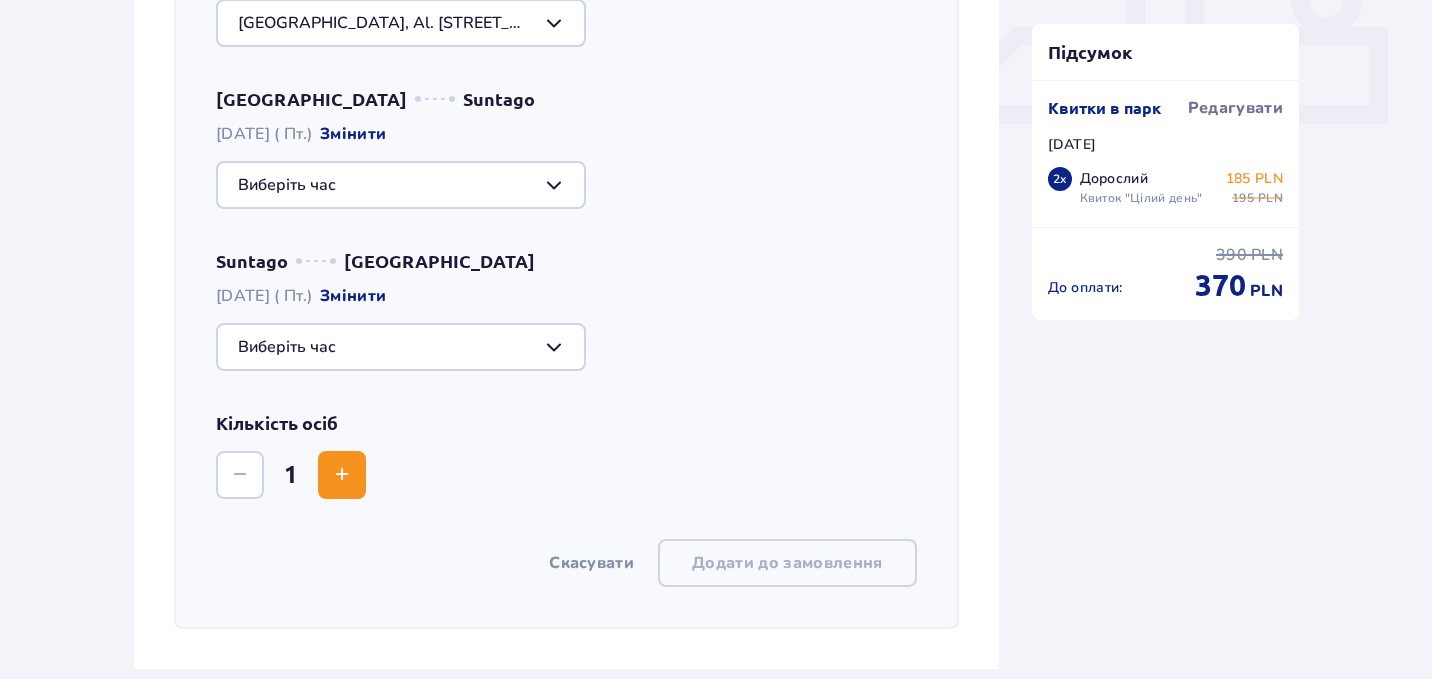 click at bounding box center [342, 475] 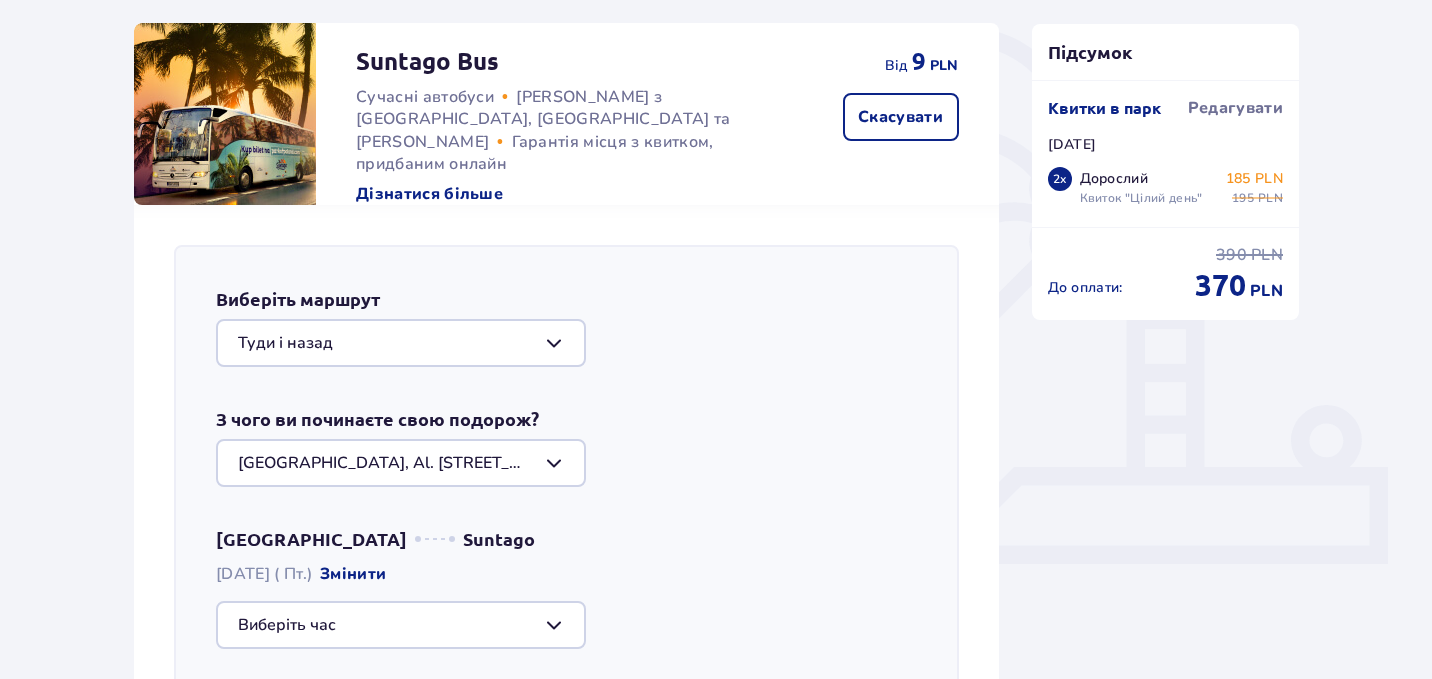 scroll, scrollTop: 461, scrollLeft: 0, axis: vertical 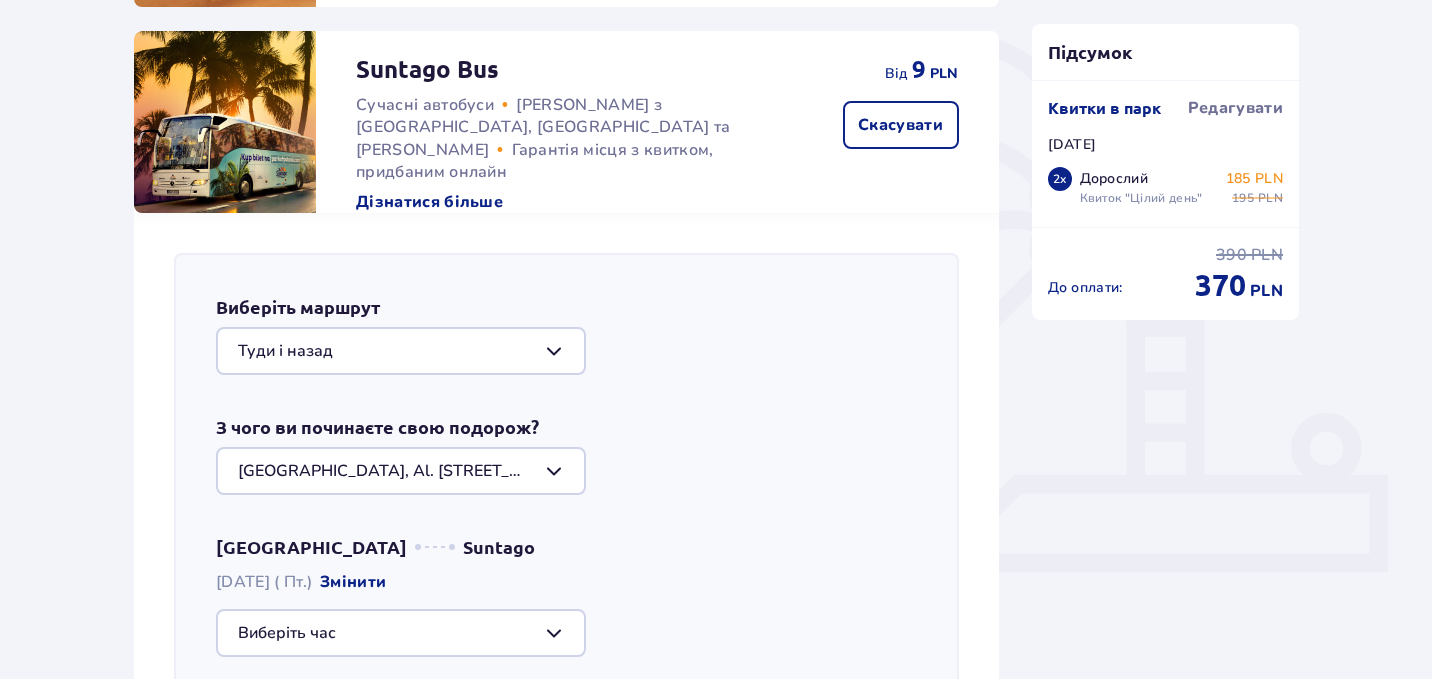 click at bounding box center [401, 351] 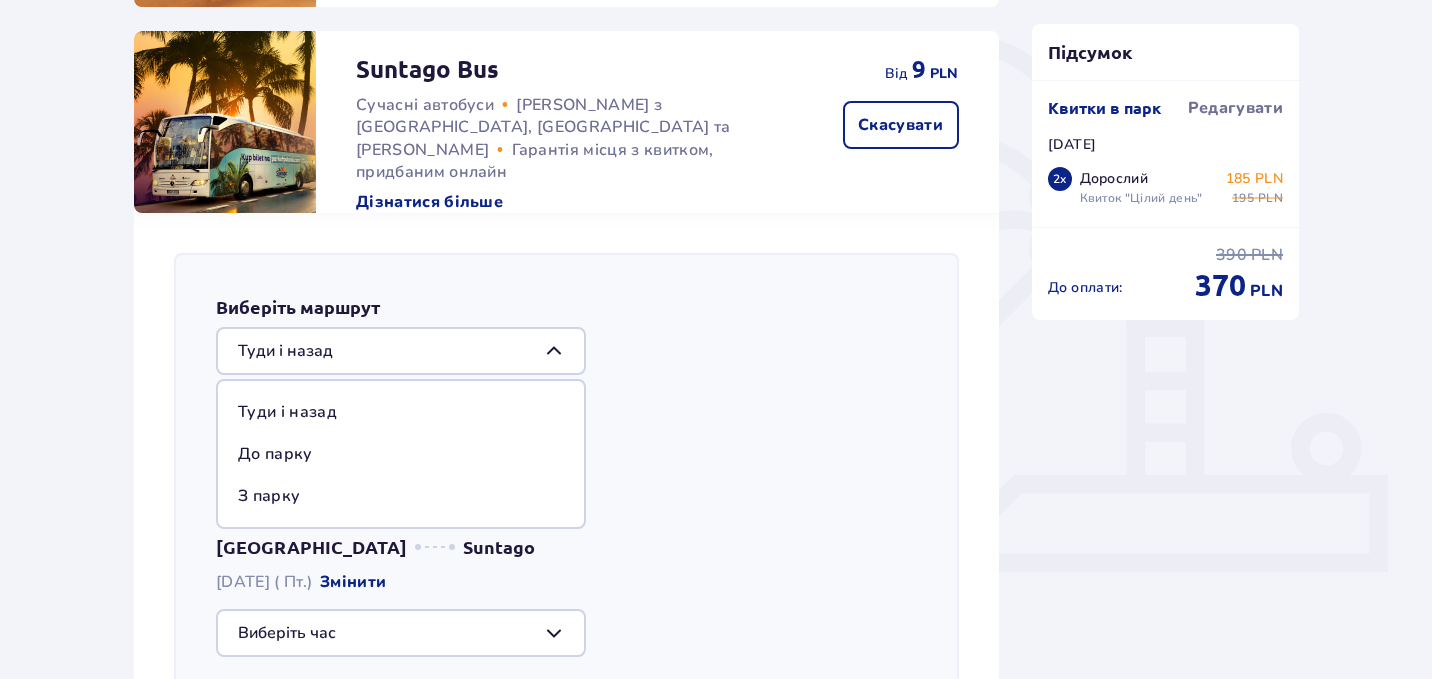 click on "Туди і назад" at bounding box center (401, 412) 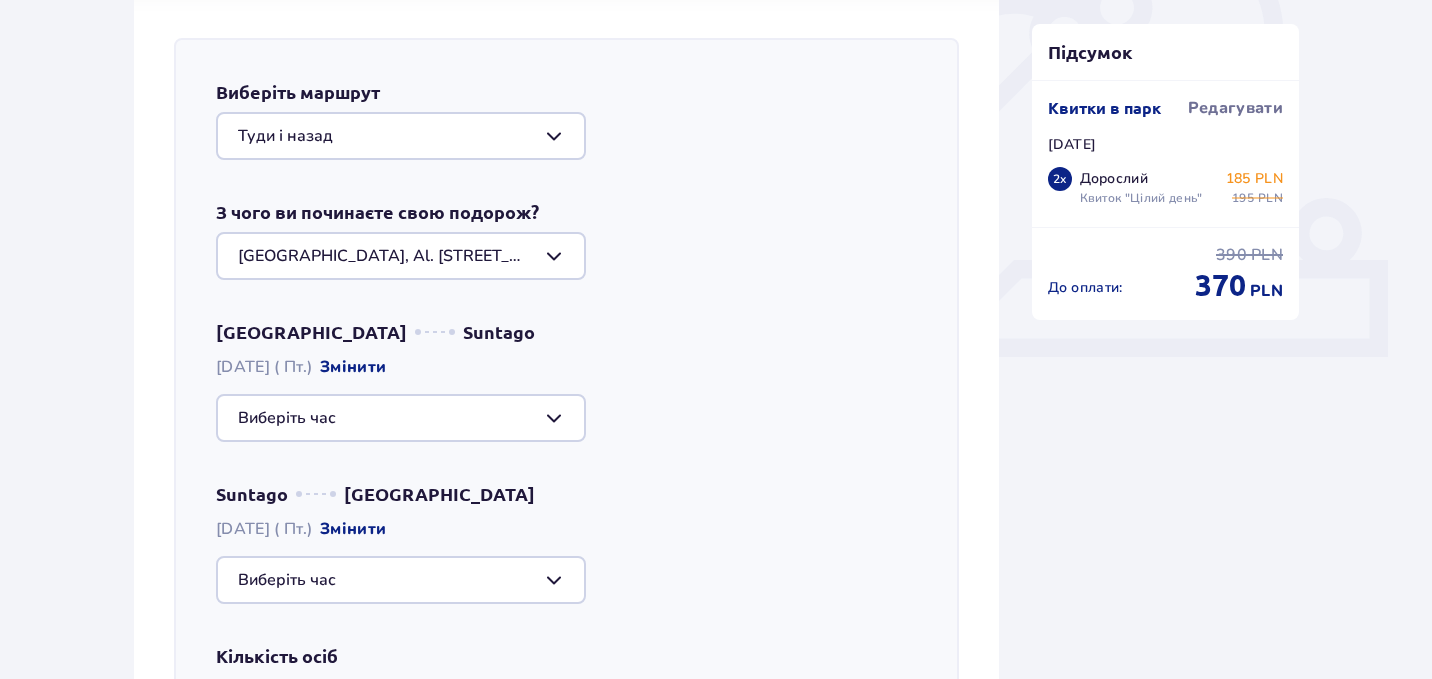scroll, scrollTop: 680, scrollLeft: 0, axis: vertical 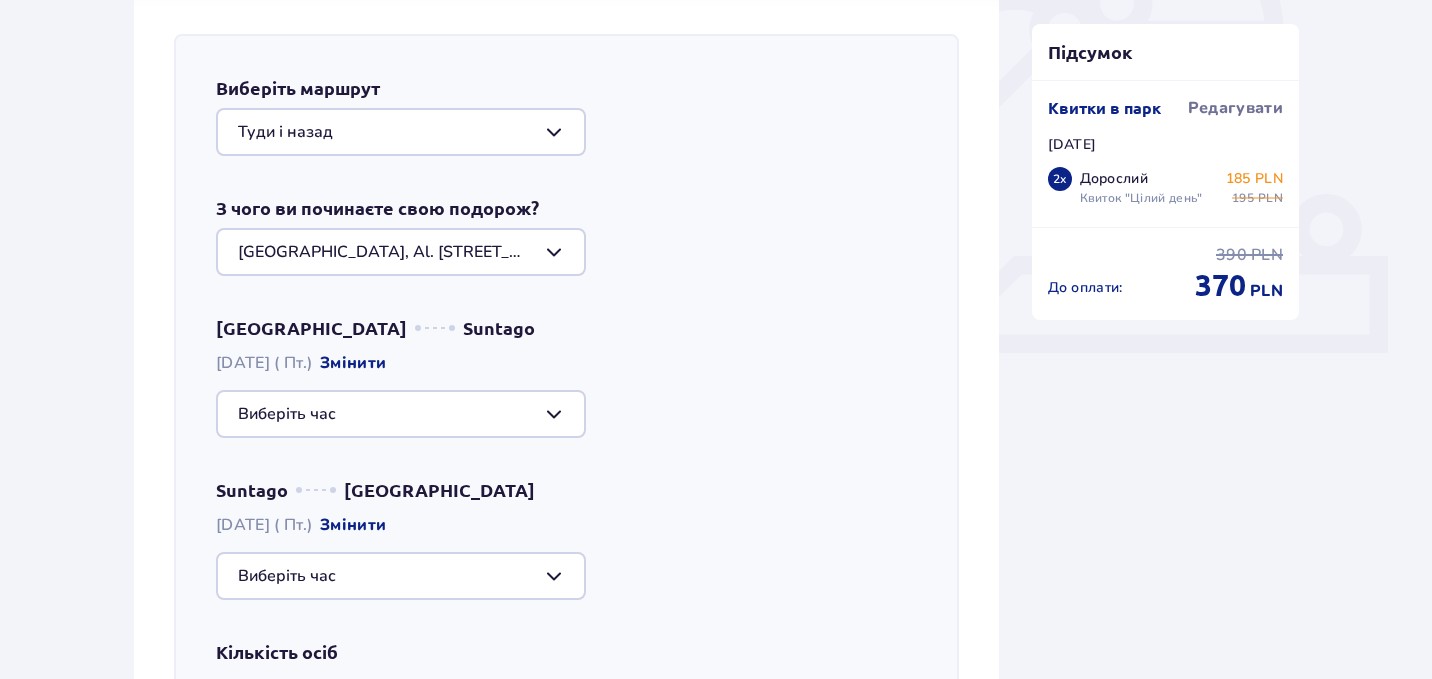 click at bounding box center (401, 414) 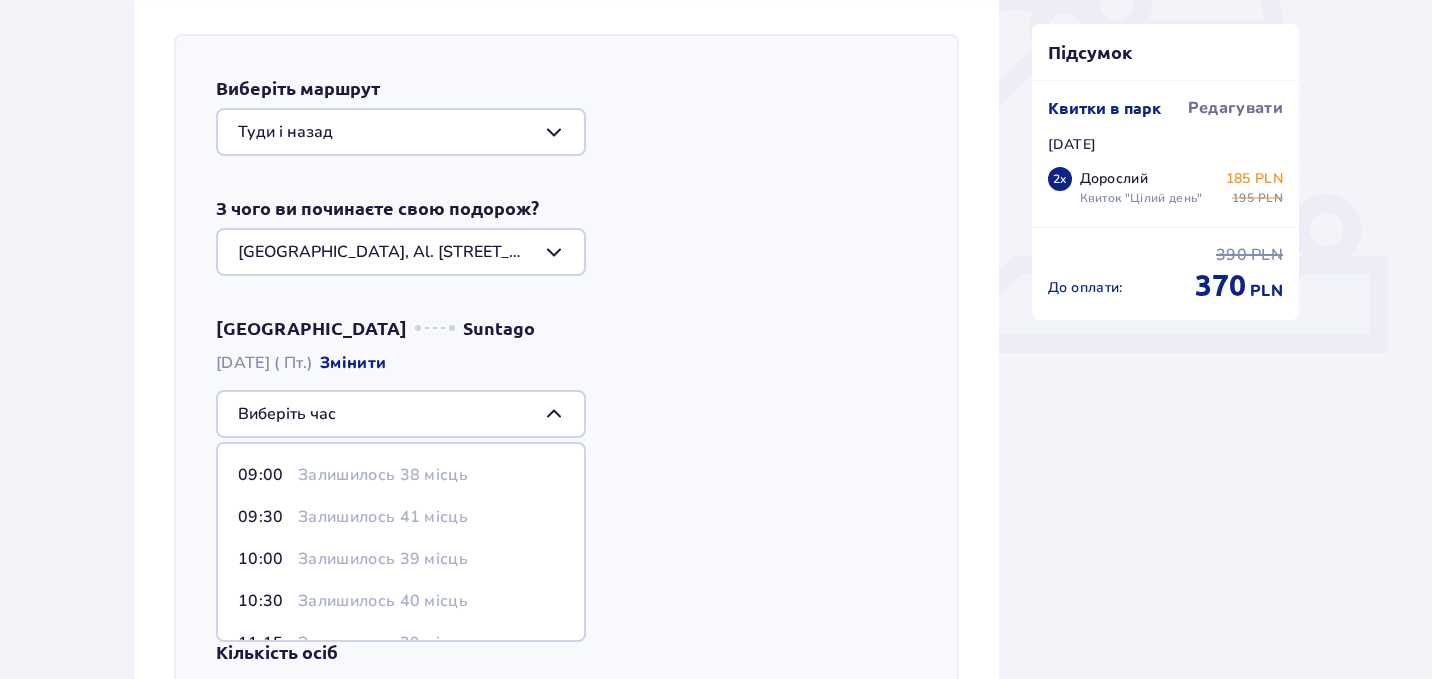 click on "09:00 Залишилось 38 місць" at bounding box center [401, 475] 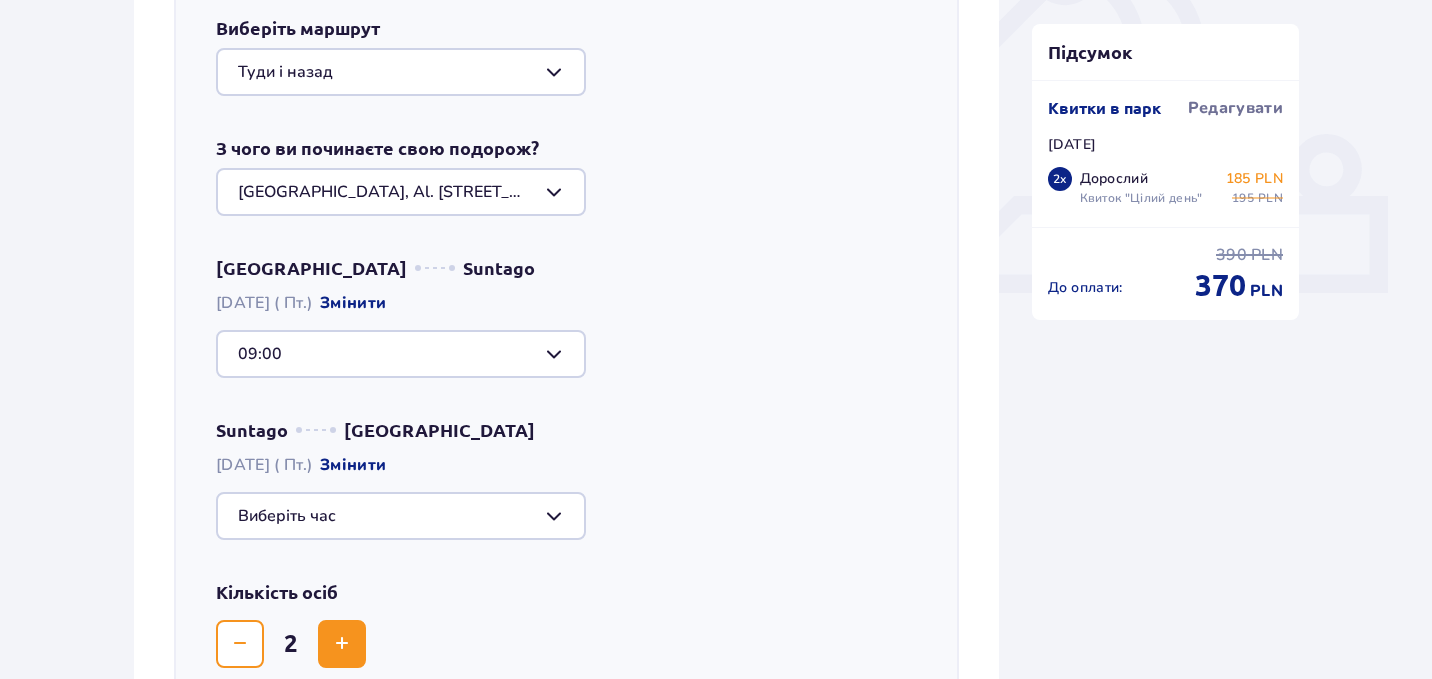 scroll, scrollTop: 745, scrollLeft: 0, axis: vertical 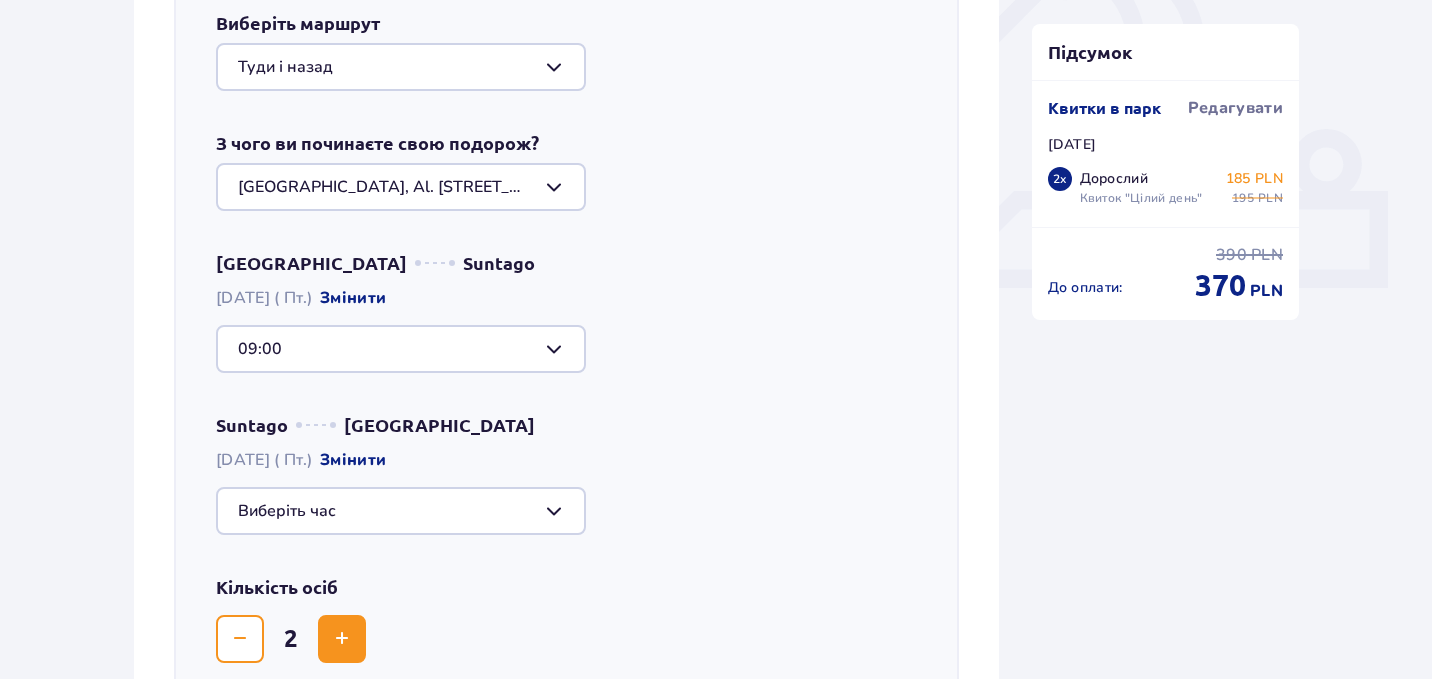 click at bounding box center (401, 511) 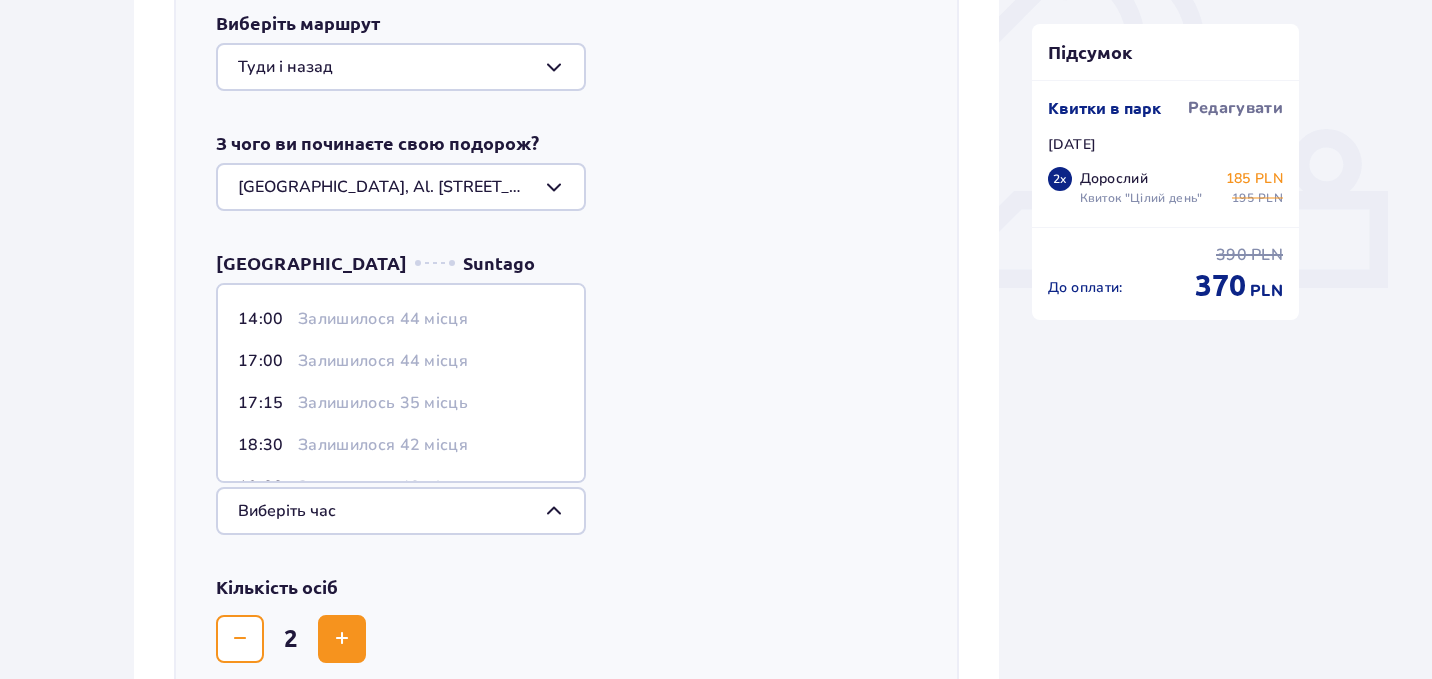 scroll, scrollTop: 38, scrollLeft: 0, axis: vertical 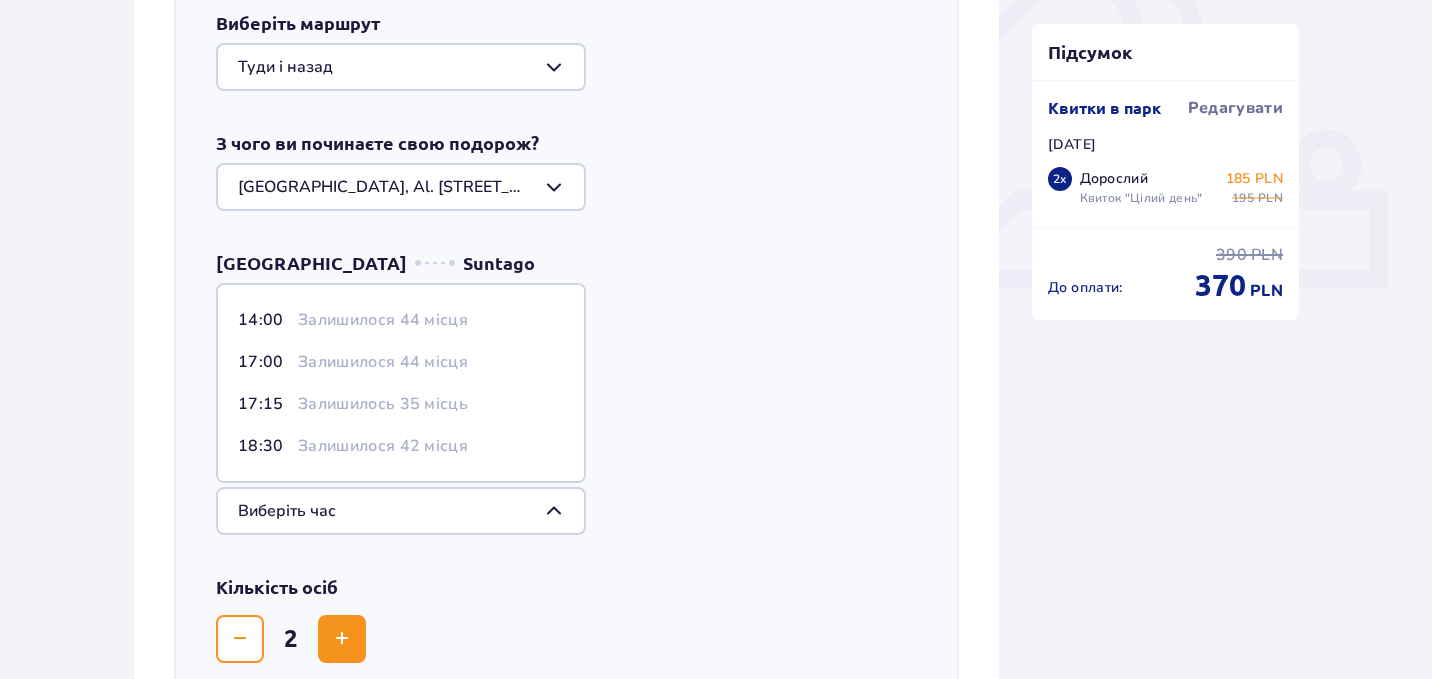 click on "Залишилося 42 місця" at bounding box center [383, 446] 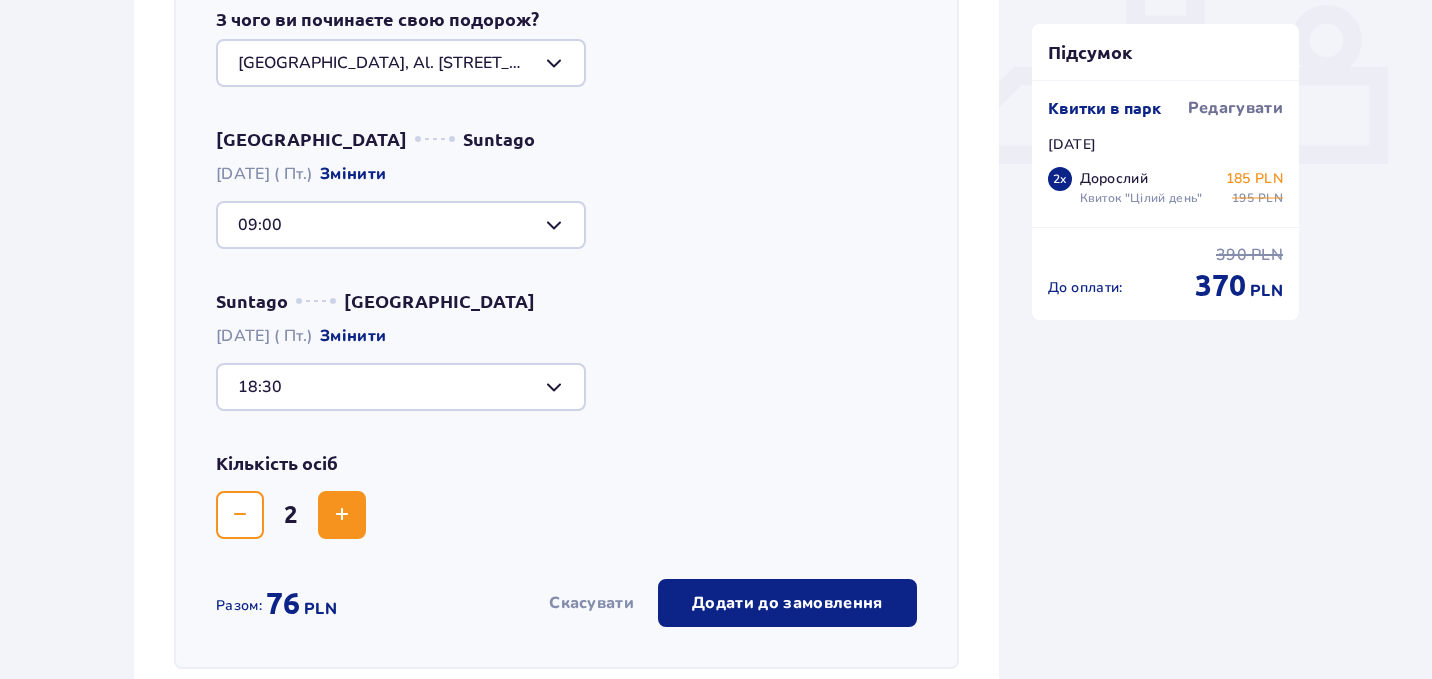 scroll, scrollTop: 867, scrollLeft: 0, axis: vertical 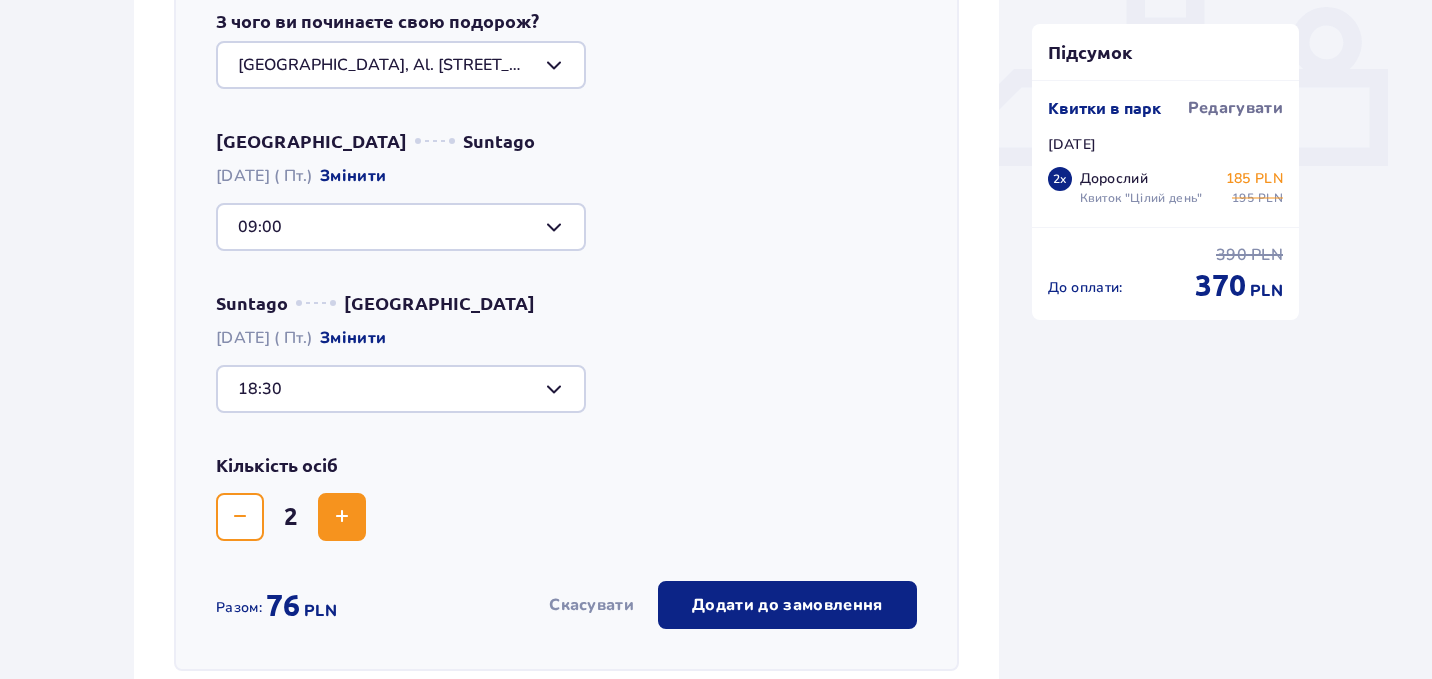 click at bounding box center (401, 389) 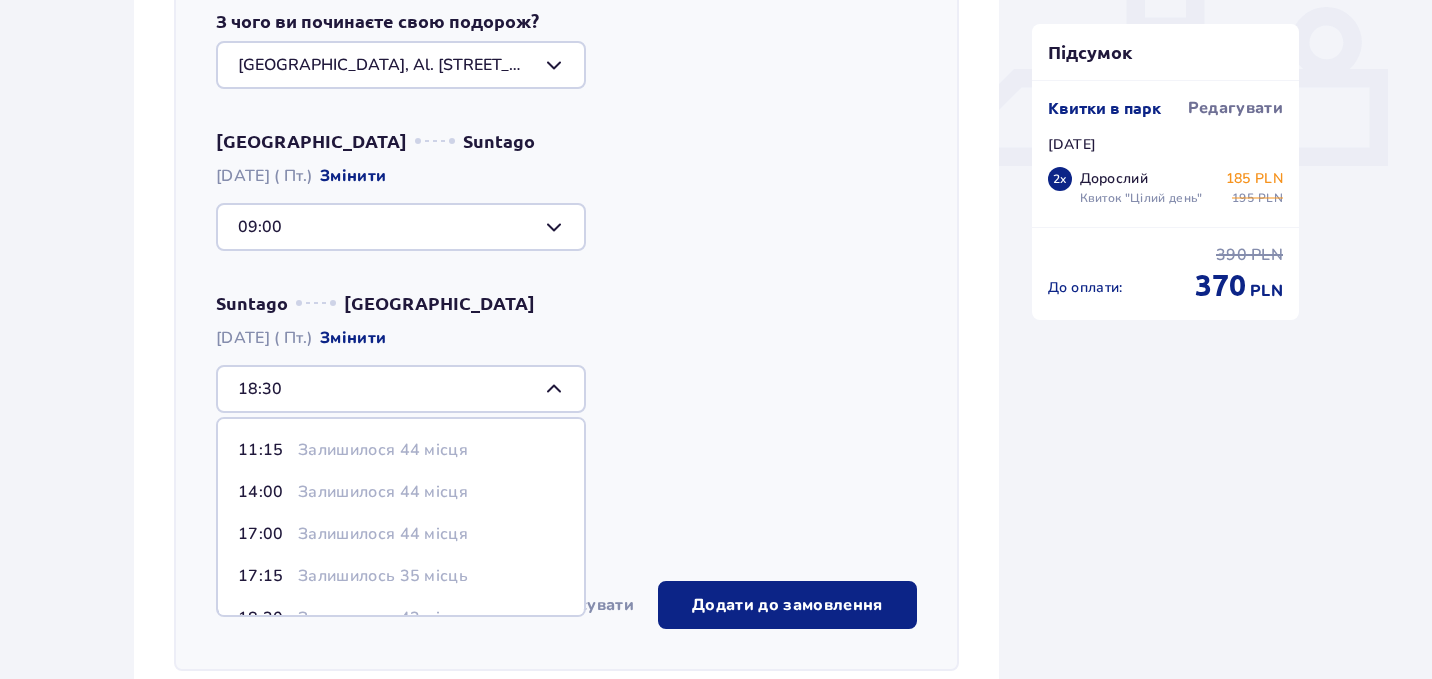 click on "Suntago Warszawa 18.07.2025 ( Пт.) Змінити 18:30 11:15 Залишилося 44 місця 14:00 Залишилося 44 місця 17:00 Залишилося 44 місця 17:15 Залишилось 35 місць 18:30 Залишилося 42 місця 19:00 Залишилось 40 місць 20:15 Залишилося 42 місця 20:45 Залишилося 44 місця 21:45 Залишилося 44 місця 22:15 Залишилось 40 місць" at bounding box center (566, 352) 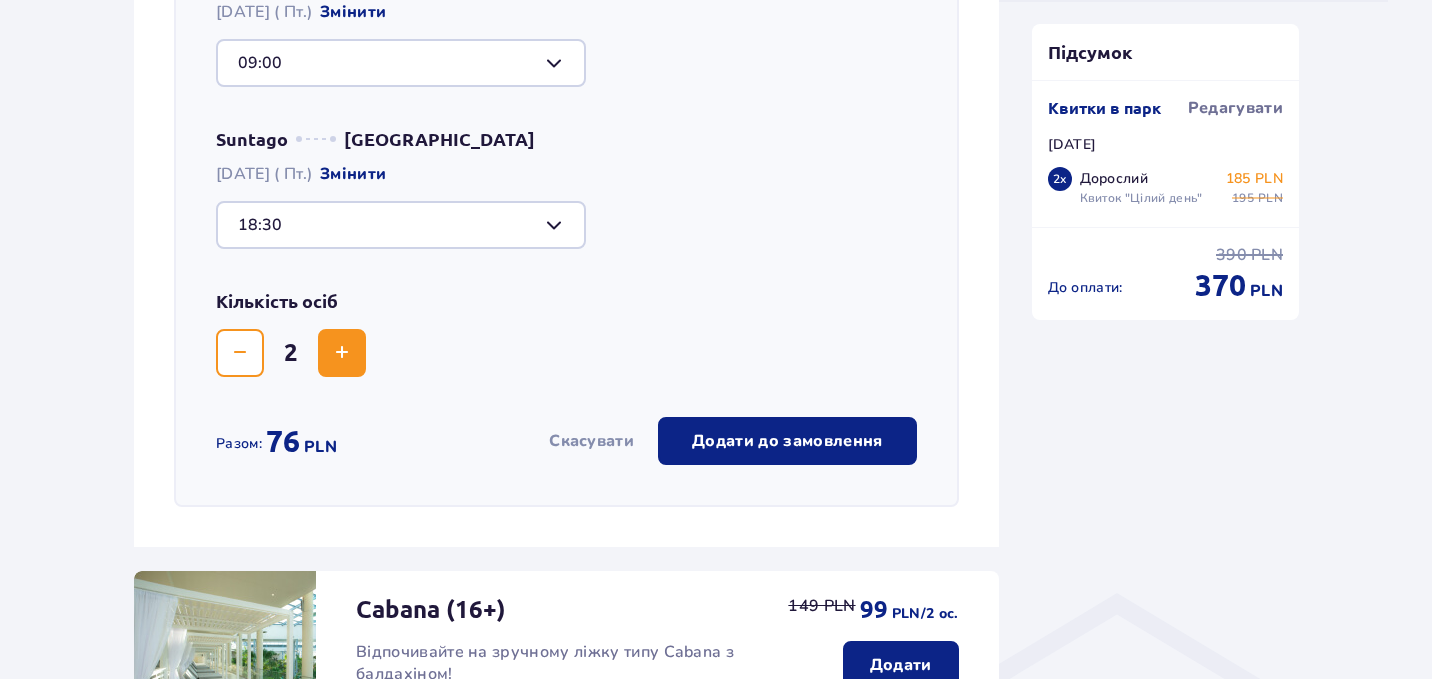 scroll, scrollTop: 1036, scrollLeft: 0, axis: vertical 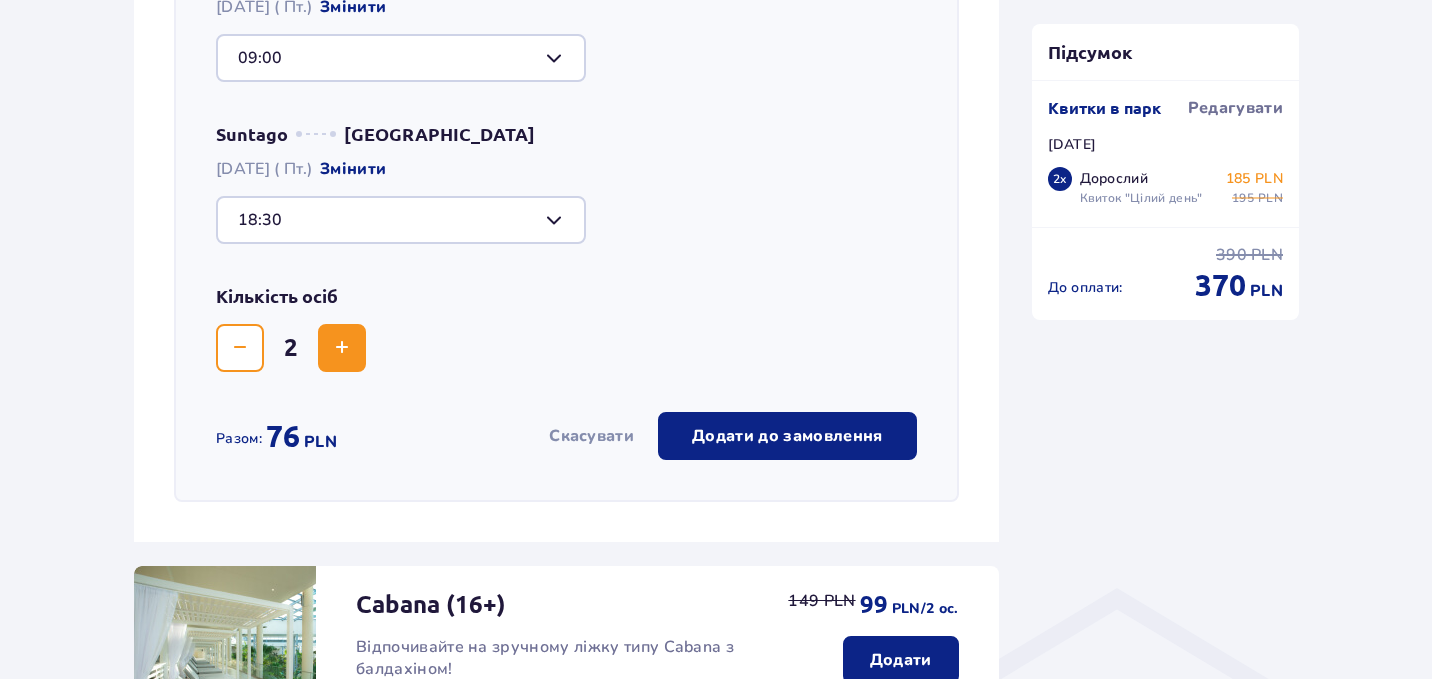 click on "Додати до замовлення" at bounding box center (787, 436) 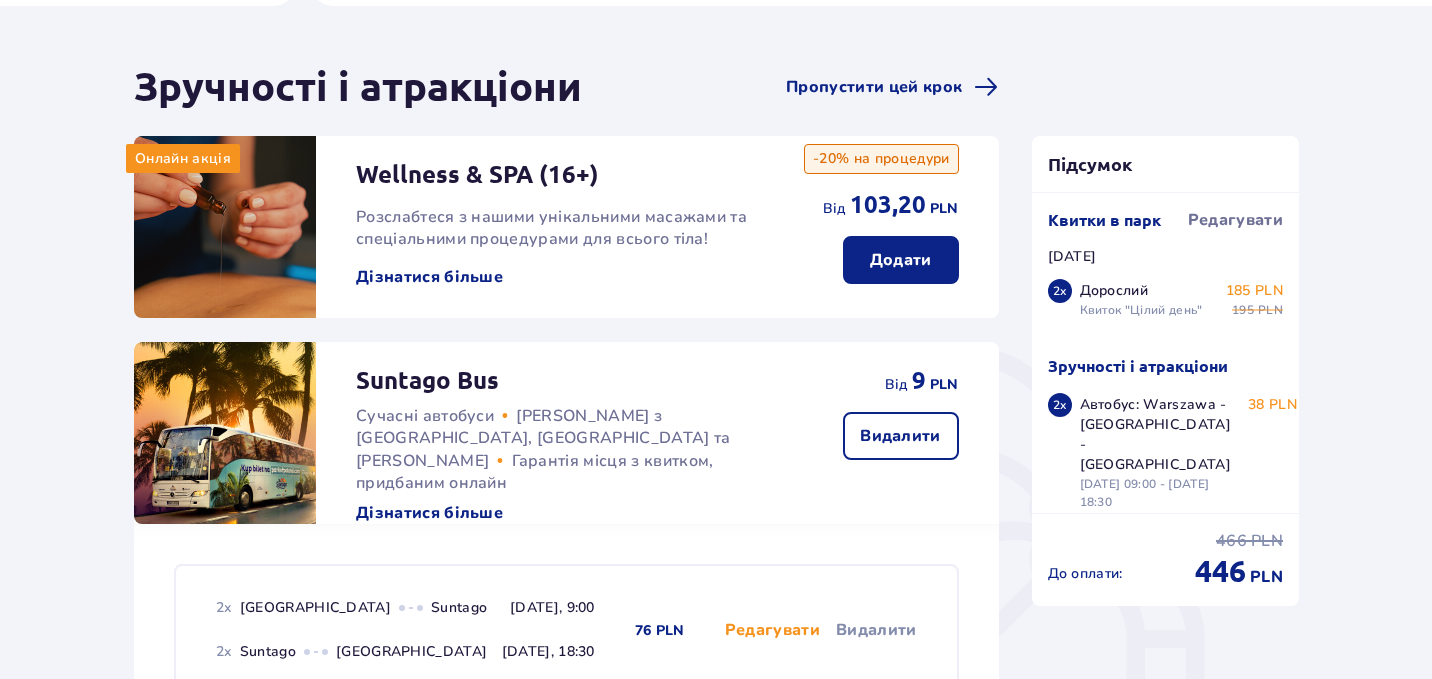 scroll, scrollTop: 0, scrollLeft: 0, axis: both 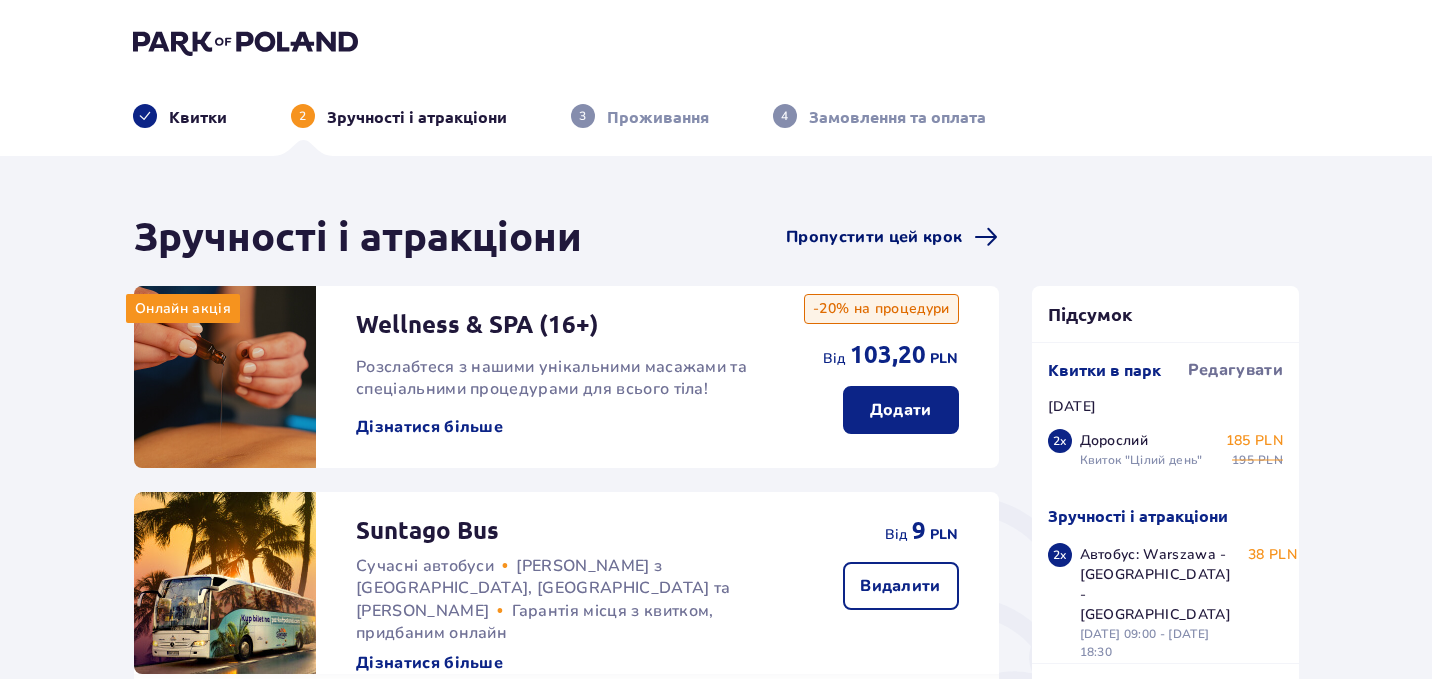 click on "Пропустити цей крок" at bounding box center (874, 237) 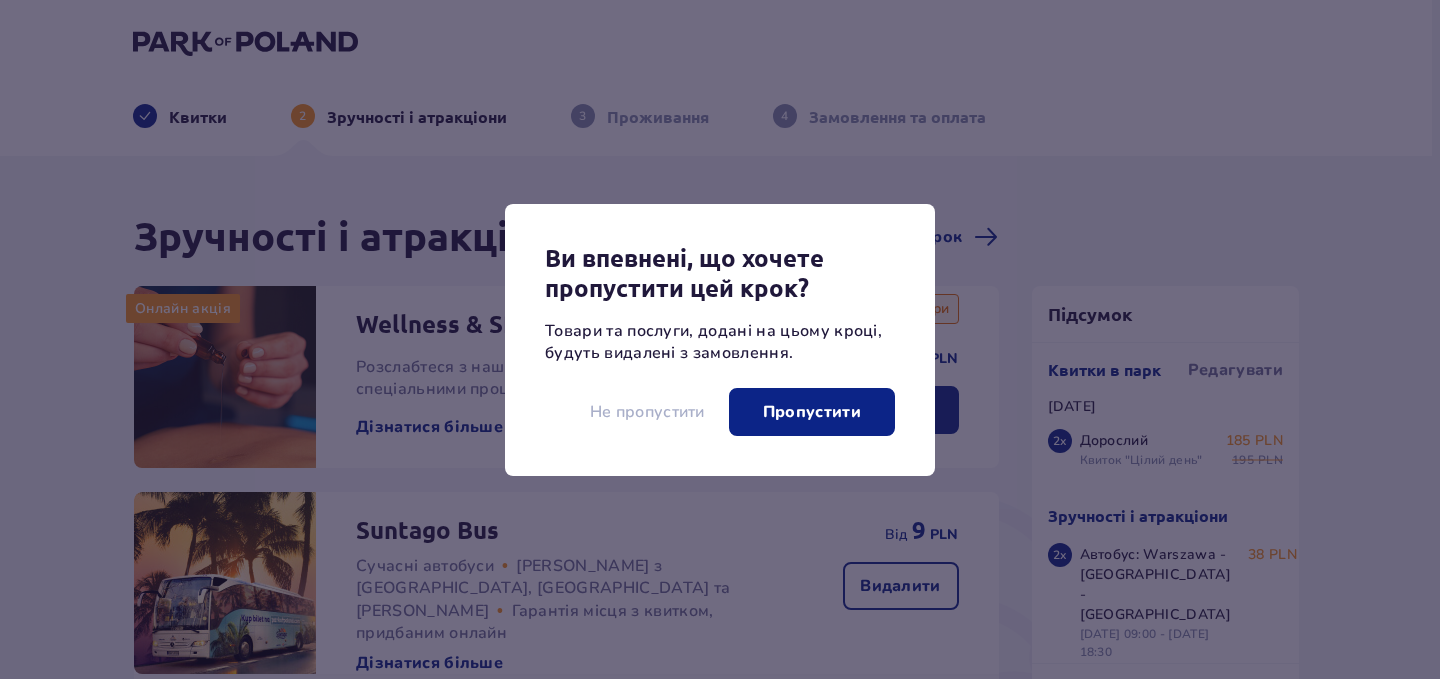 click on "Не пропустити" at bounding box center (647, 412) 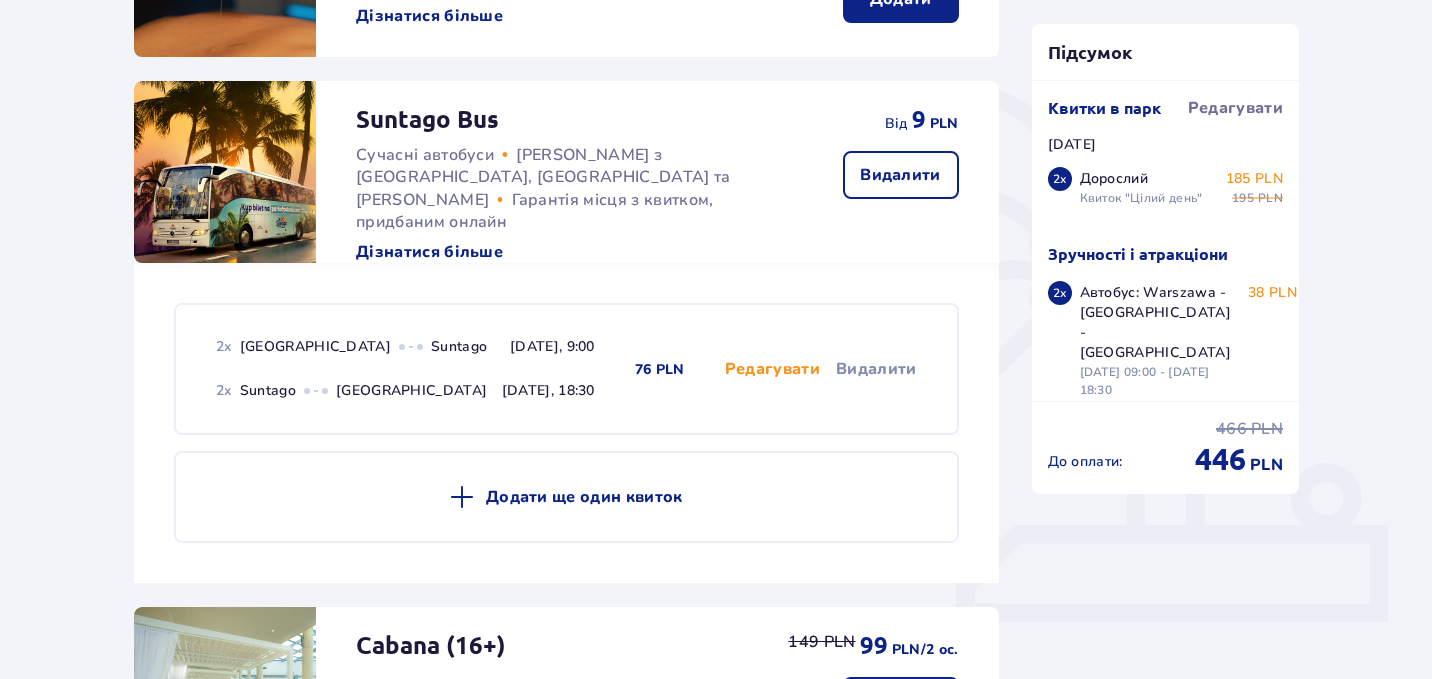 scroll, scrollTop: 997, scrollLeft: 0, axis: vertical 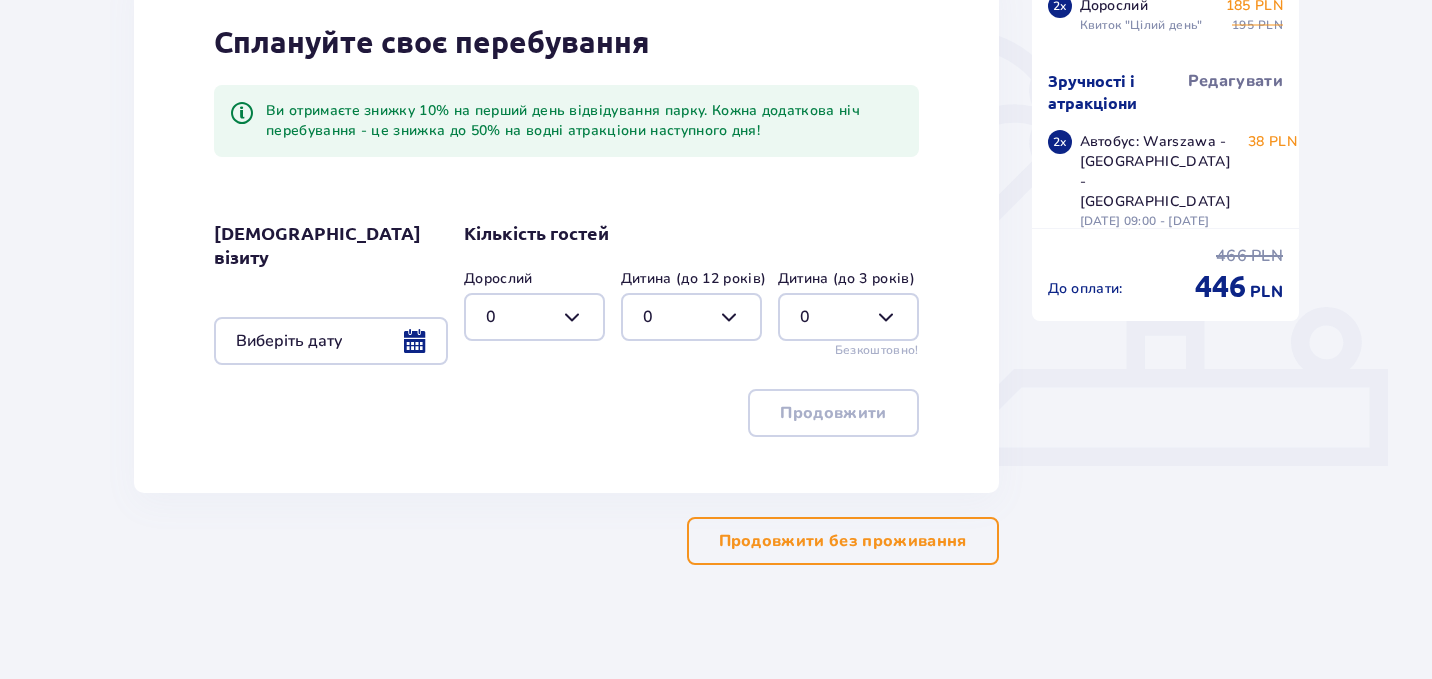 click on "Продовжити без проживання" at bounding box center (843, 541) 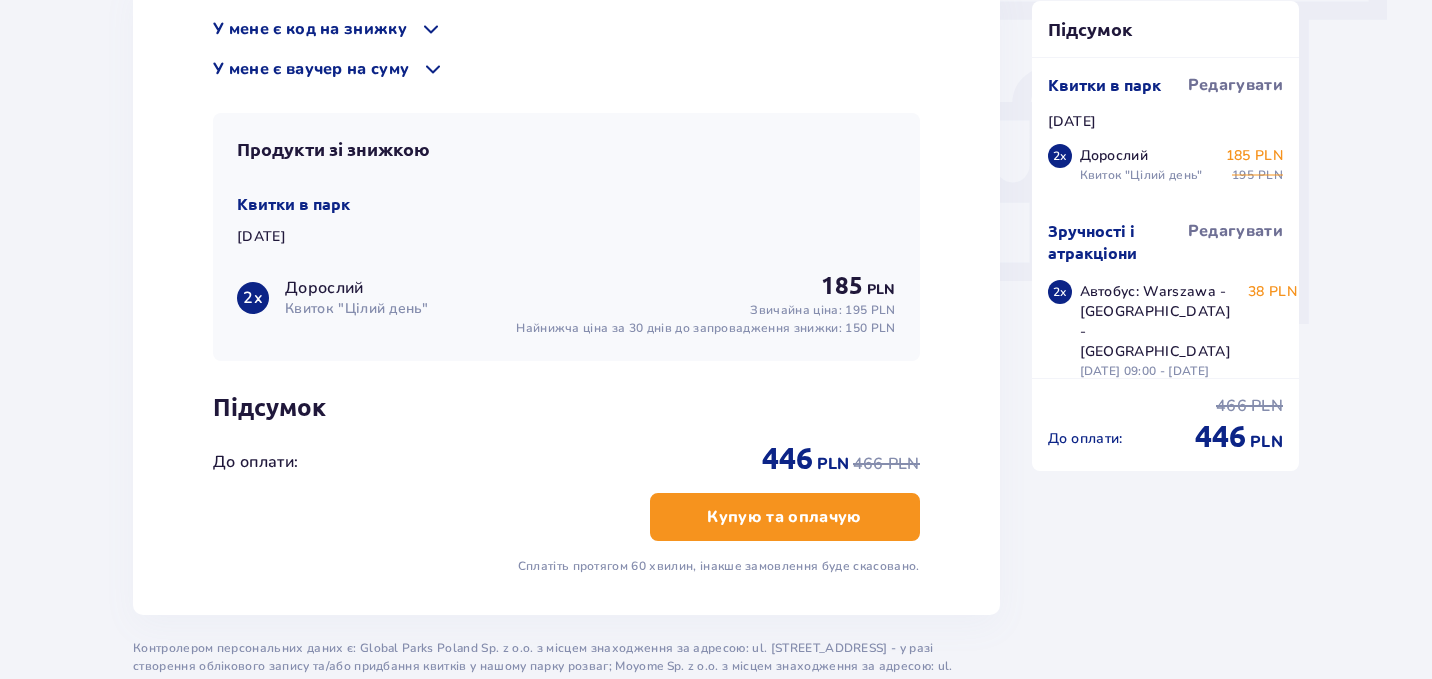 scroll, scrollTop: 1831, scrollLeft: 0, axis: vertical 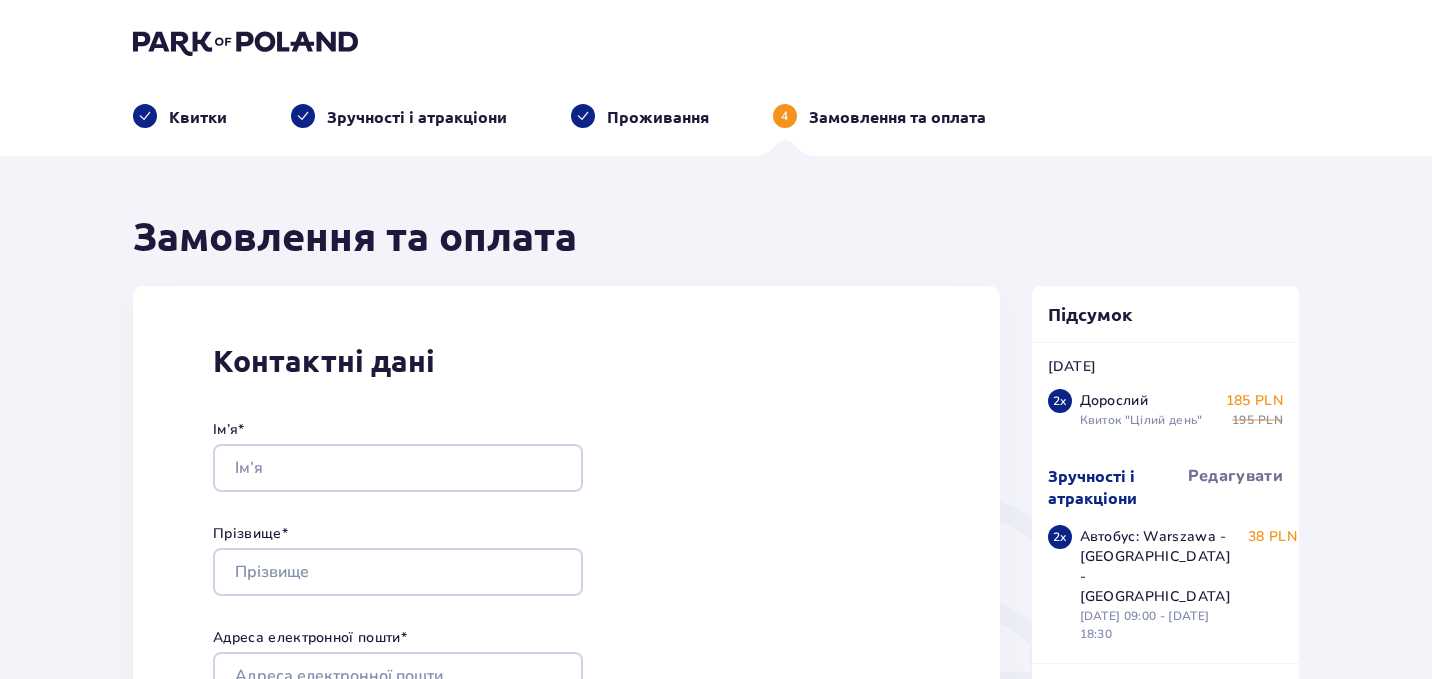 click at bounding box center (245, 42) 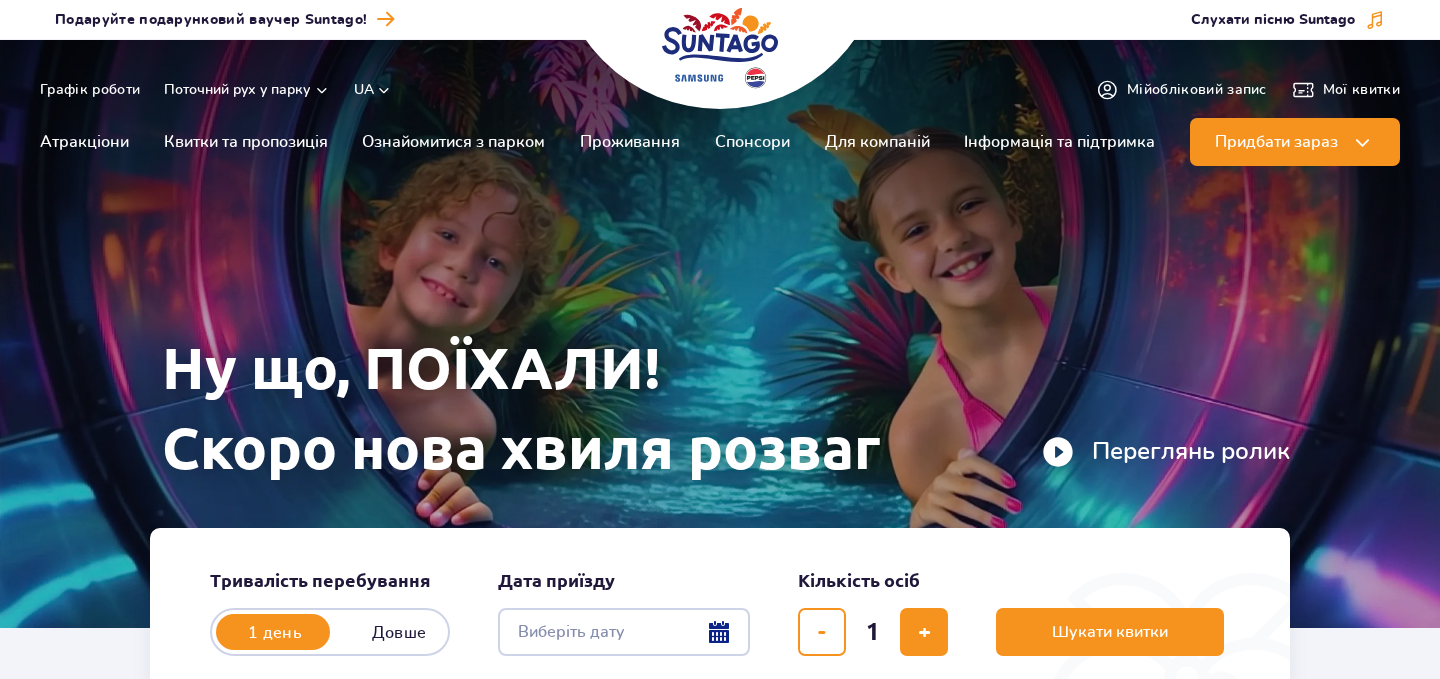 scroll, scrollTop: 0, scrollLeft: 0, axis: both 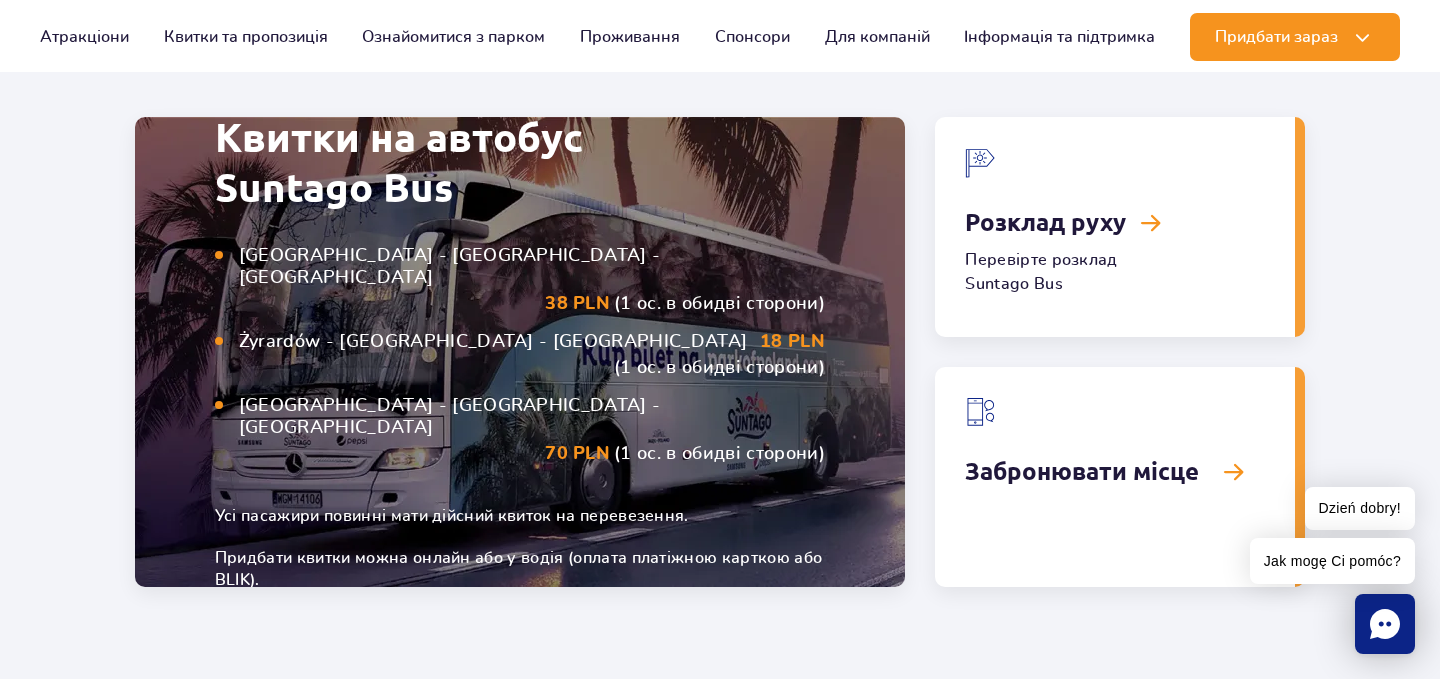 click at bounding box center (1115, 477) 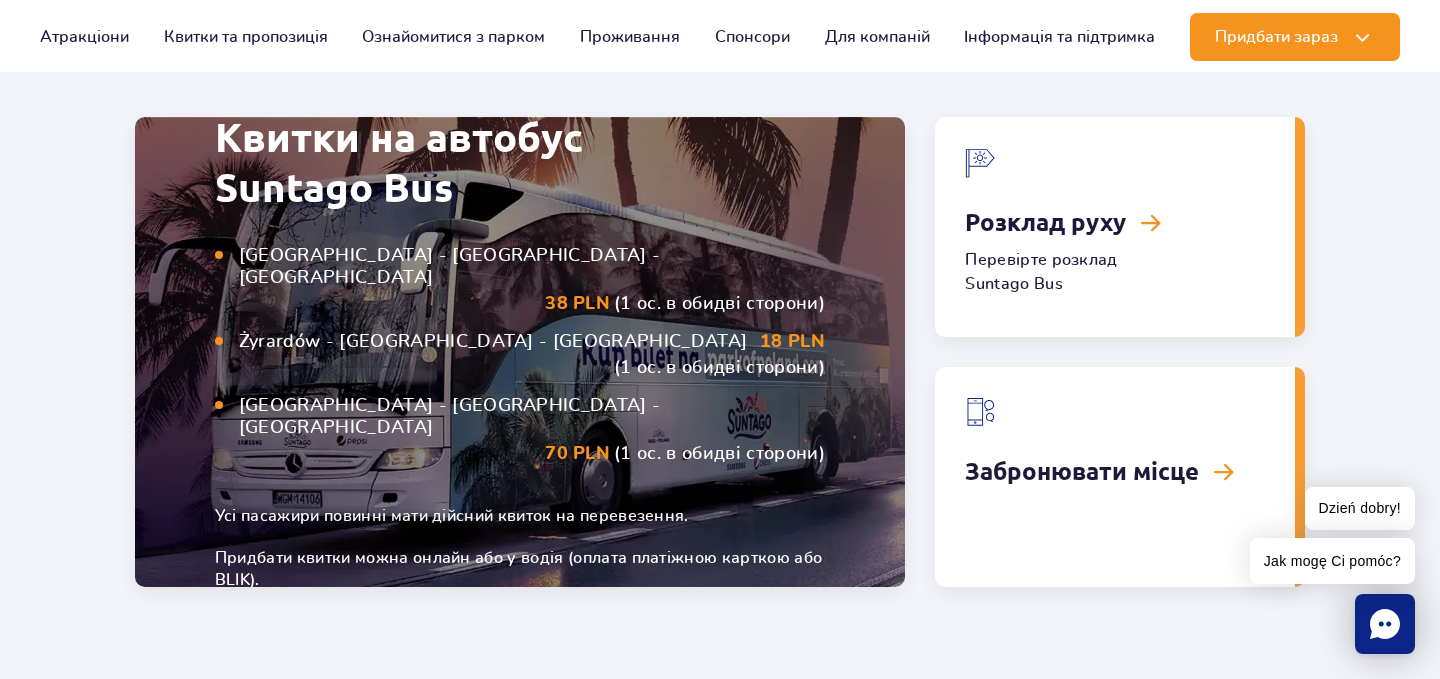 click on "Warszawa - Suntago - Warszawa   38 PLN  (1 ос. в обидві сторони) Żyrardów - Suntago - Żyrardów   18 PLN  (1 ос. в обидві сторони) Łódź - Suntago - Łódź   70 PLN  (1 ос. в обидві сторони)" at bounding box center [520, 355] 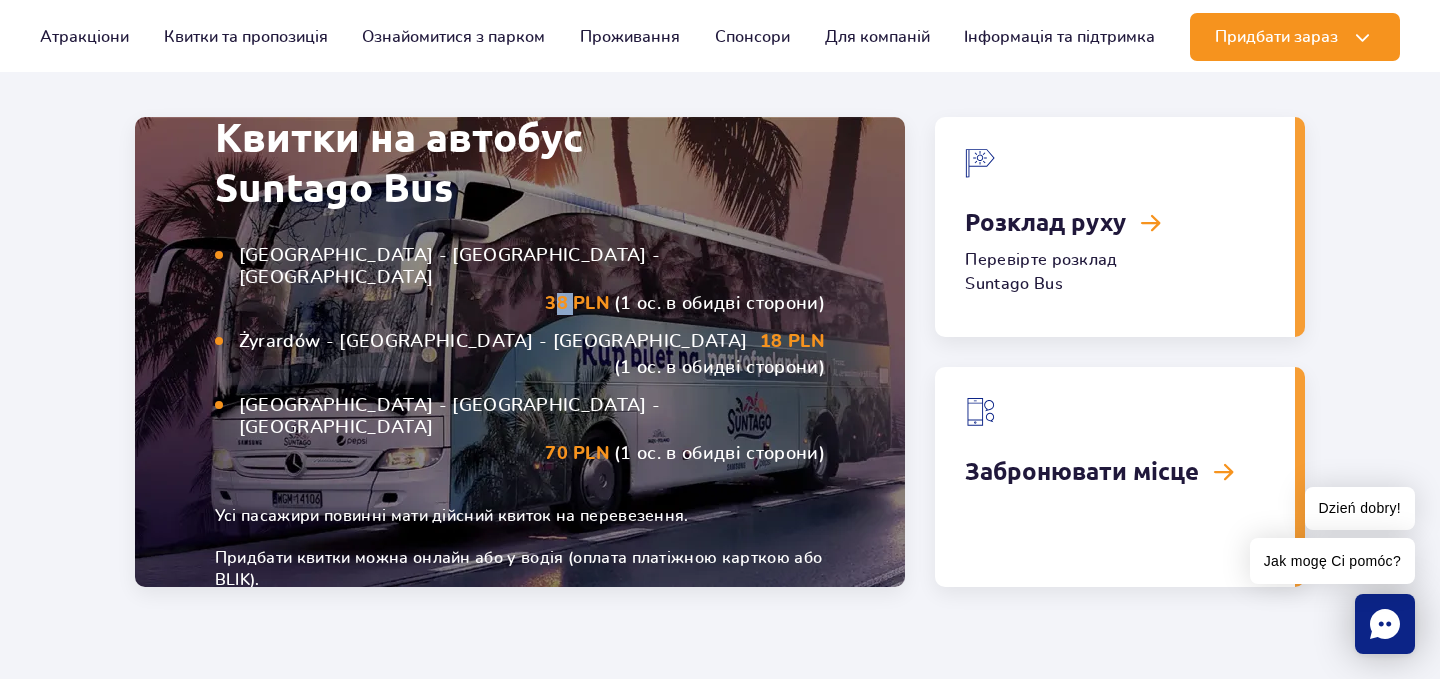 drag, startPoint x: 558, startPoint y: 330, endPoint x: 574, endPoint y: 328, distance: 16.124516 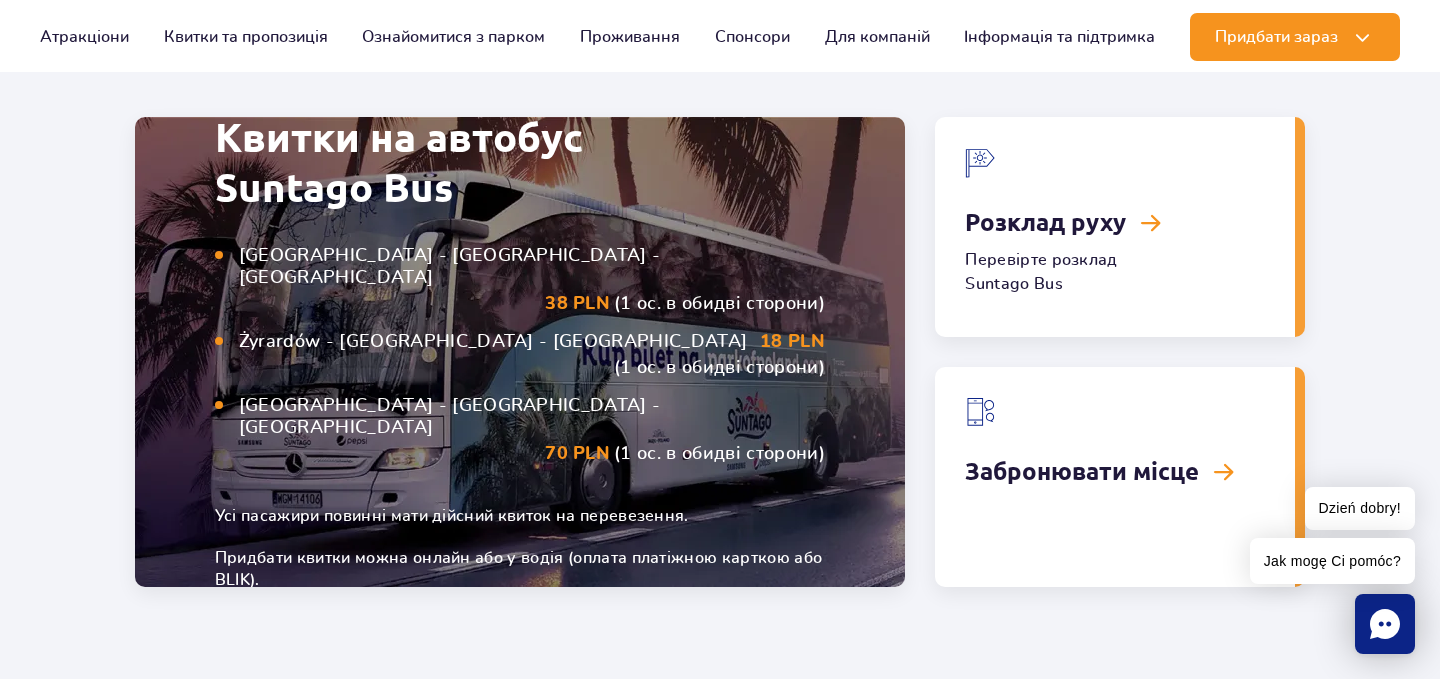 click on "38 PLN" at bounding box center [577, 304] 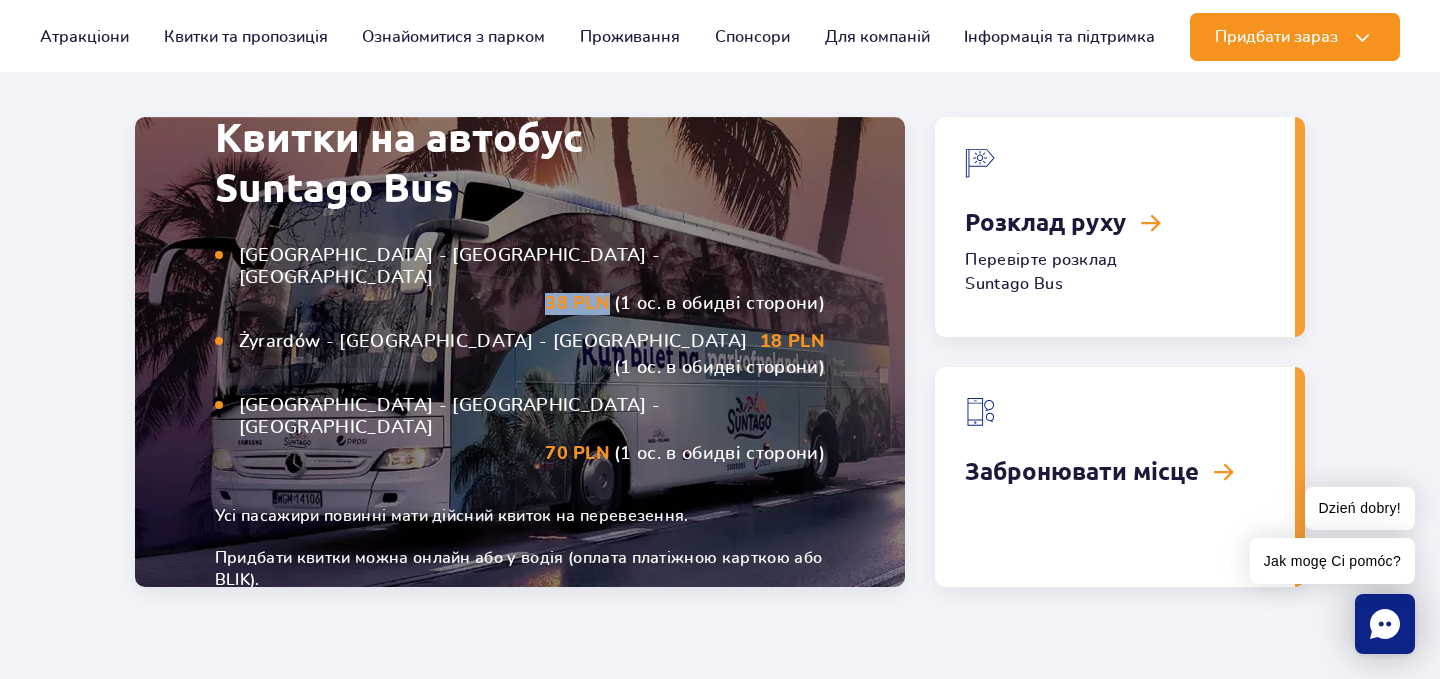 drag, startPoint x: 610, startPoint y: 319, endPoint x: 550, endPoint y: 323, distance: 60.133186 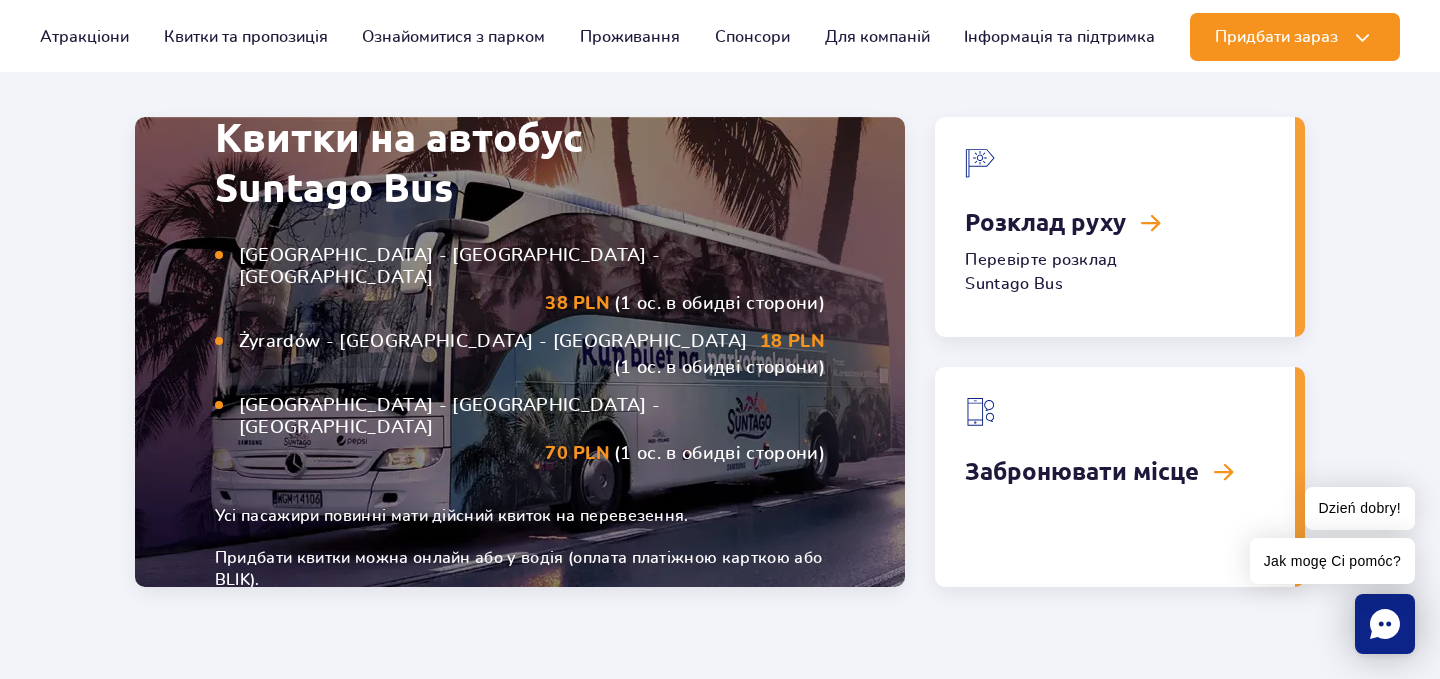 click on "Żyrardów - Suntago - Żyrardów" at bounding box center (497, 342) 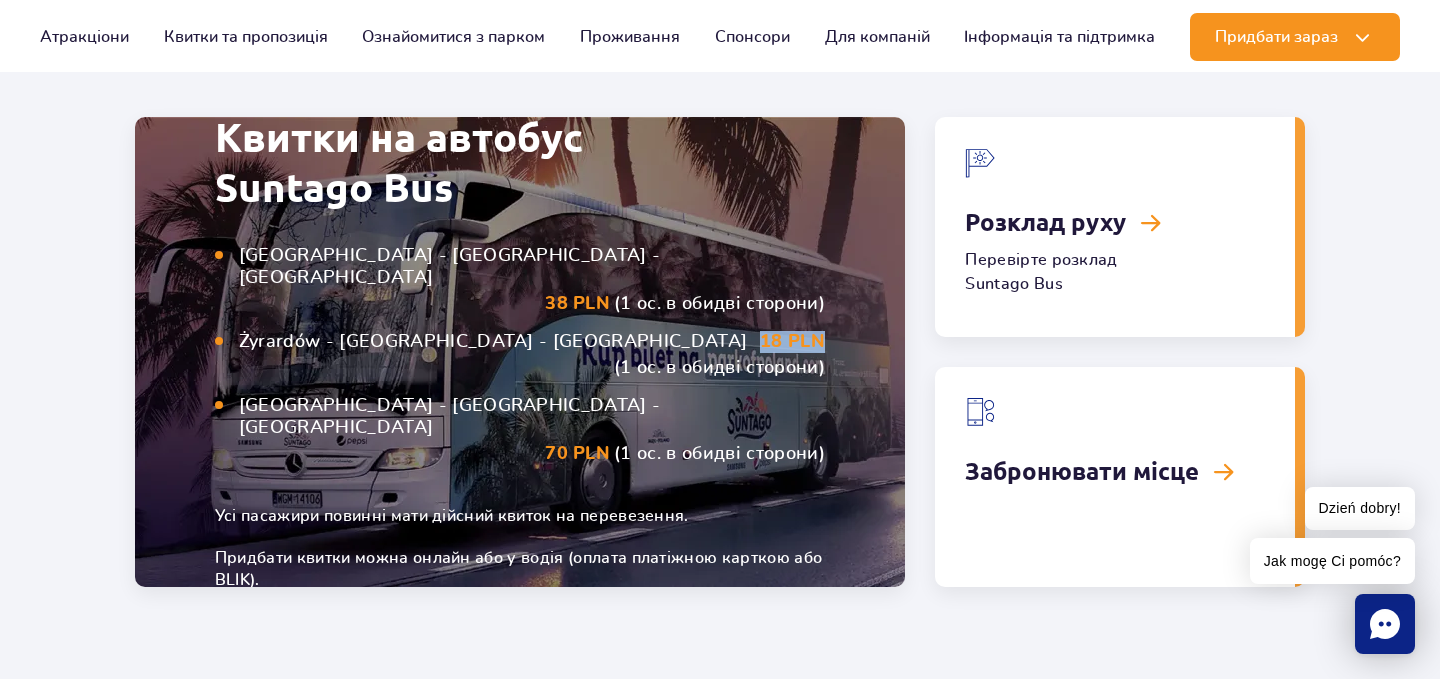 drag, startPoint x: 548, startPoint y: 364, endPoint x: 607, endPoint y: 366, distance: 59.03389 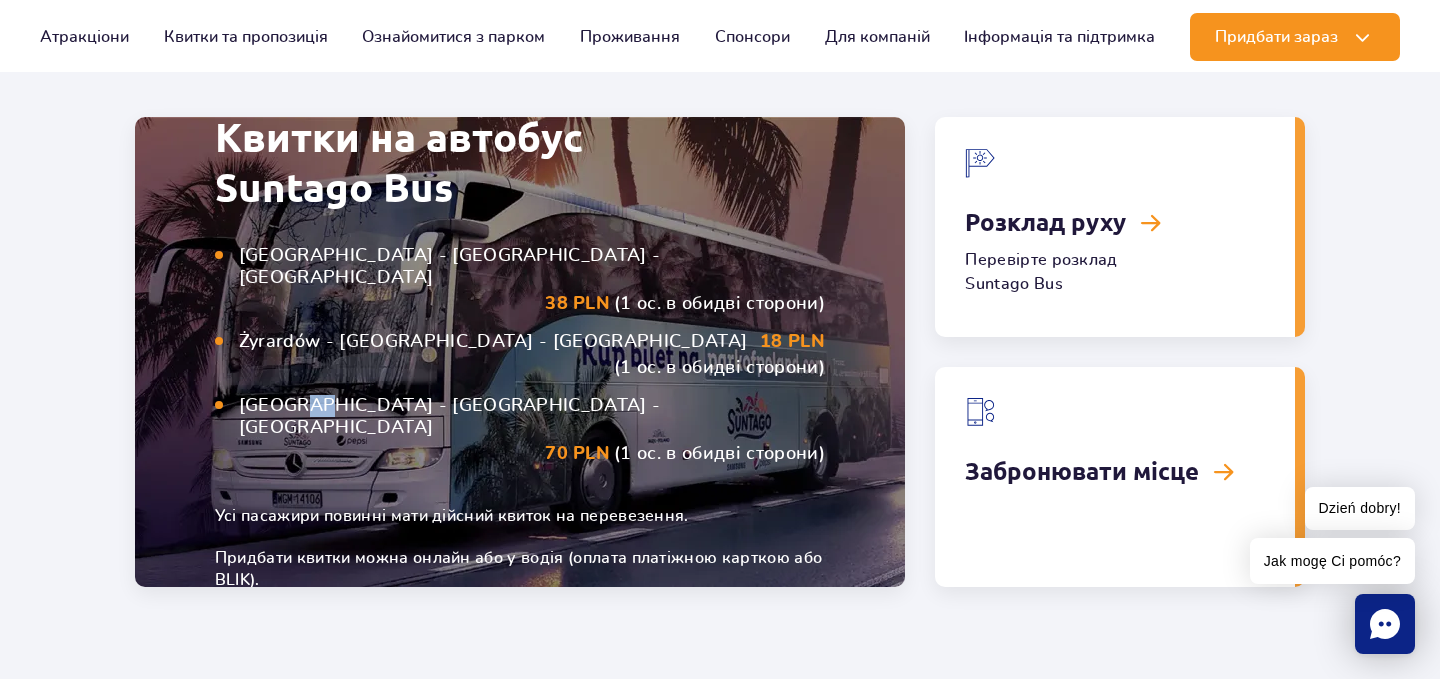 drag, startPoint x: 293, startPoint y: 387, endPoint x: 308, endPoint y: 387, distance: 15 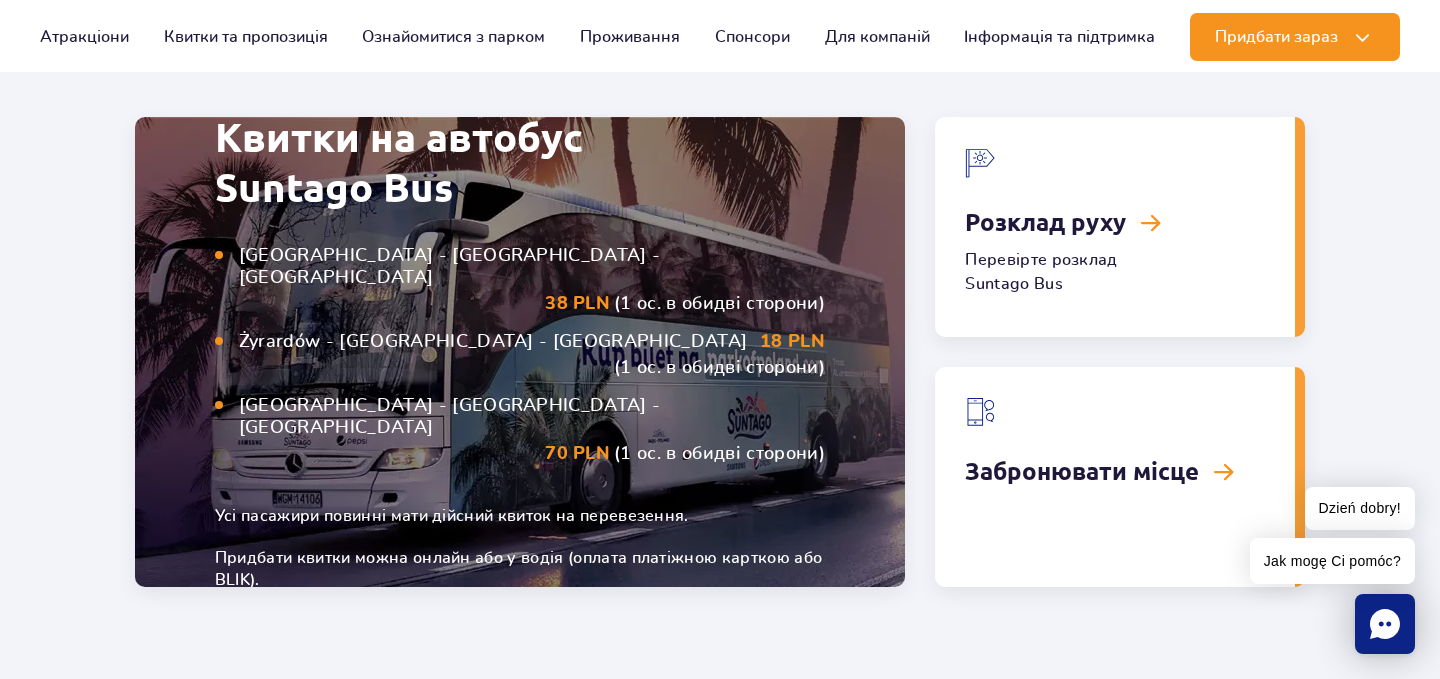 click on "Квитки на автобус   Suntago Bus
Warszawa - Suntago - Warszawa   38 PLN  (1 ос. в обидві сторони) Żyrardów - Suntago - Żyrardów   18 PLN  (1 ос. в обидві сторони) Łódź - Suntago - Łódź   70 PLN  (1 ос. в обидві сторони)
Усі пасажири повинні мати дійсний квиток на перевезення.
Придбати квитки можна онлайн або у водія (оплата платіжною карткою або BLIK)." at bounding box center (520, 352) 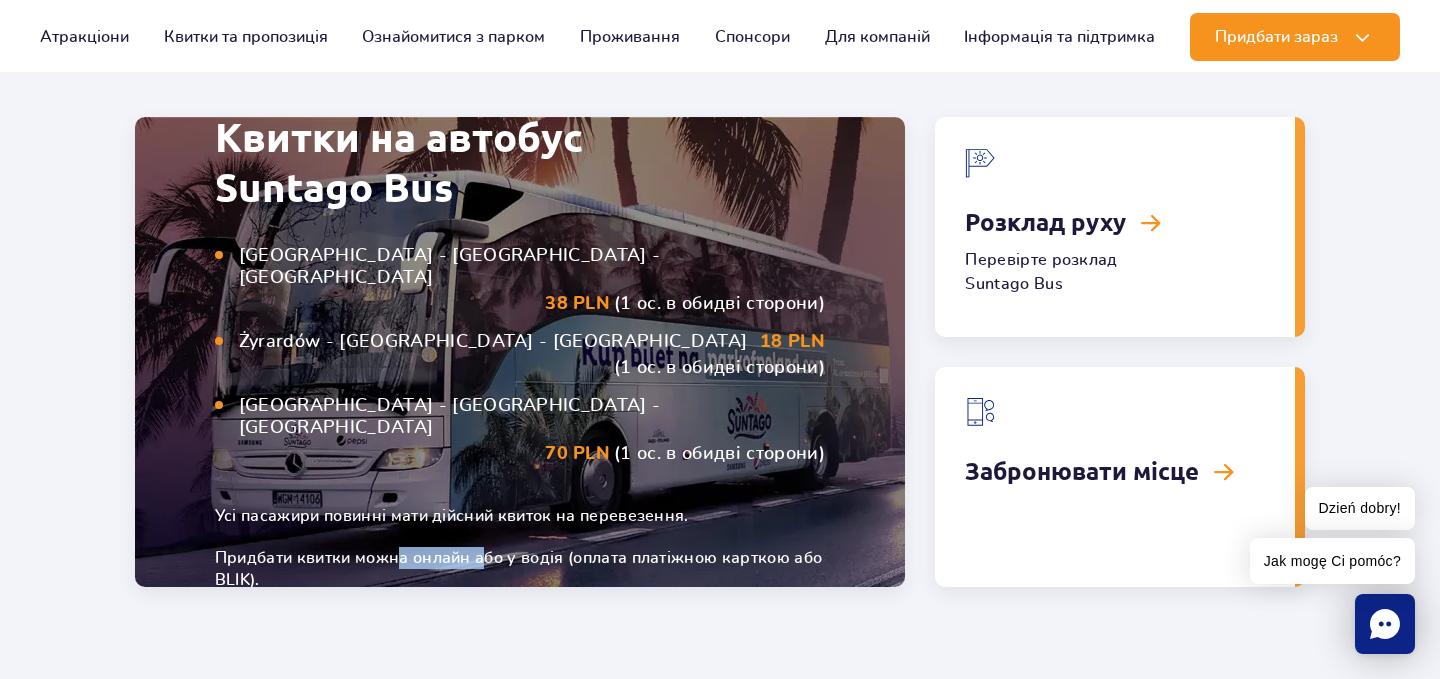 drag, startPoint x: 398, startPoint y: 504, endPoint x: 488, endPoint y: 506, distance: 90.02222 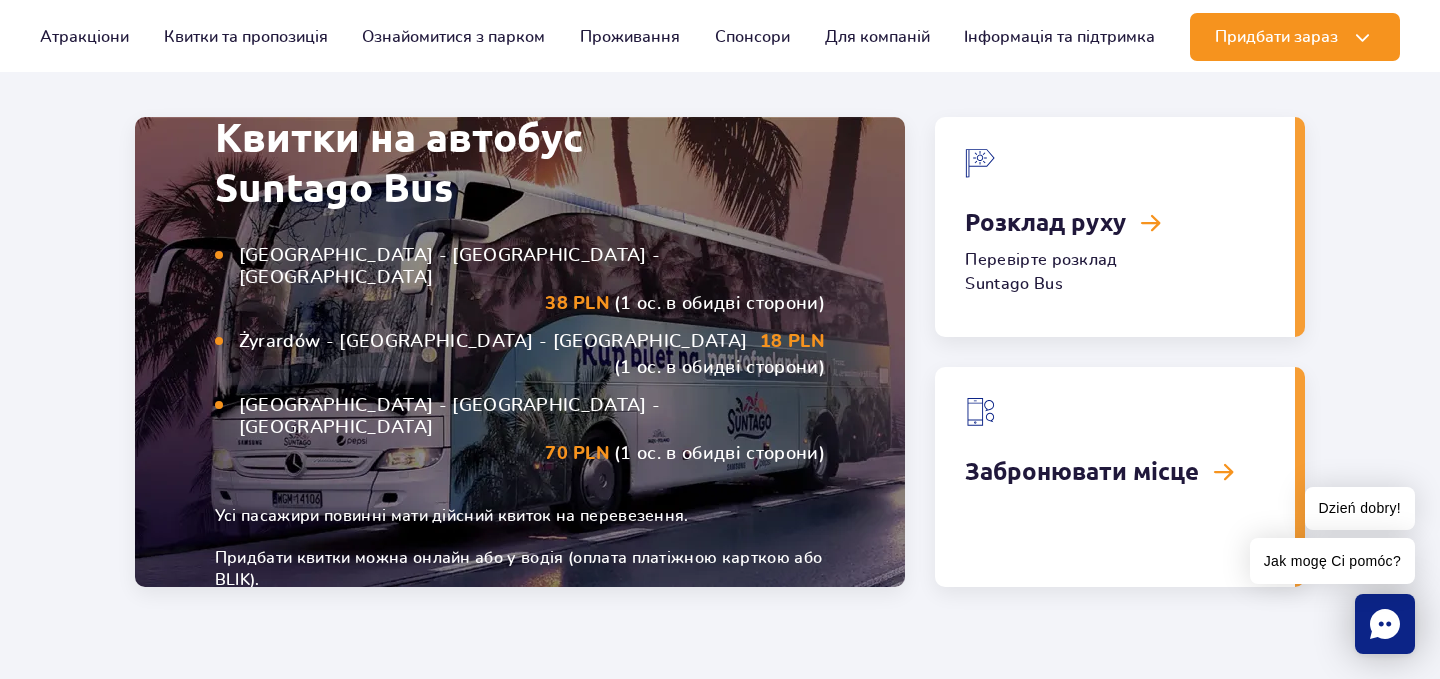 click on "Квитки на автобус   Suntago Bus
Warszawa - Suntago - Warszawa   38 PLN  (1 ос. в обидві сторони) Żyrardów - Suntago - Żyrardów   18 PLN  (1 ос. в обидві сторони) Łódź - Suntago - Łódź   70 PLN  (1 ос. в обидві сторони)
Усі пасажири повинні мати дійсний квиток на перевезення.
Придбати квитки можна онлайн або у водія (оплата платіжною карткою або BLIK)." at bounding box center (520, 352) 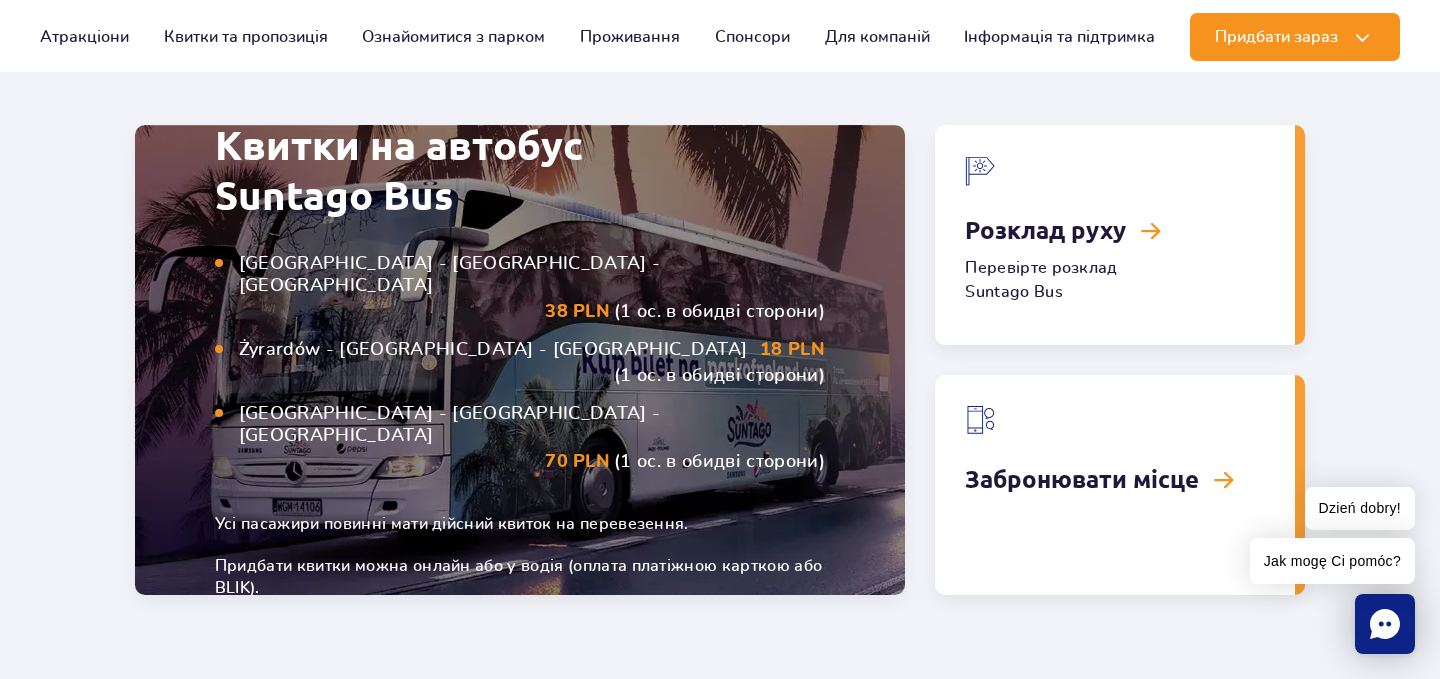 scroll, scrollTop: 2655, scrollLeft: 0, axis: vertical 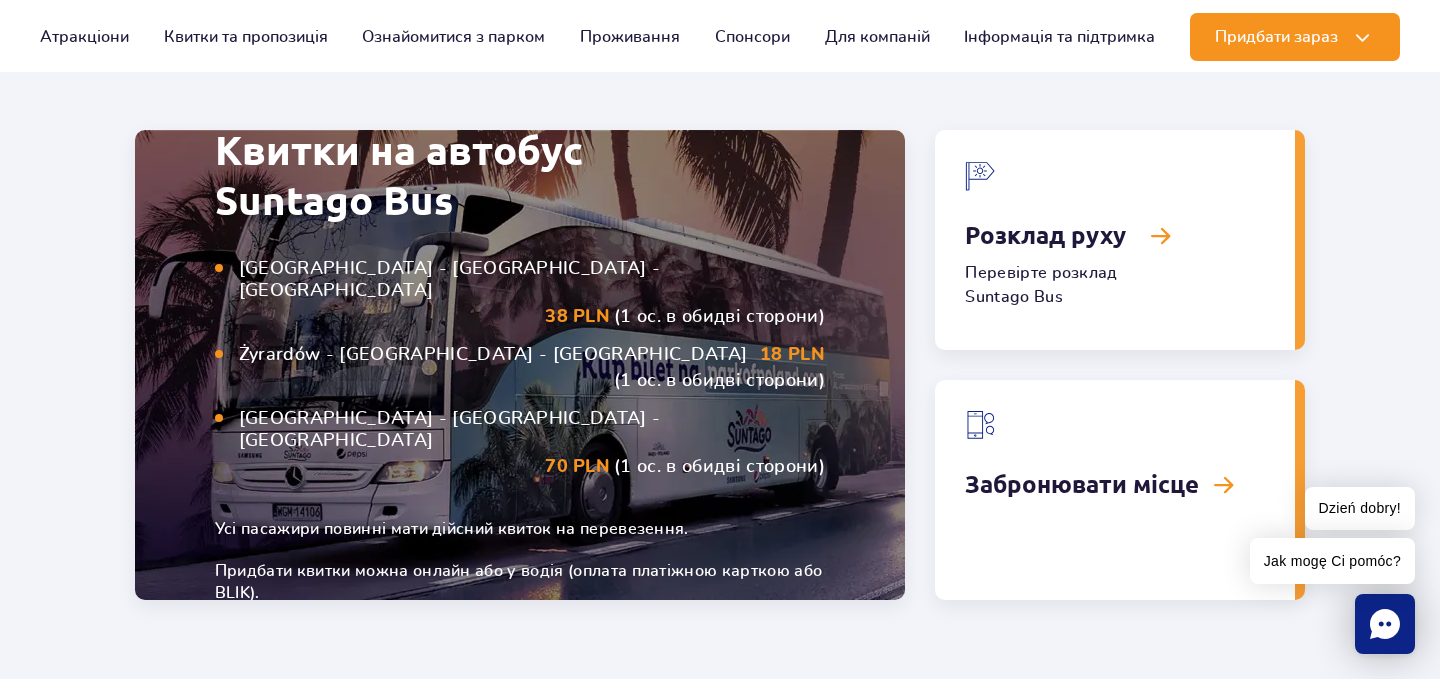 click at bounding box center (1115, 240) 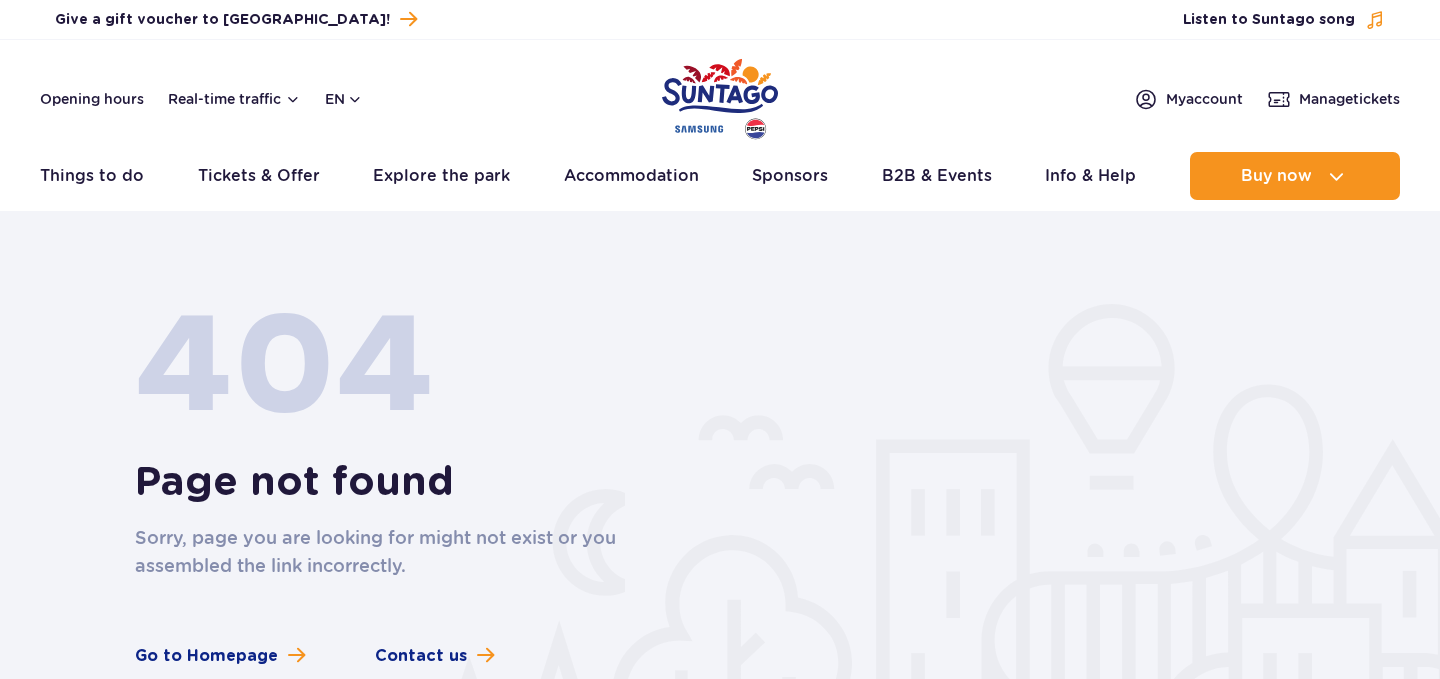 scroll, scrollTop: 0, scrollLeft: 0, axis: both 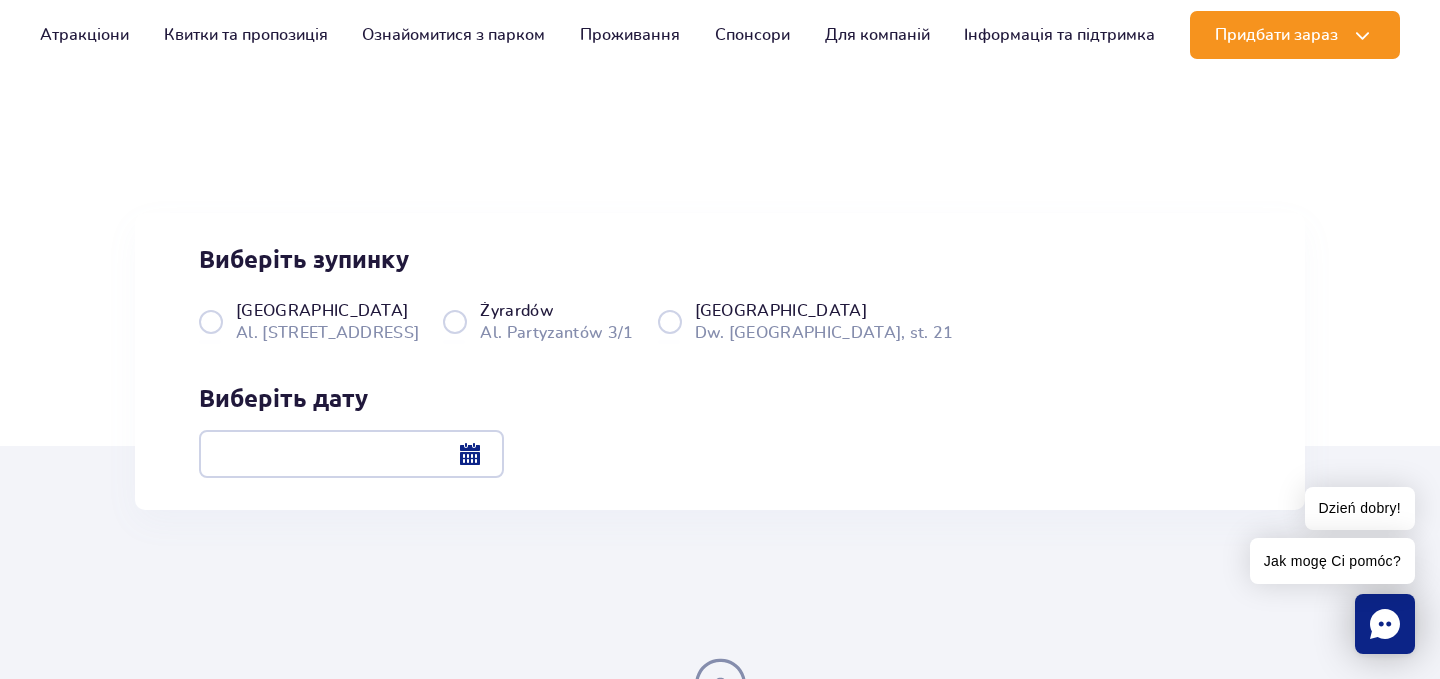 click on "Warszawa Al. Jerozolimskie 56" at bounding box center [309, 321] 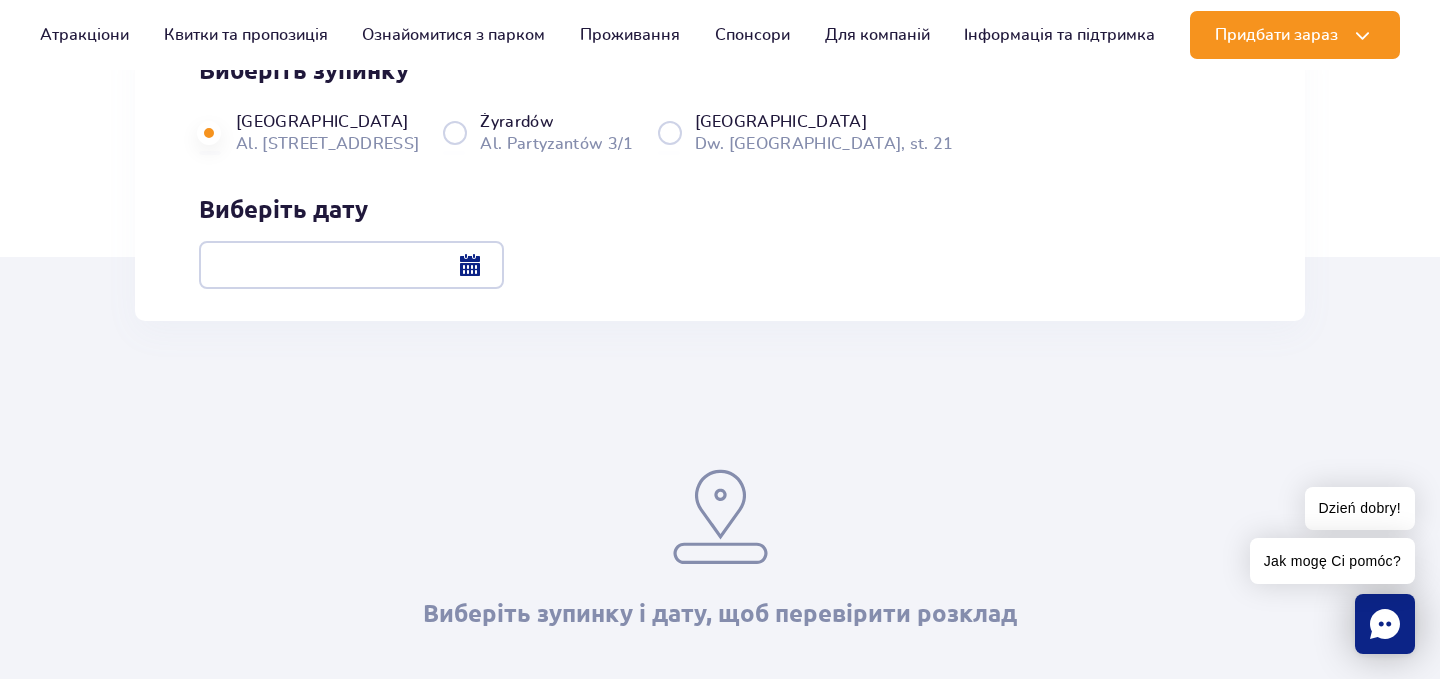 scroll, scrollTop: 191, scrollLeft: 0, axis: vertical 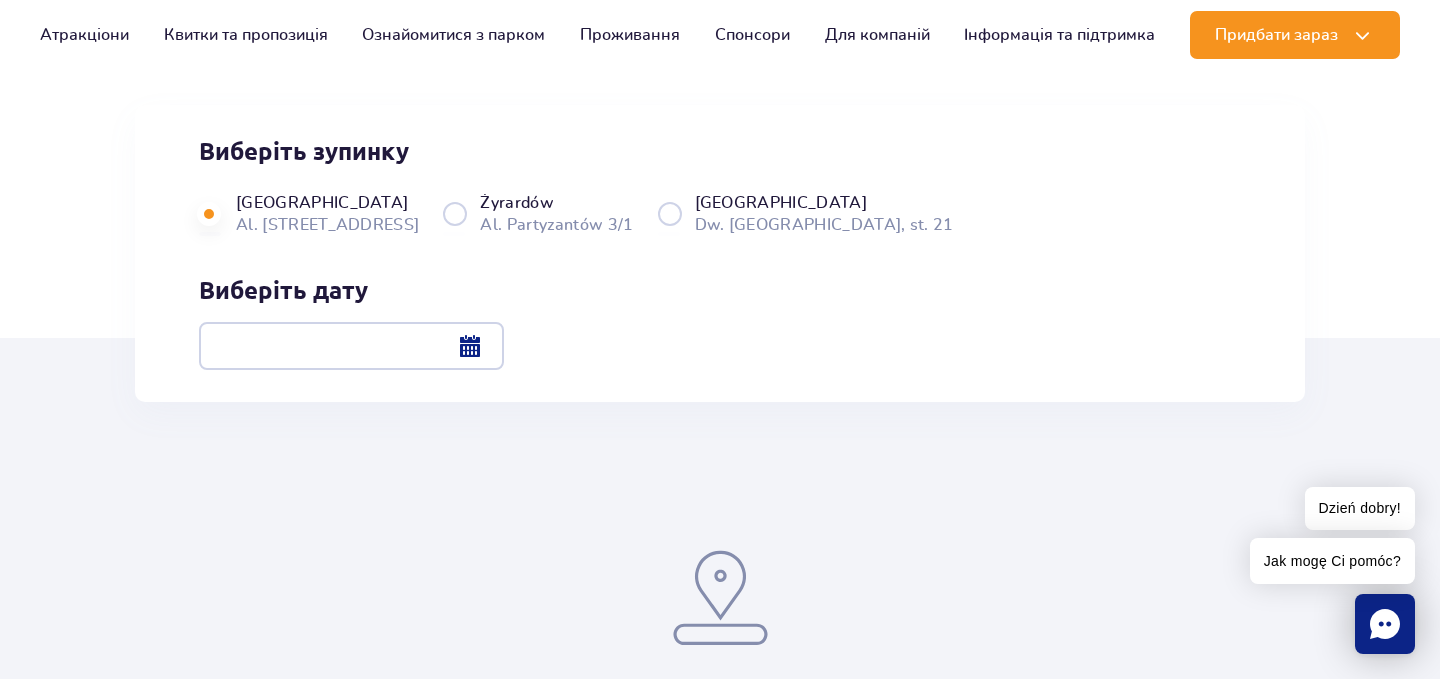 click at bounding box center [351, 346] 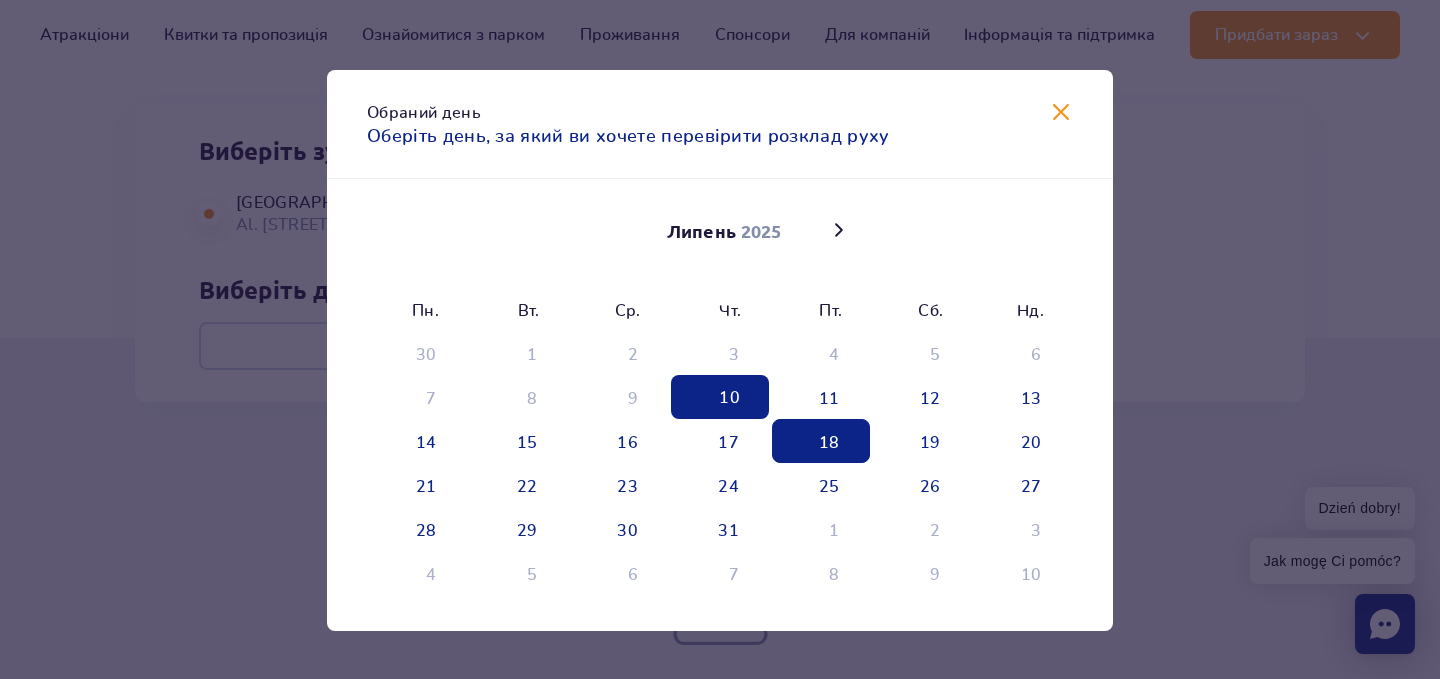 click on "18" at bounding box center [821, 441] 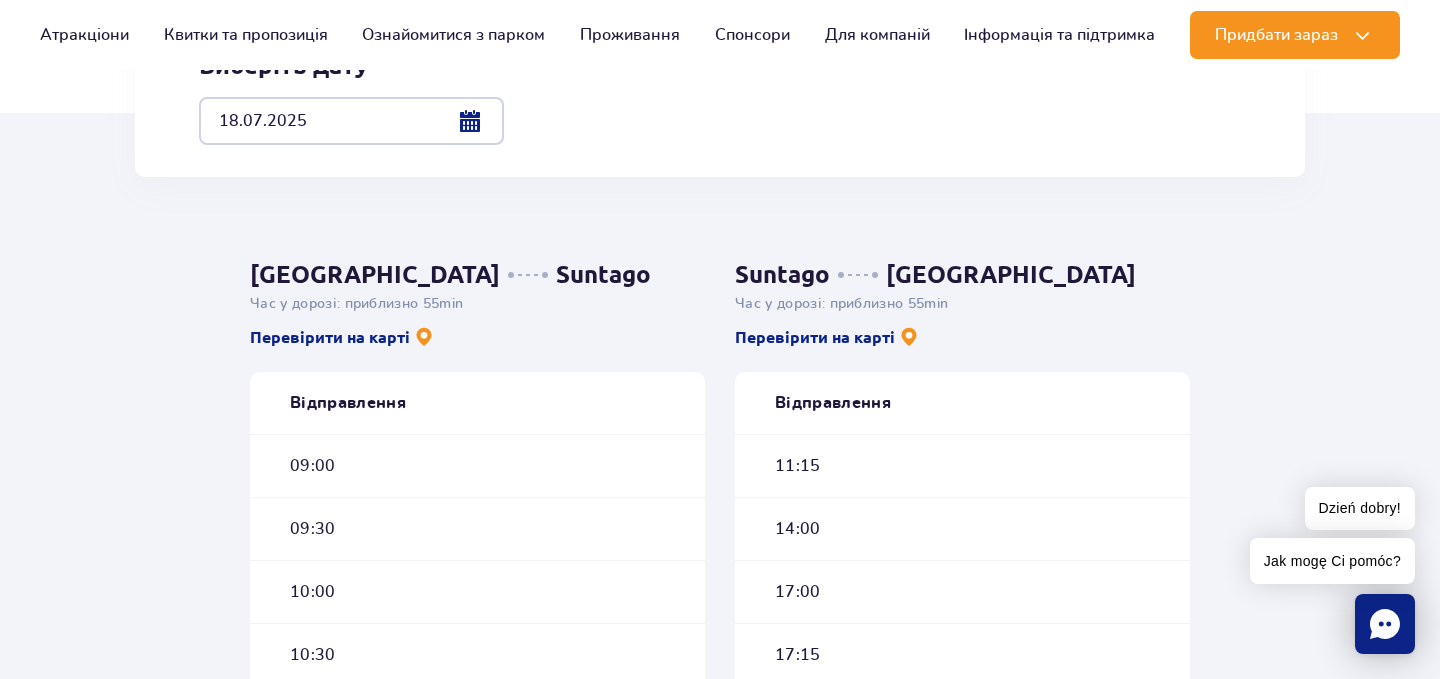 scroll, scrollTop: 417, scrollLeft: 0, axis: vertical 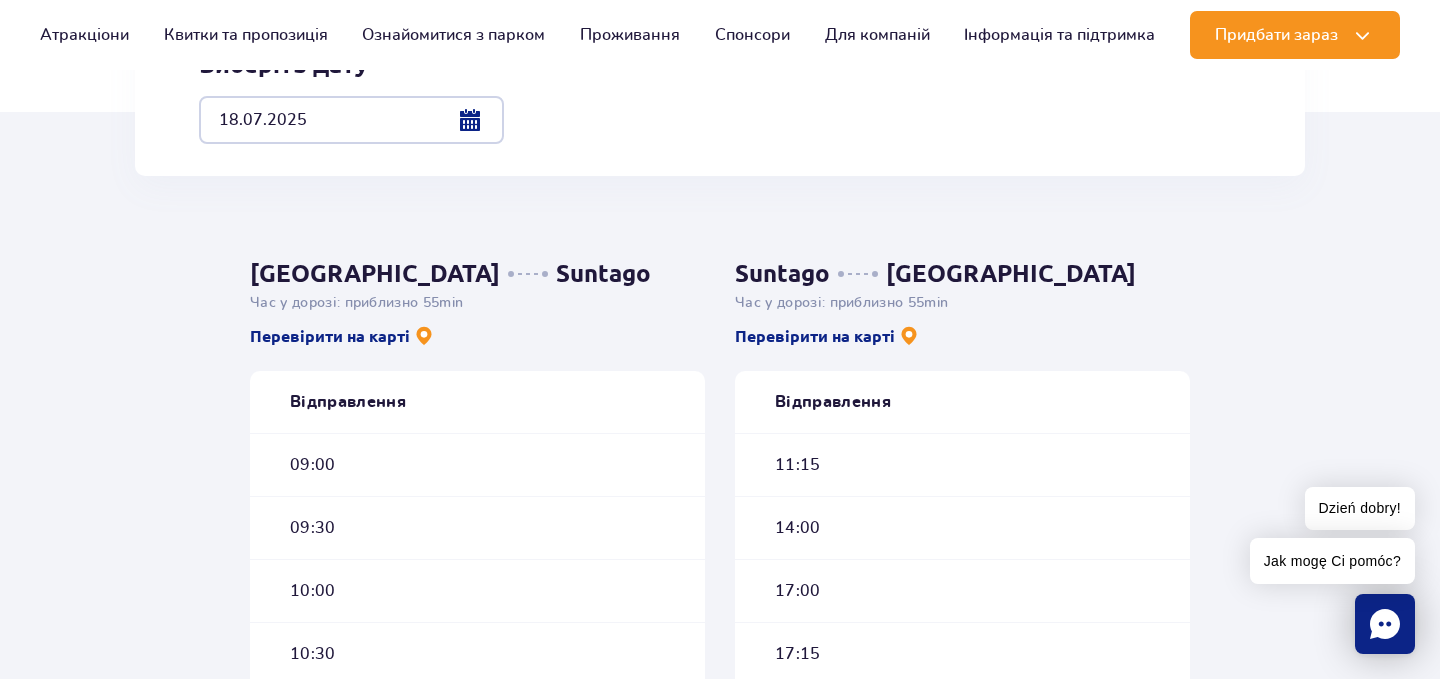click on "09:00" at bounding box center [477, 464] 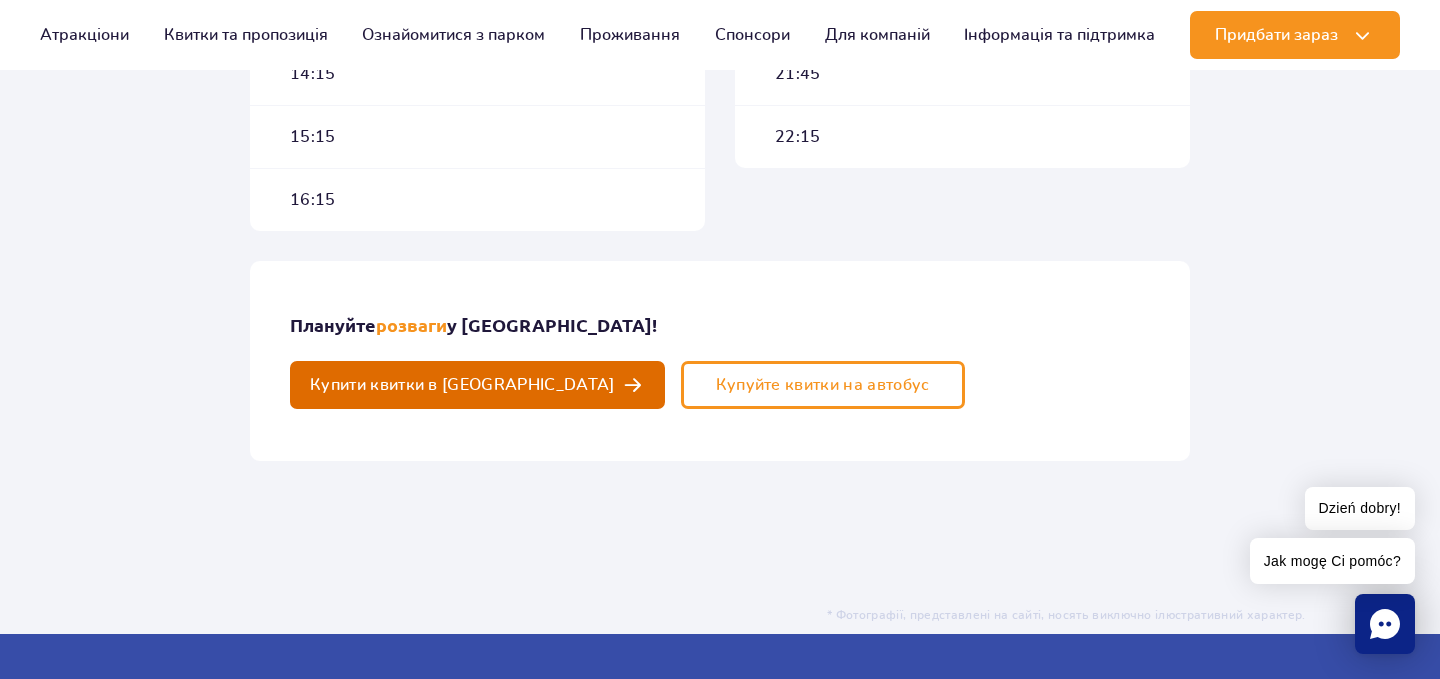 scroll, scrollTop: 1304, scrollLeft: 0, axis: vertical 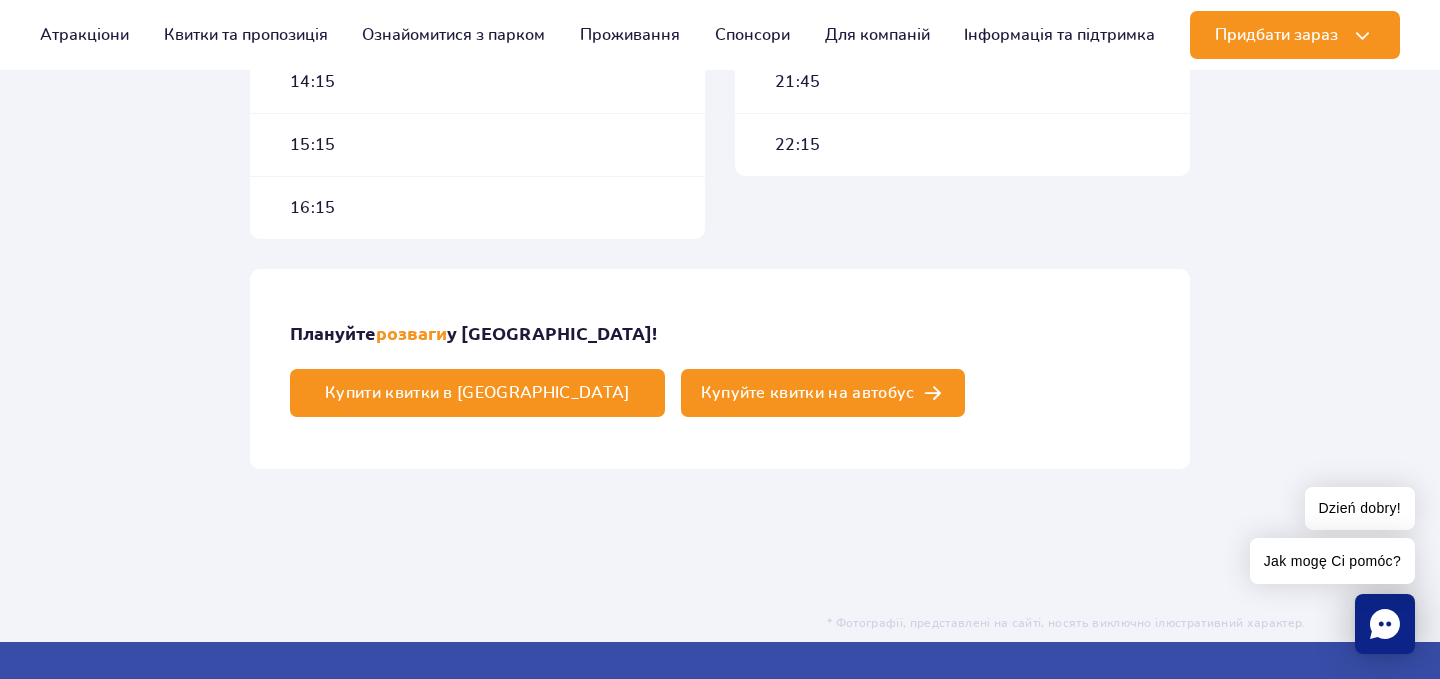 click on "Купуйте квитки на автобус" at bounding box center [808, 393] 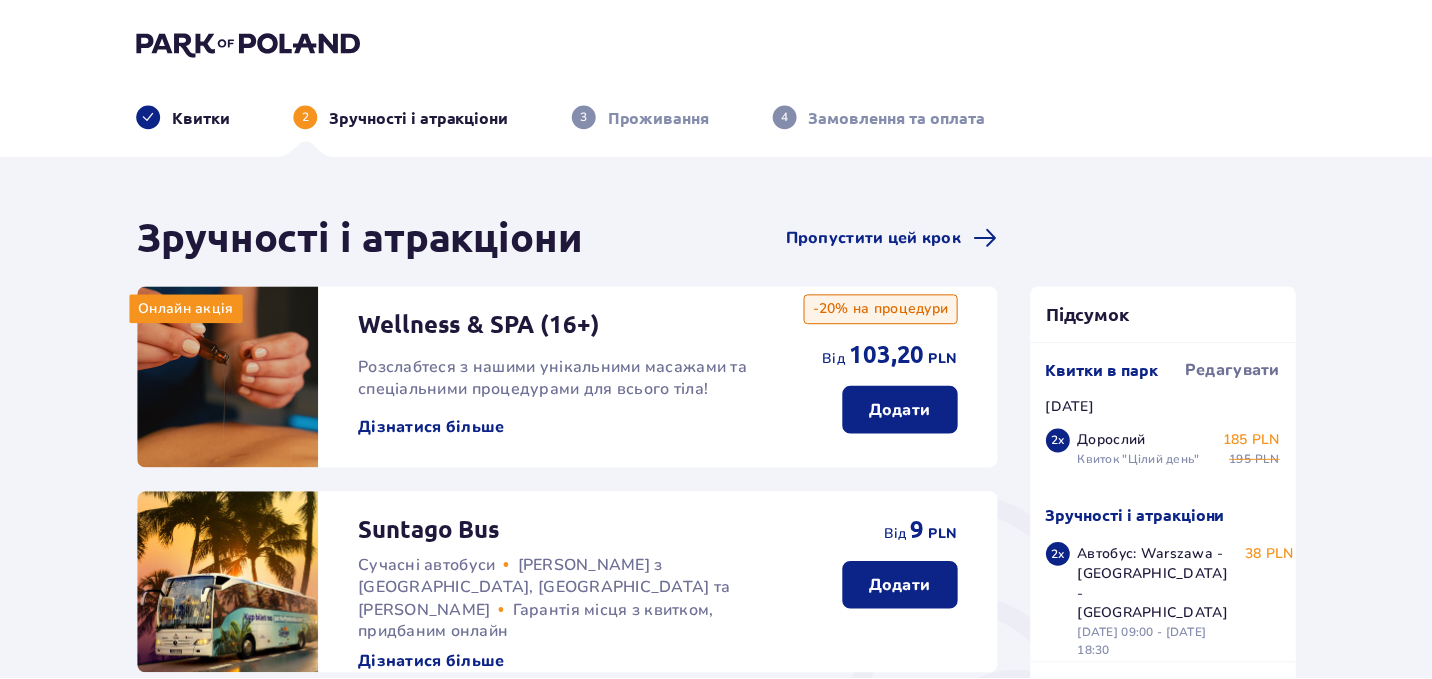 scroll, scrollTop: 0, scrollLeft: 0, axis: both 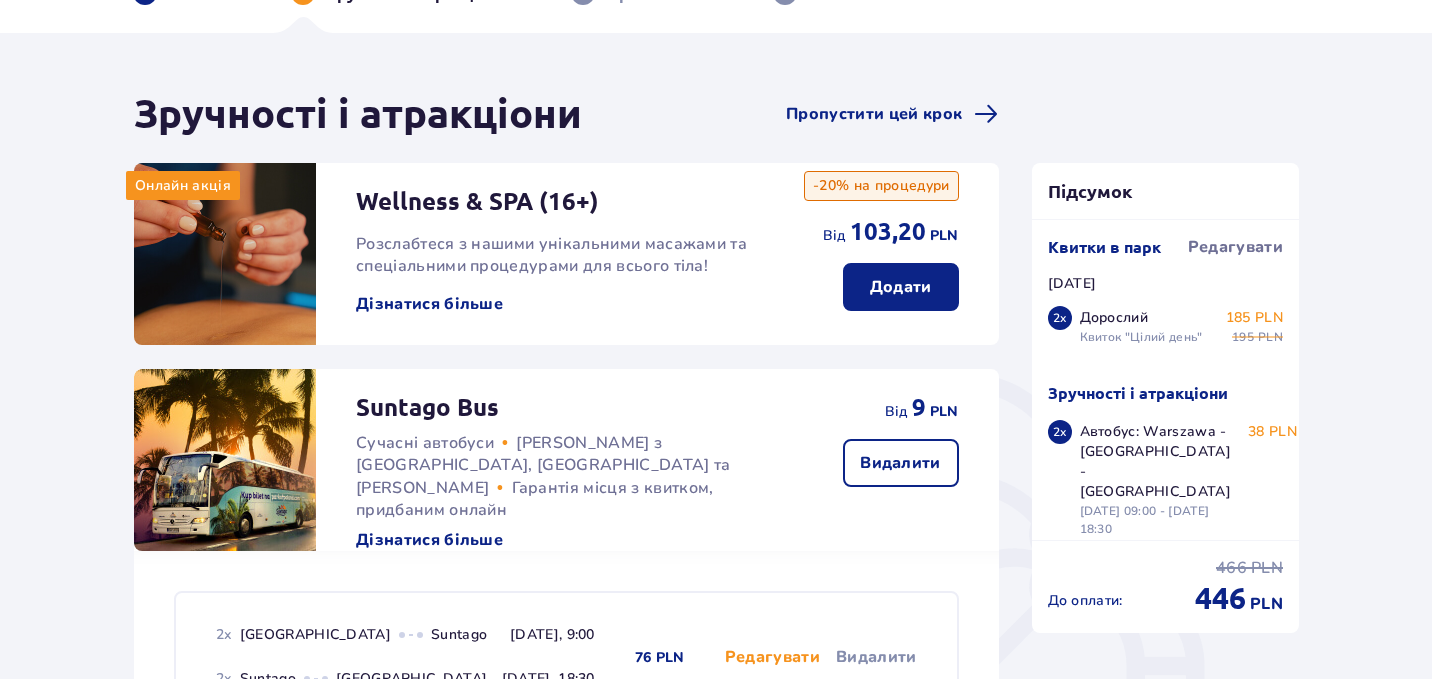 click on "Видалити" at bounding box center (900, 463) 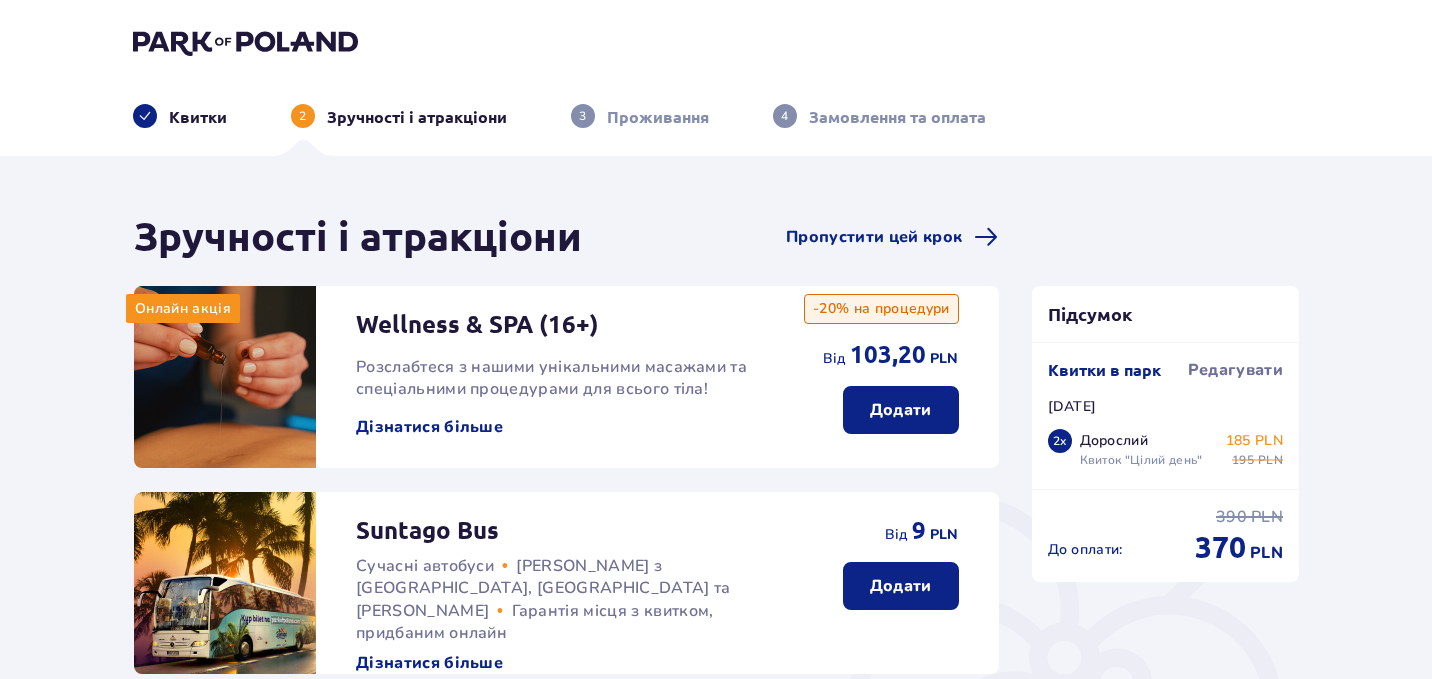 scroll, scrollTop: 0, scrollLeft: 0, axis: both 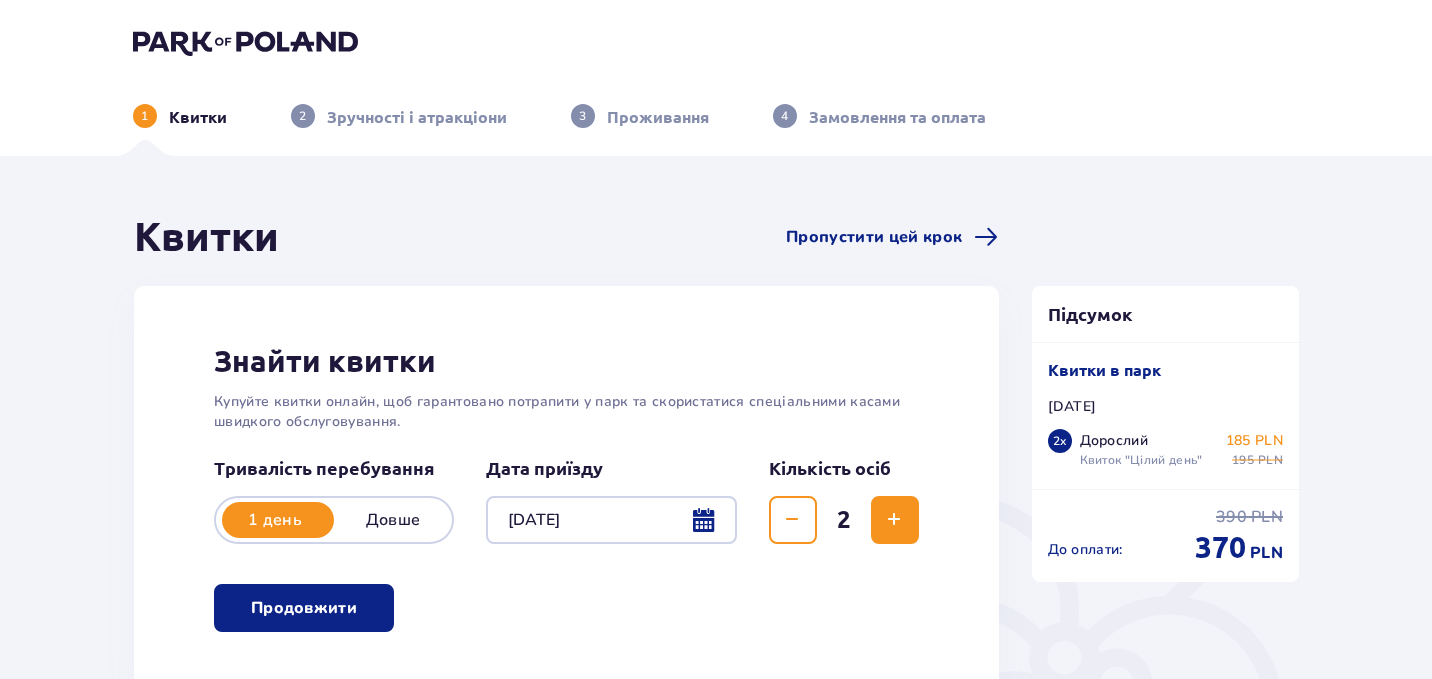 click at bounding box center (245, 42) 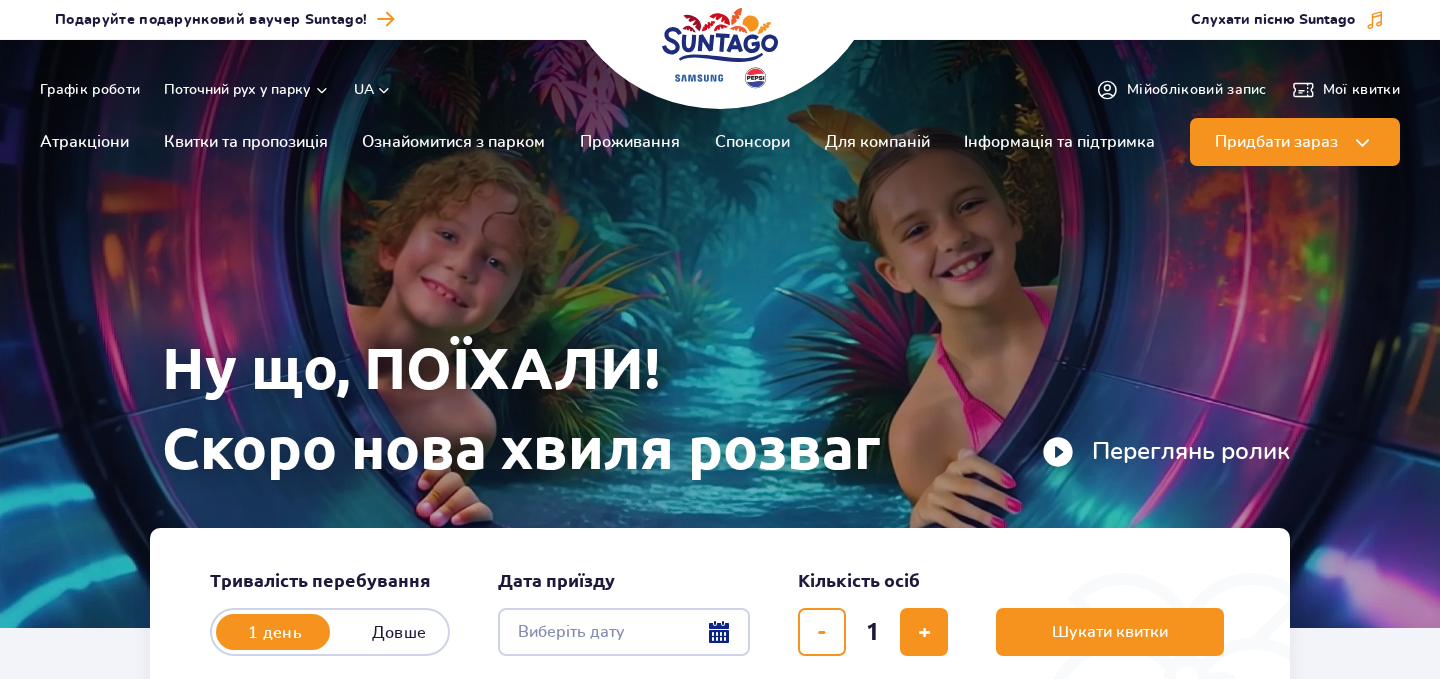scroll, scrollTop: 0, scrollLeft: 0, axis: both 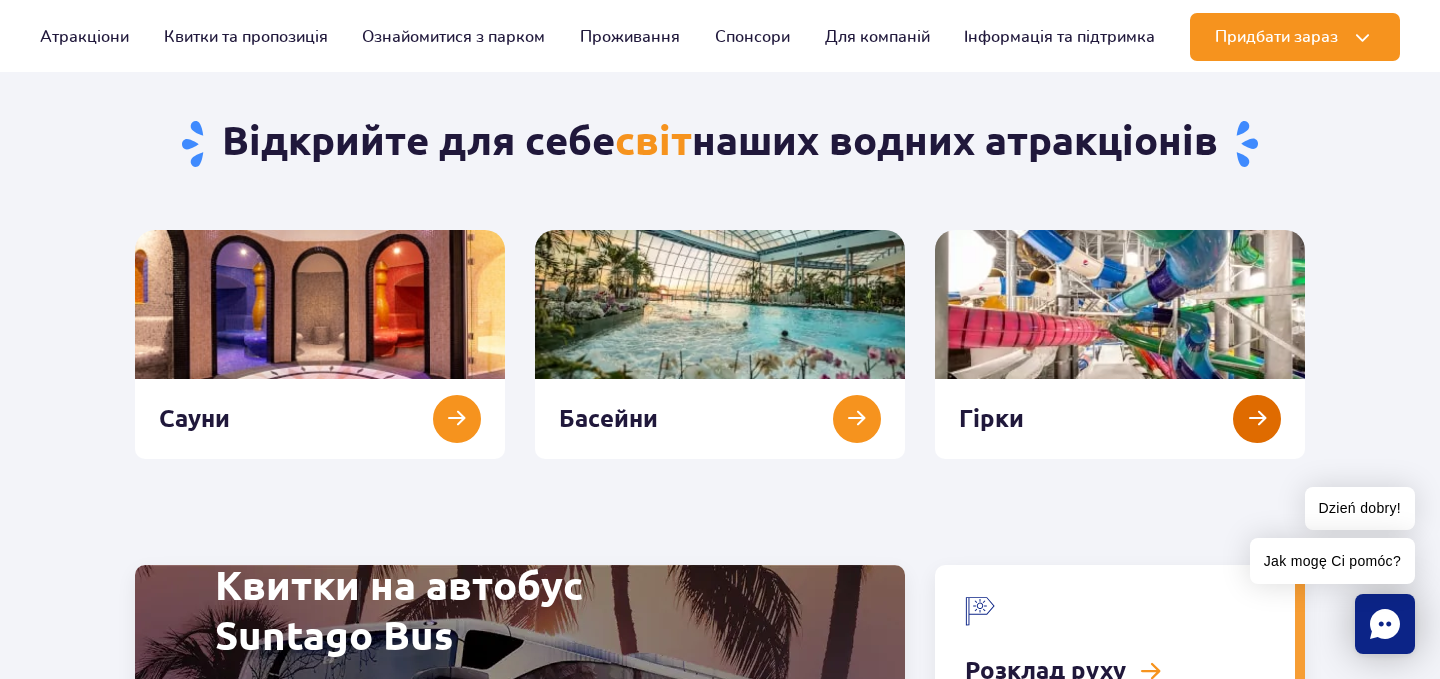click at bounding box center [1120, 344] 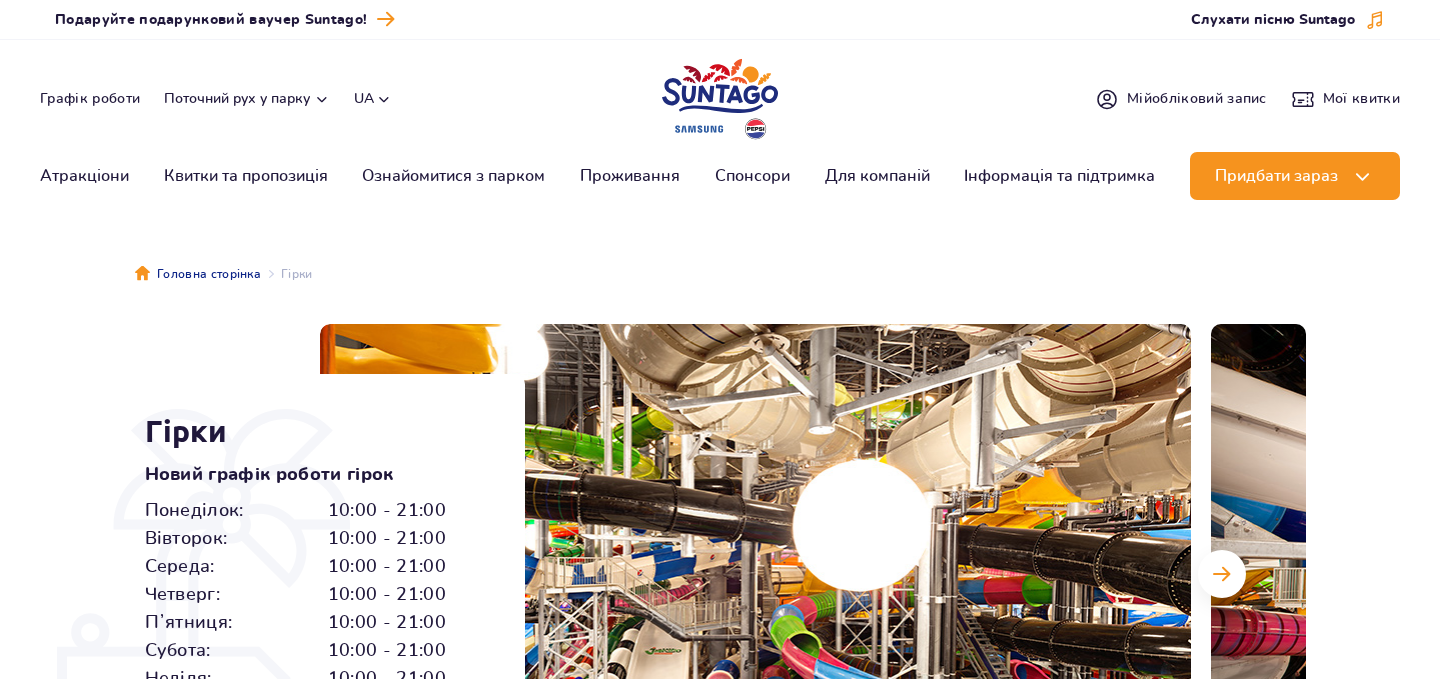 scroll, scrollTop: 0, scrollLeft: 0, axis: both 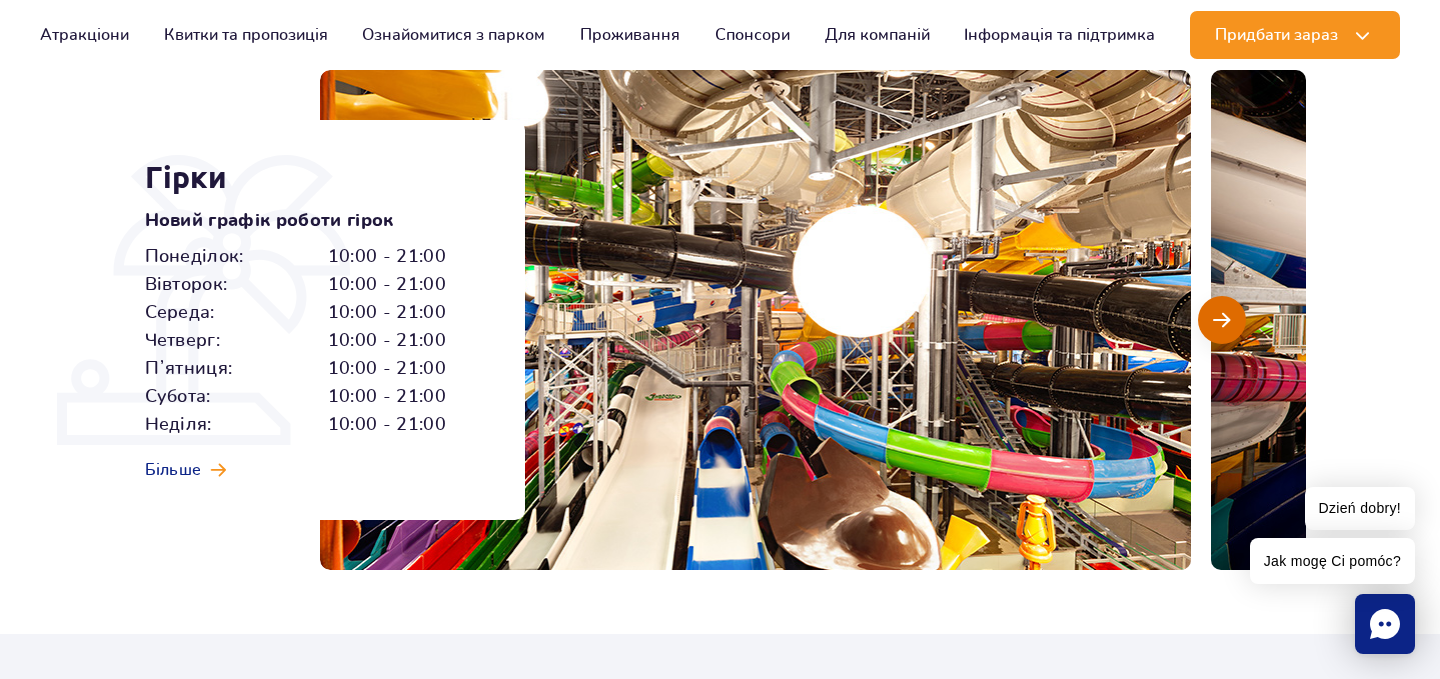 click at bounding box center (1221, 320) 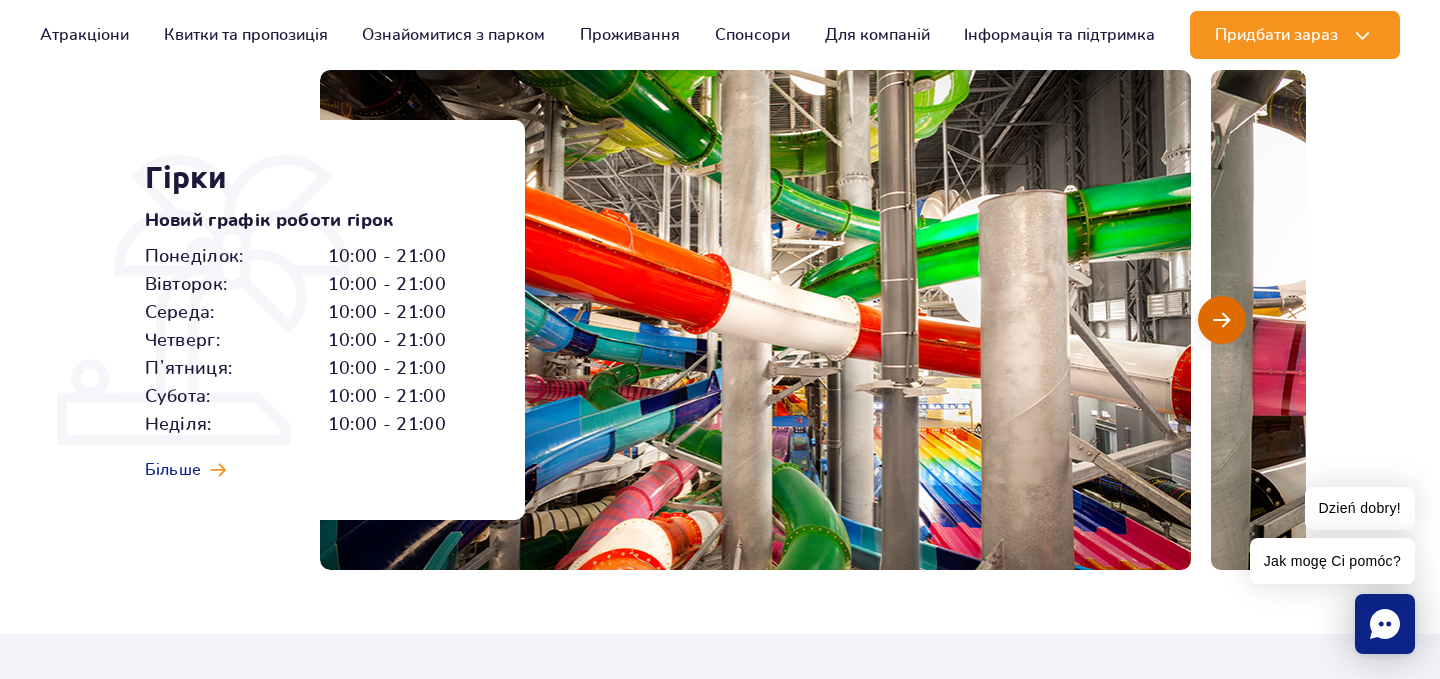 click at bounding box center (1221, 320) 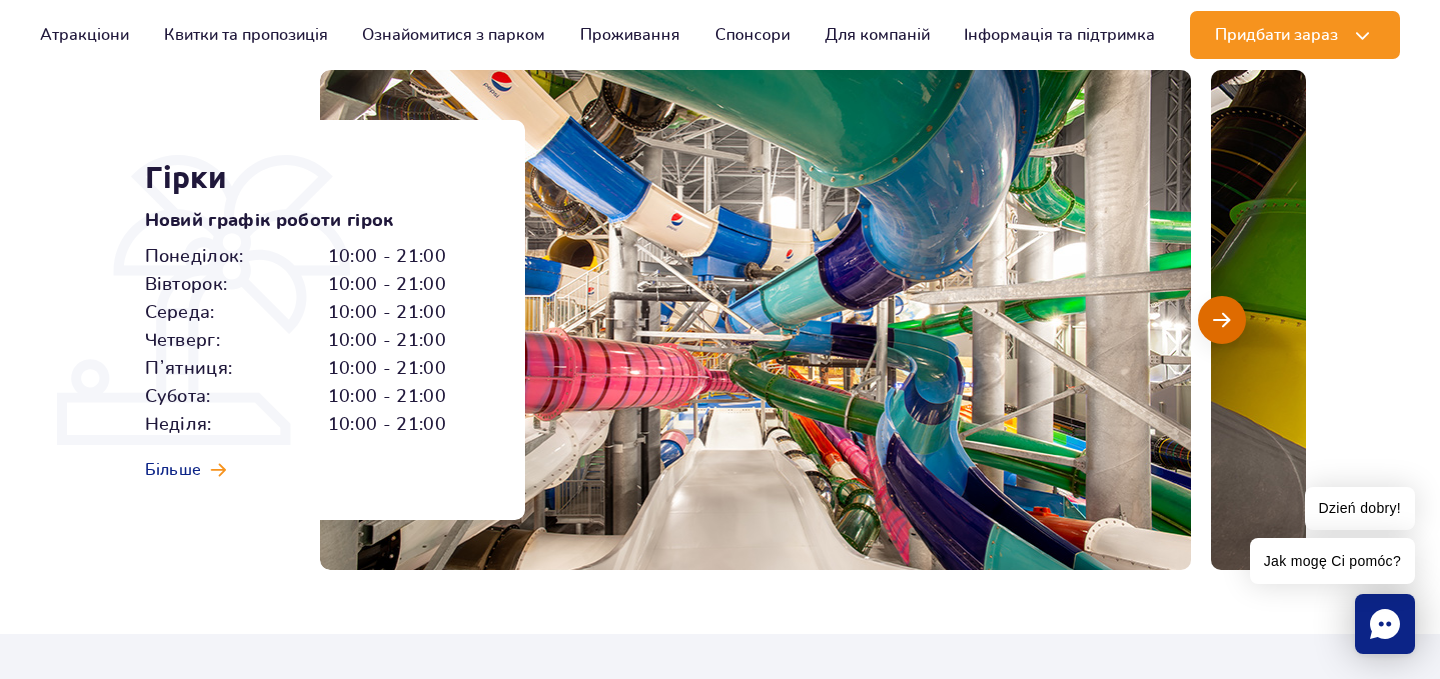 click at bounding box center (1221, 320) 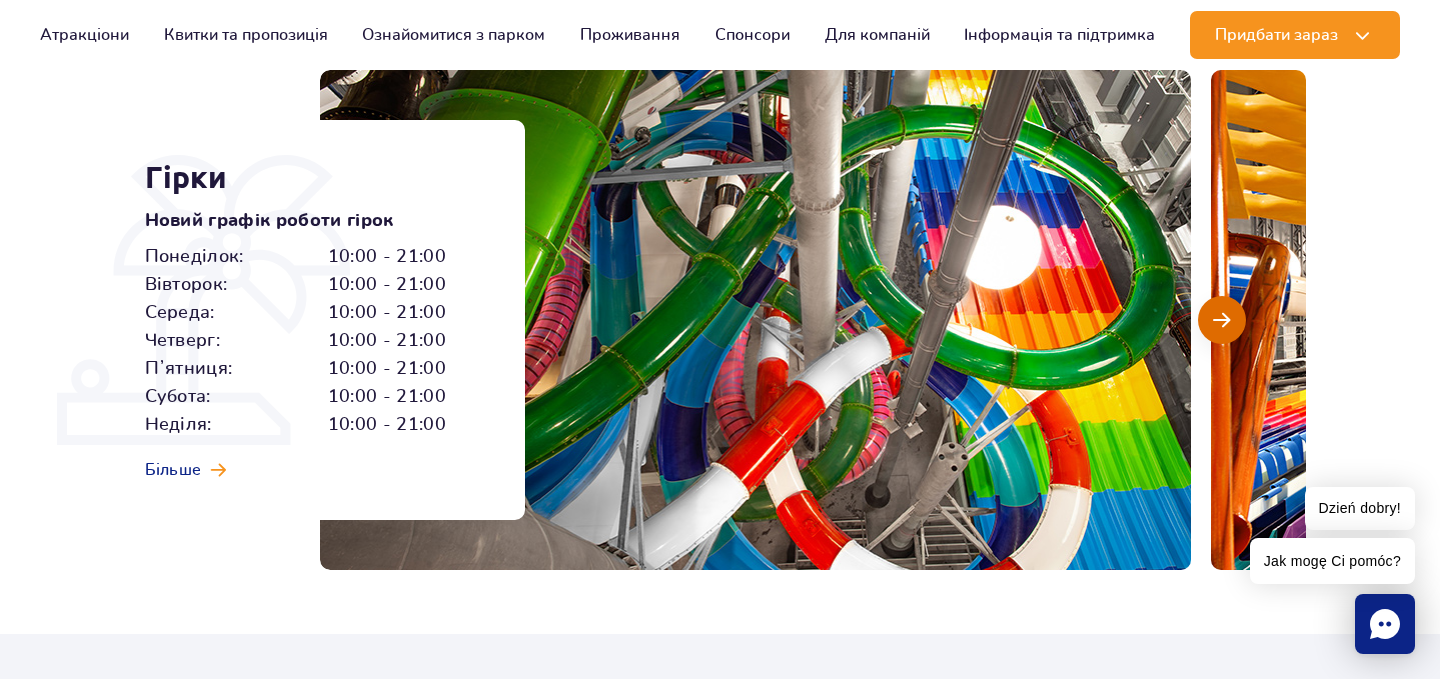 click at bounding box center (1221, 320) 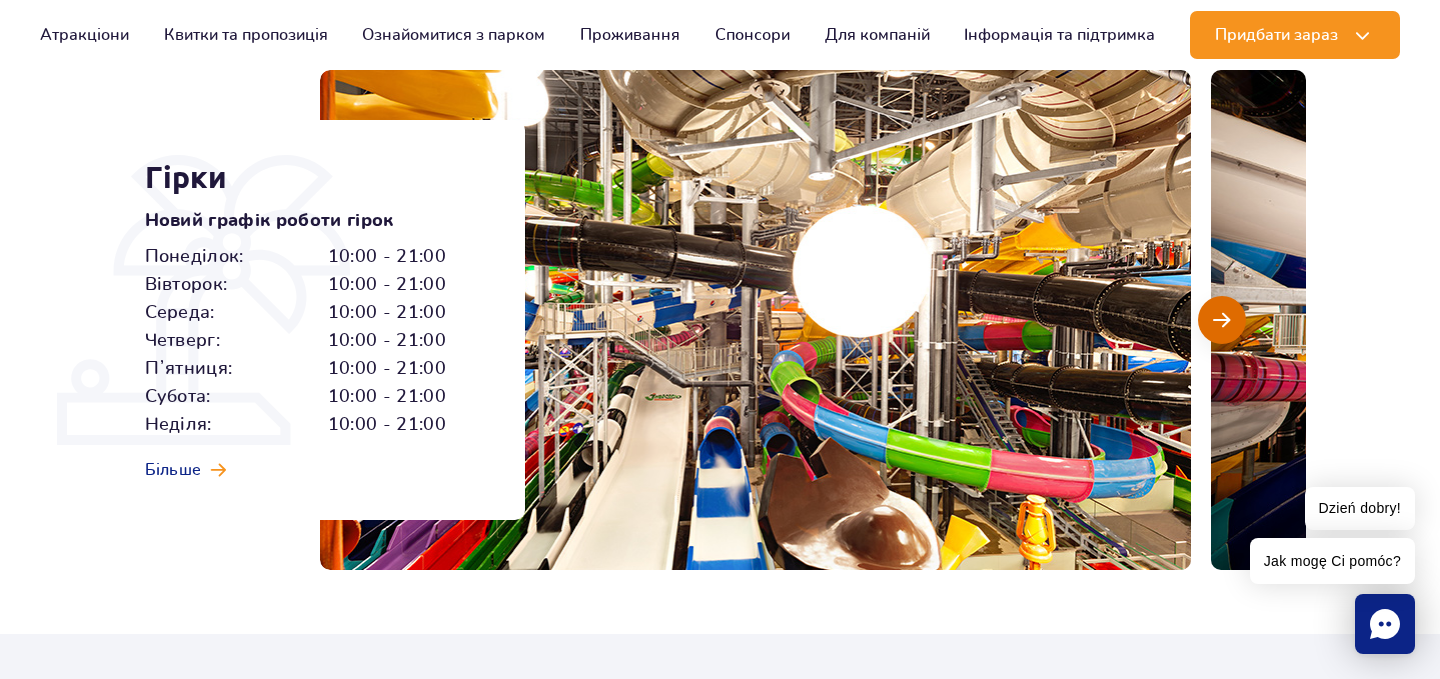 click at bounding box center [1221, 320] 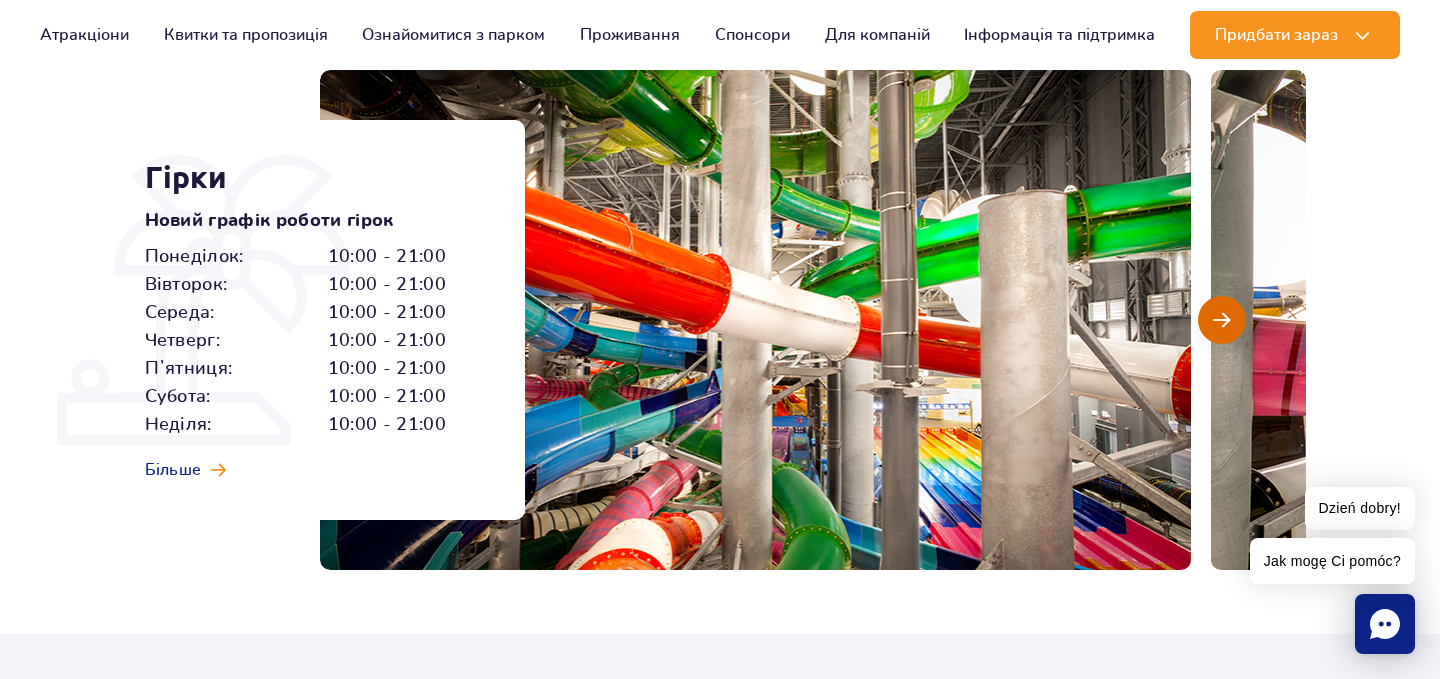 click at bounding box center [1222, 320] 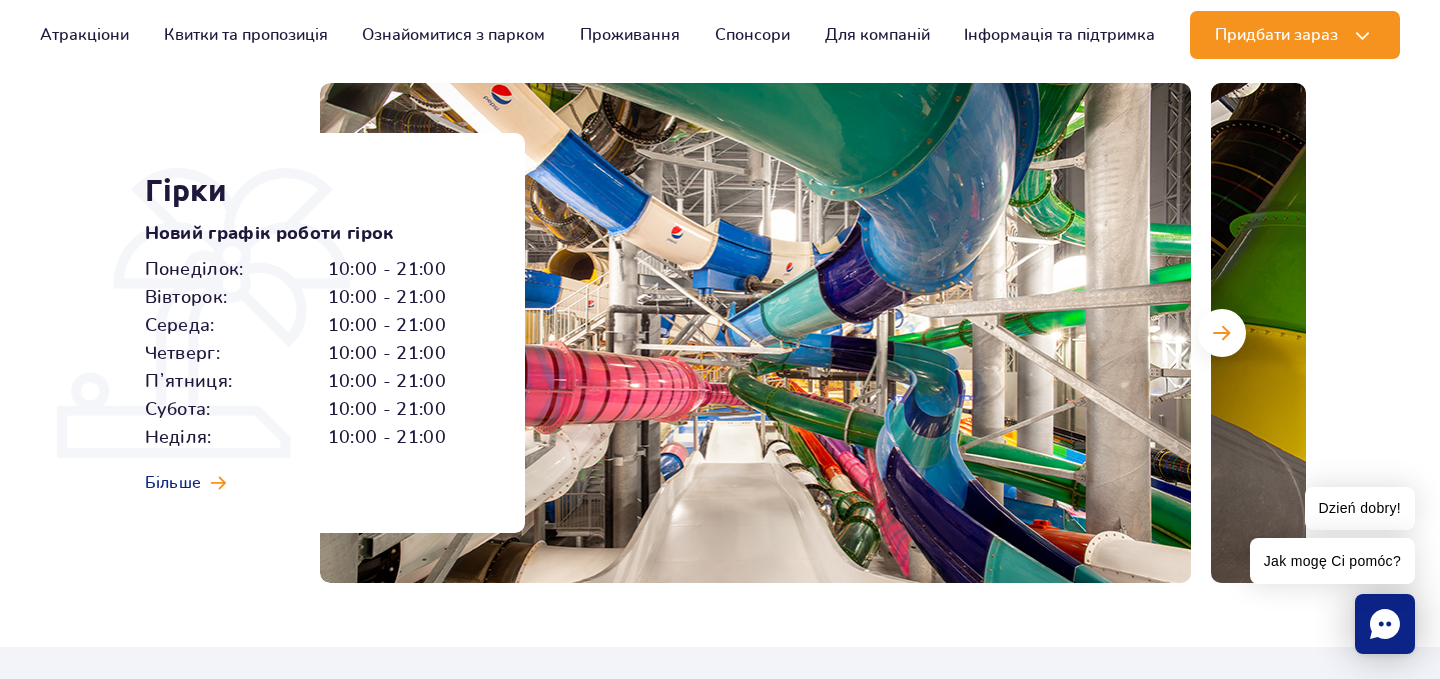 scroll, scrollTop: 195, scrollLeft: 0, axis: vertical 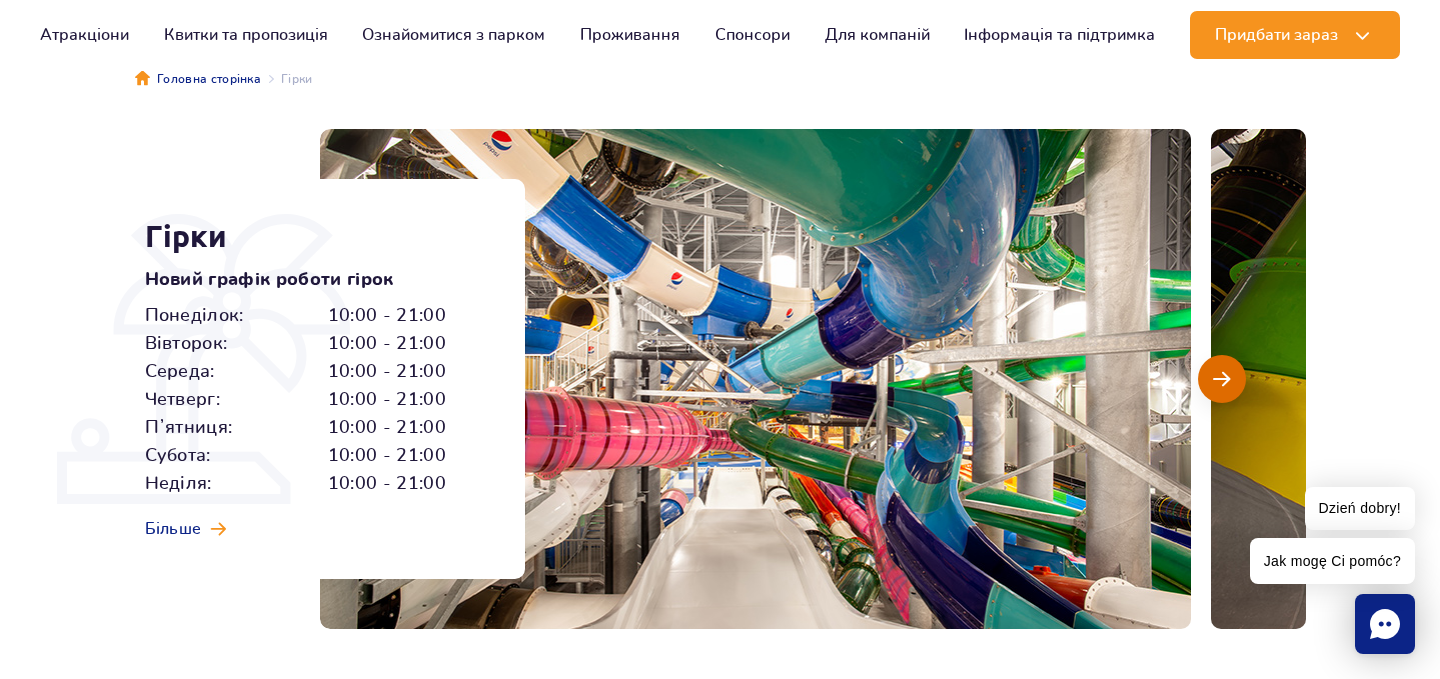 click at bounding box center [1222, 379] 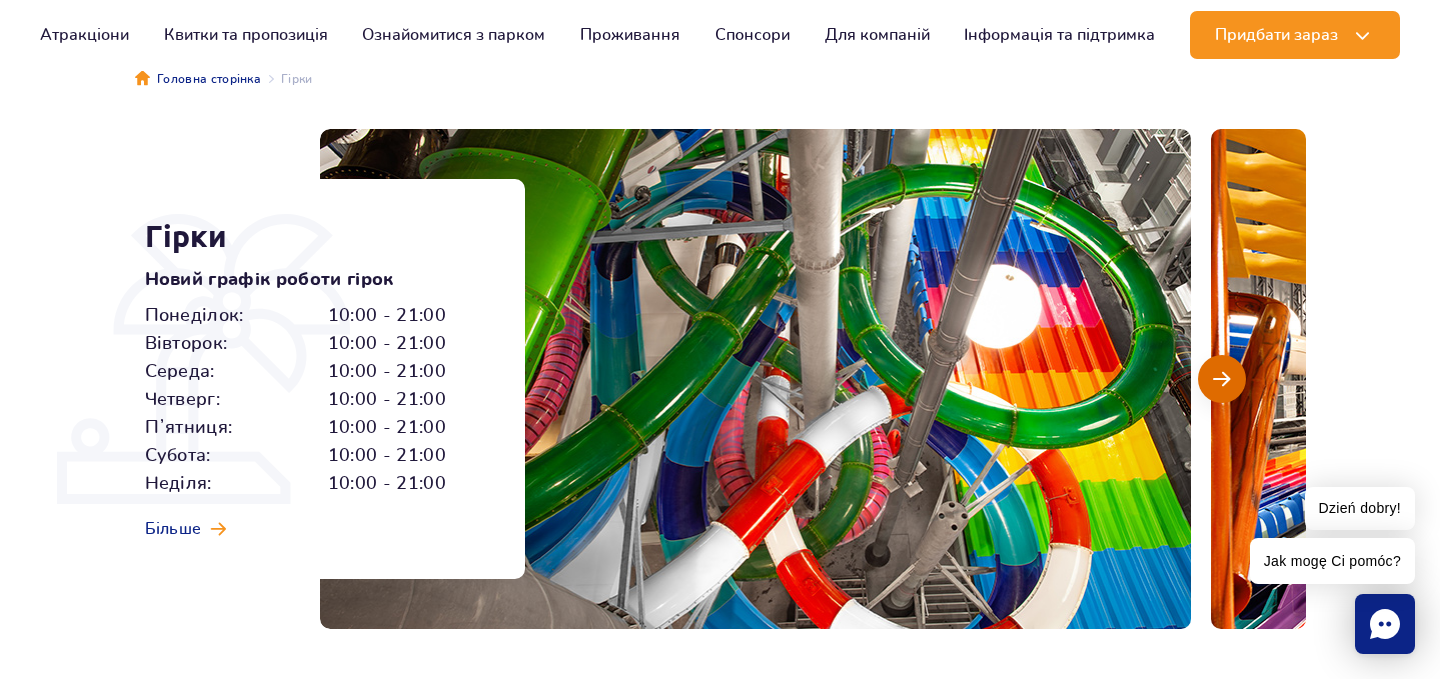 click at bounding box center [1222, 379] 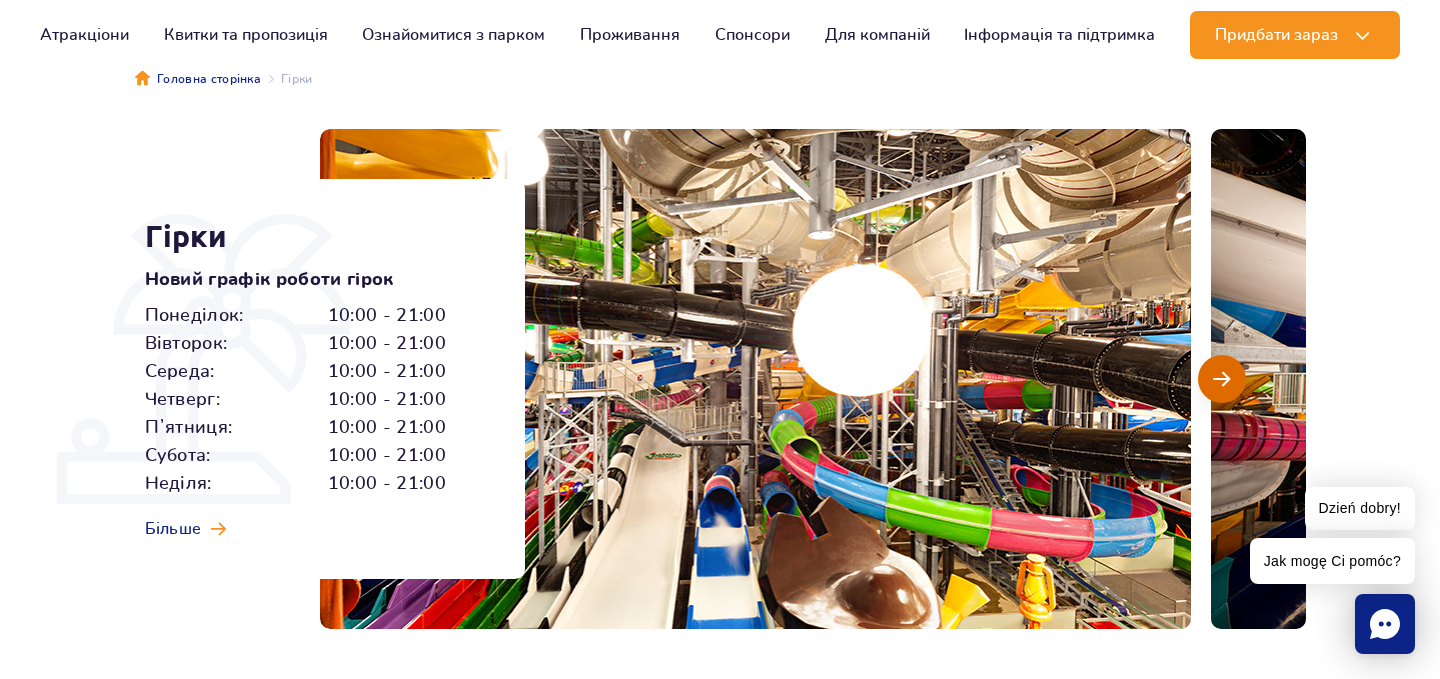 click at bounding box center [1222, 379] 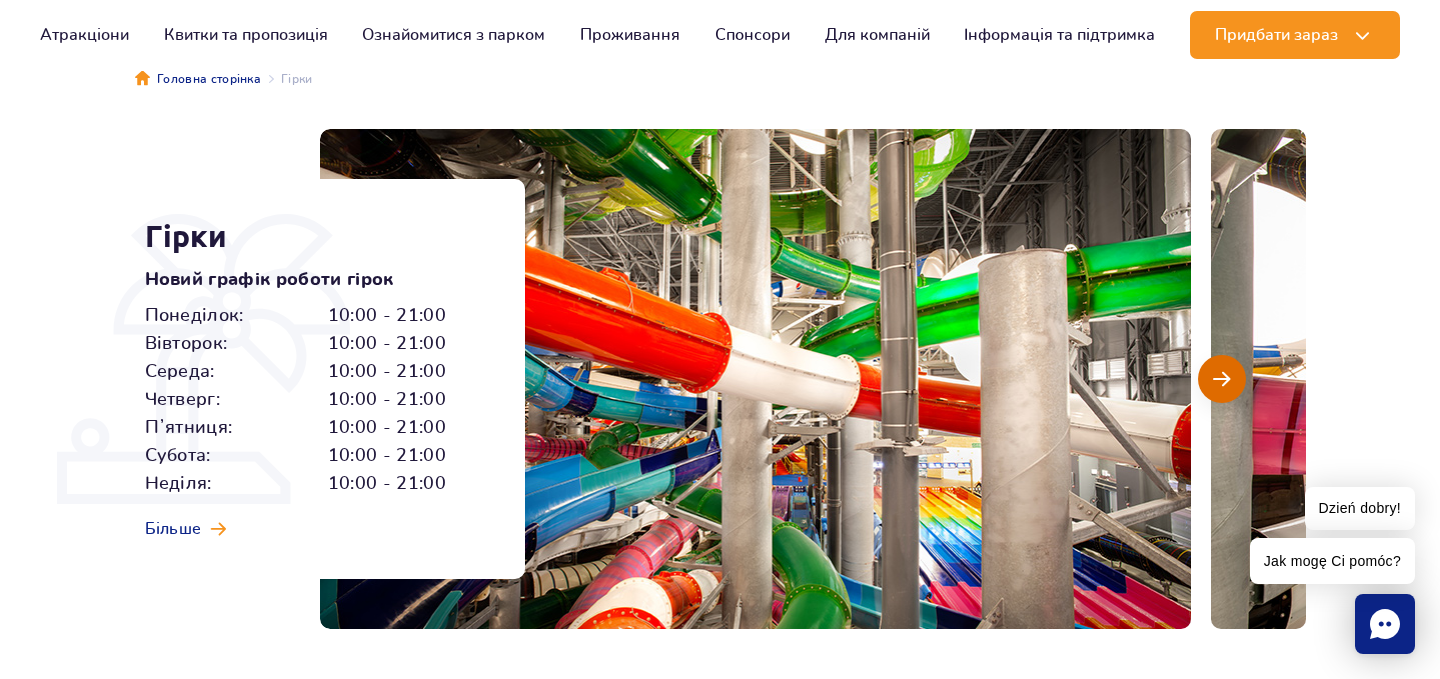 click at bounding box center [1222, 379] 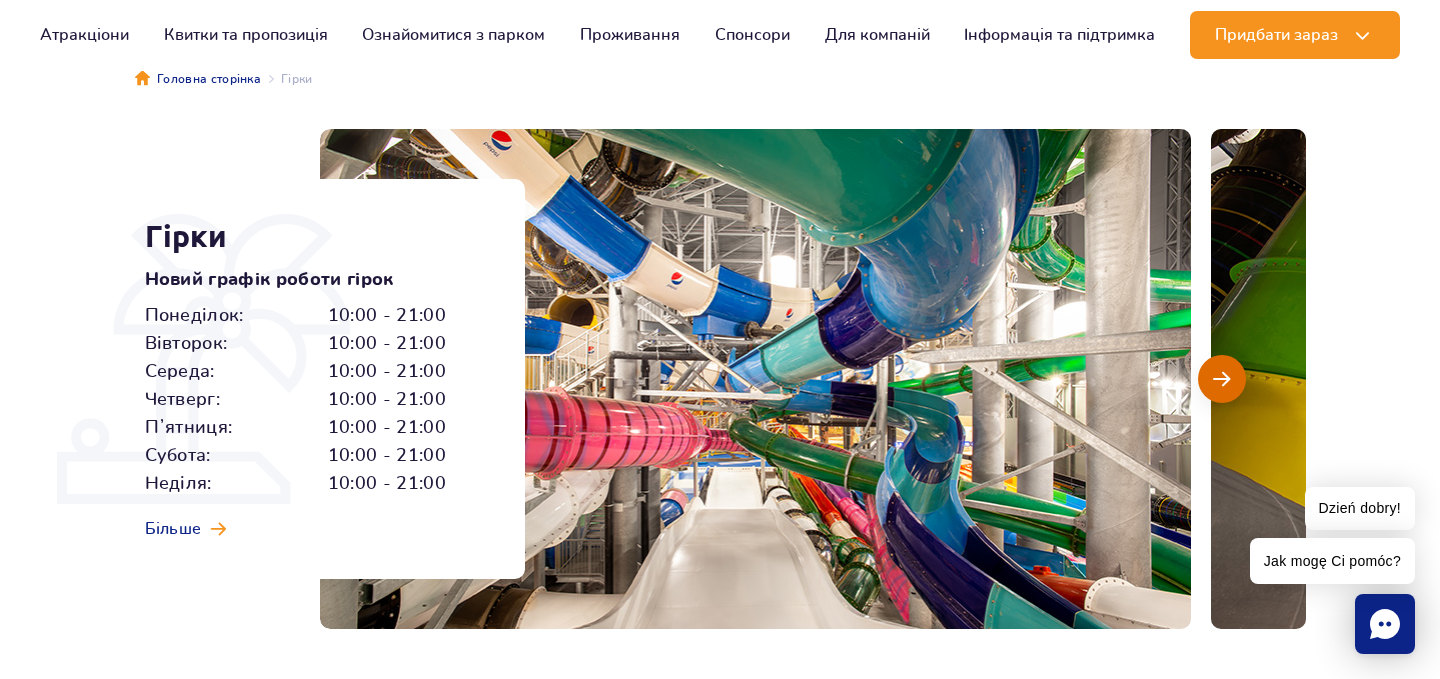 click at bounding box center (1222, 379) 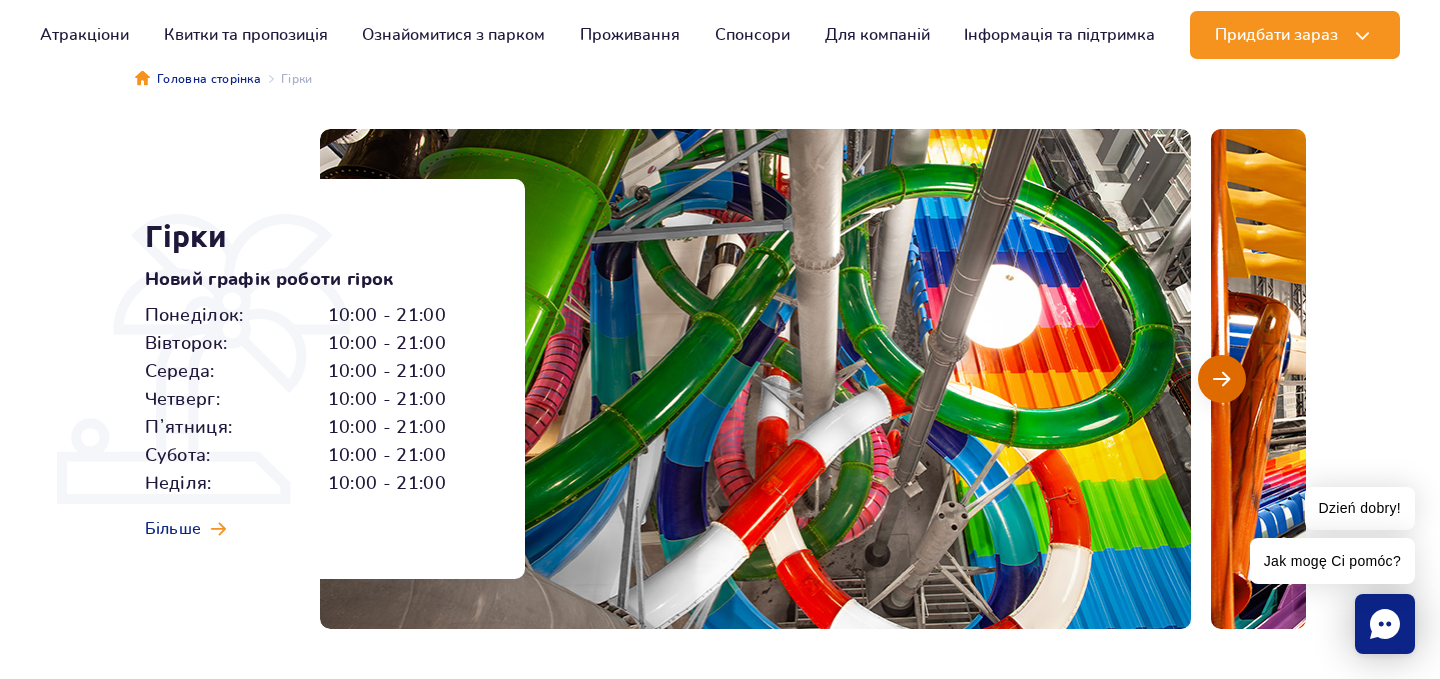 click at bounding box center [1222, 379] 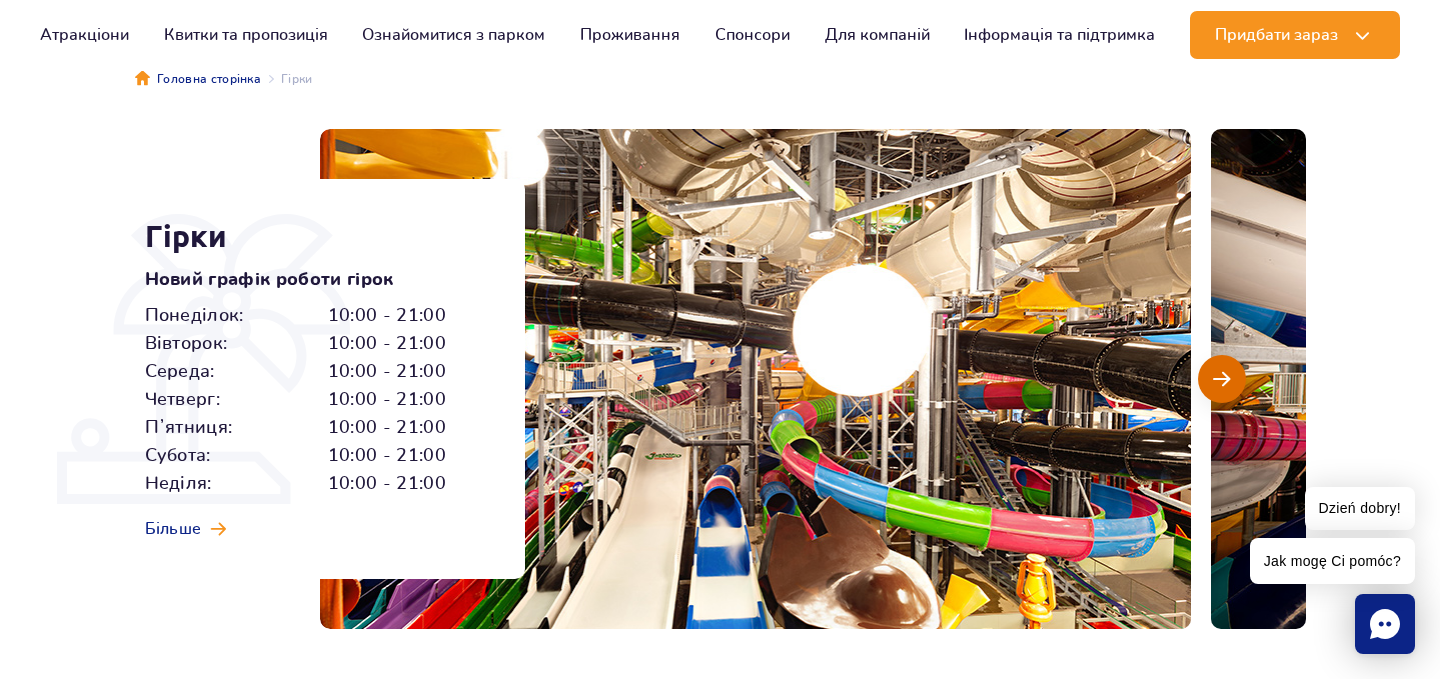 click at bounding box center (1222, 379) 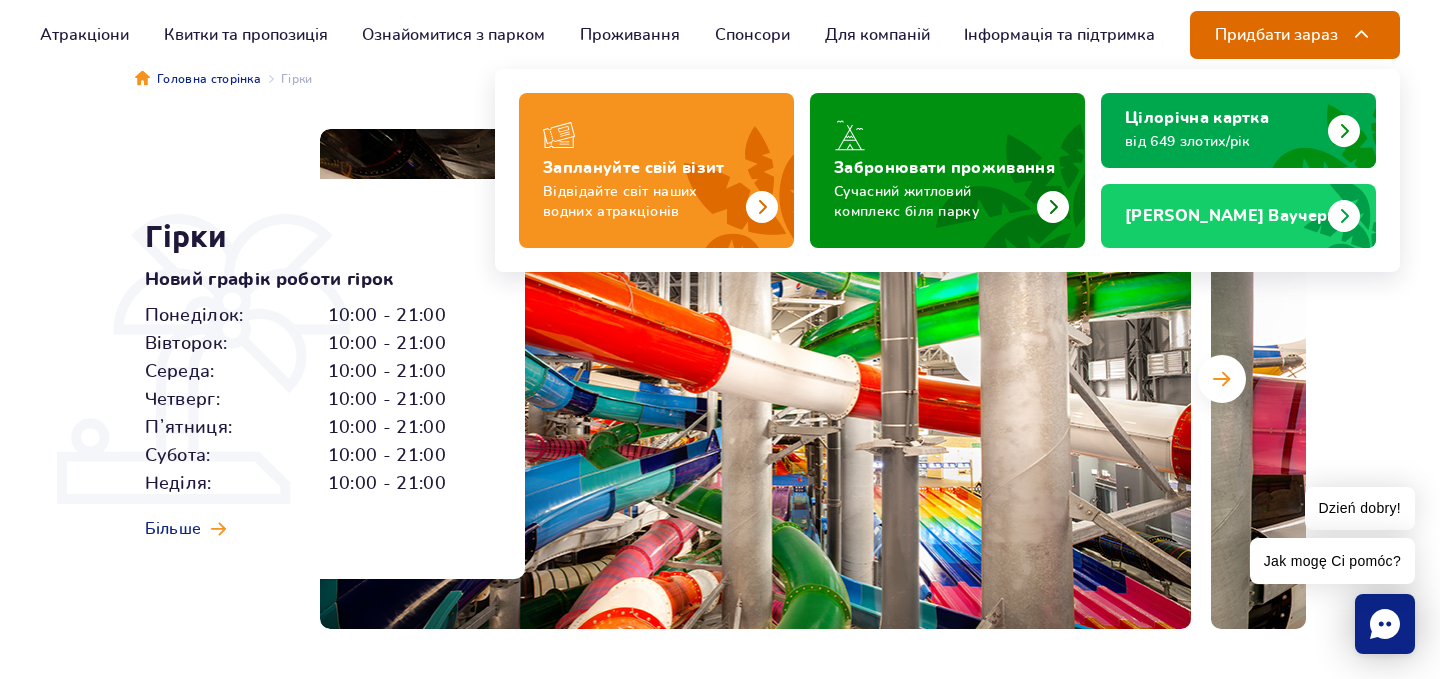 click on "Придбати зараз" at bounding box center (1276, 35) 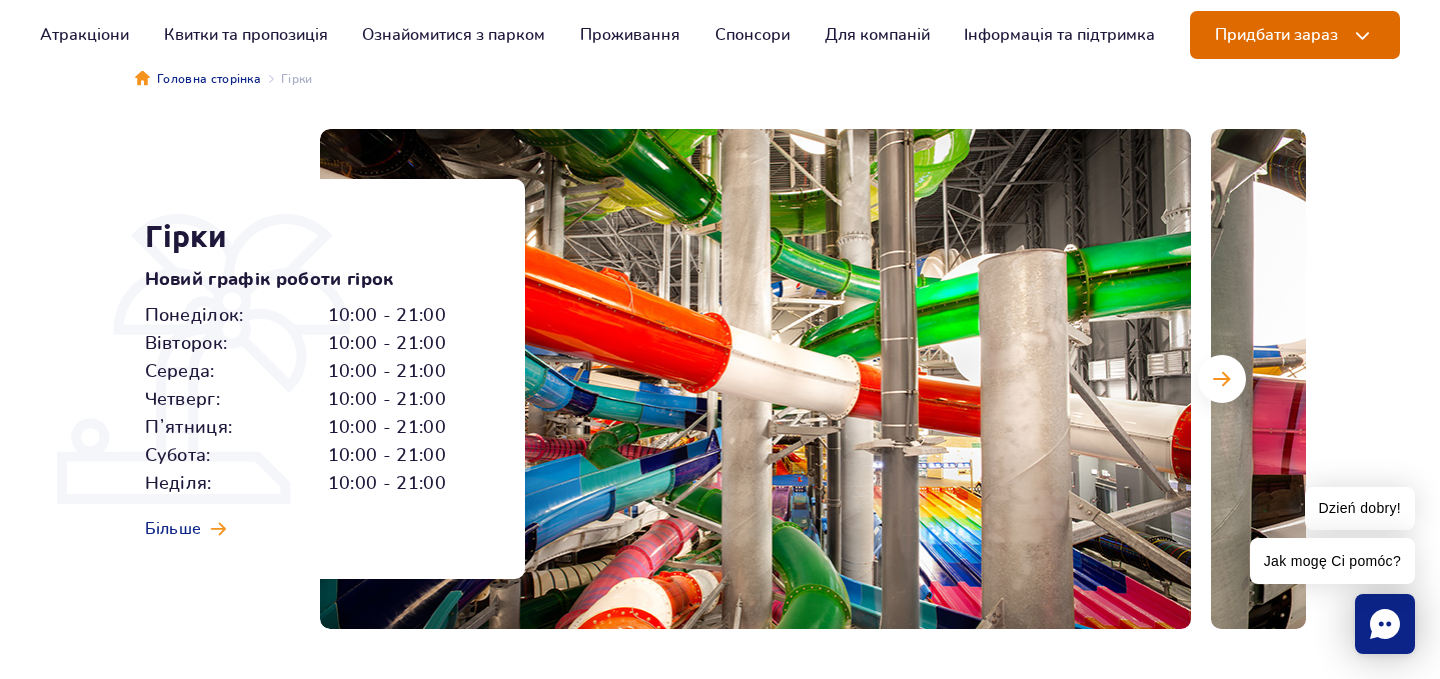 click on "Придбати зараз" at bounding box center (1276, 35) 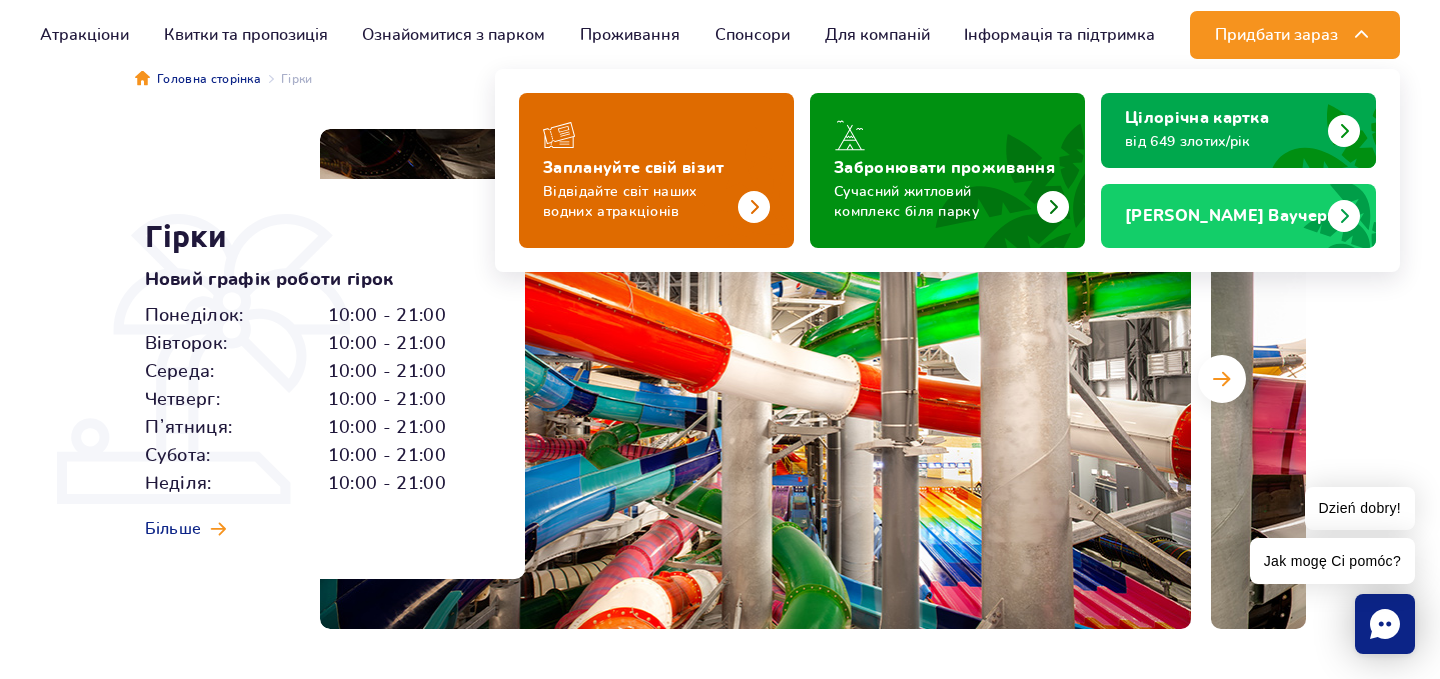 click at bounding box center (656, 170) 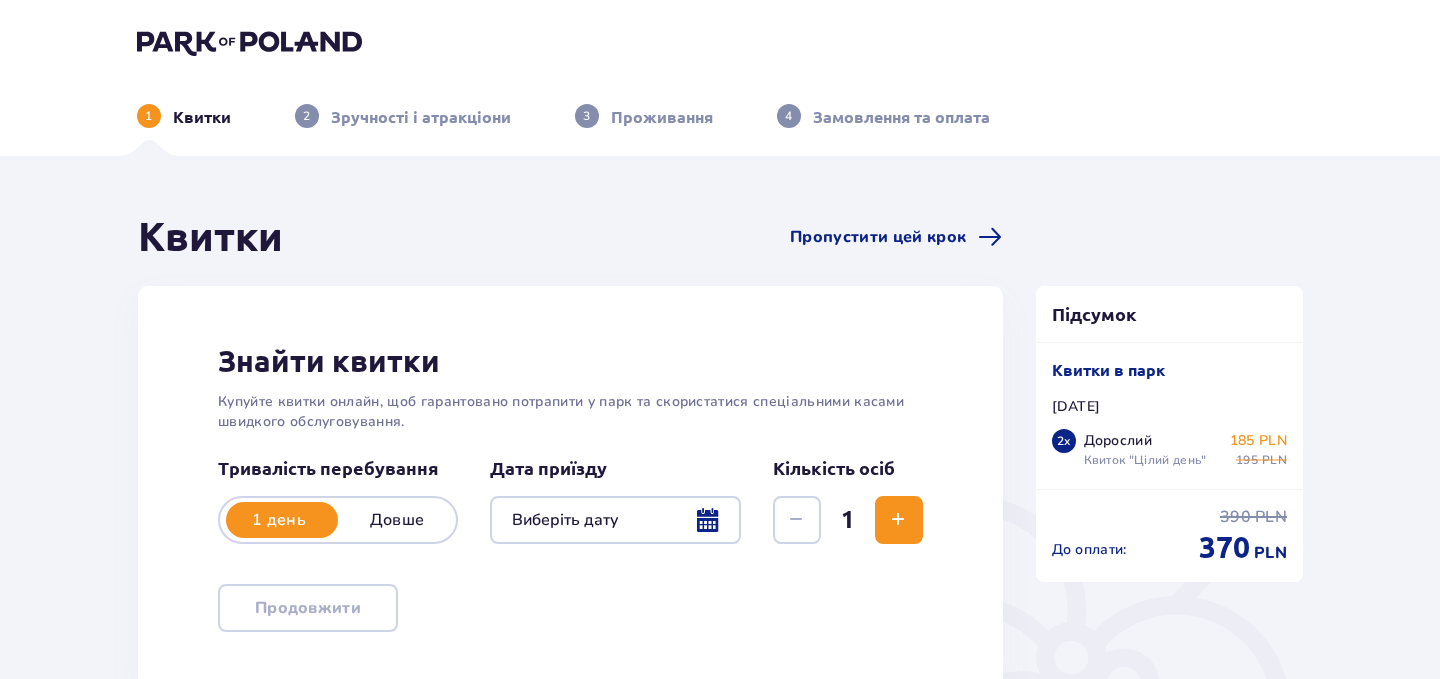 type on "[DATE]" 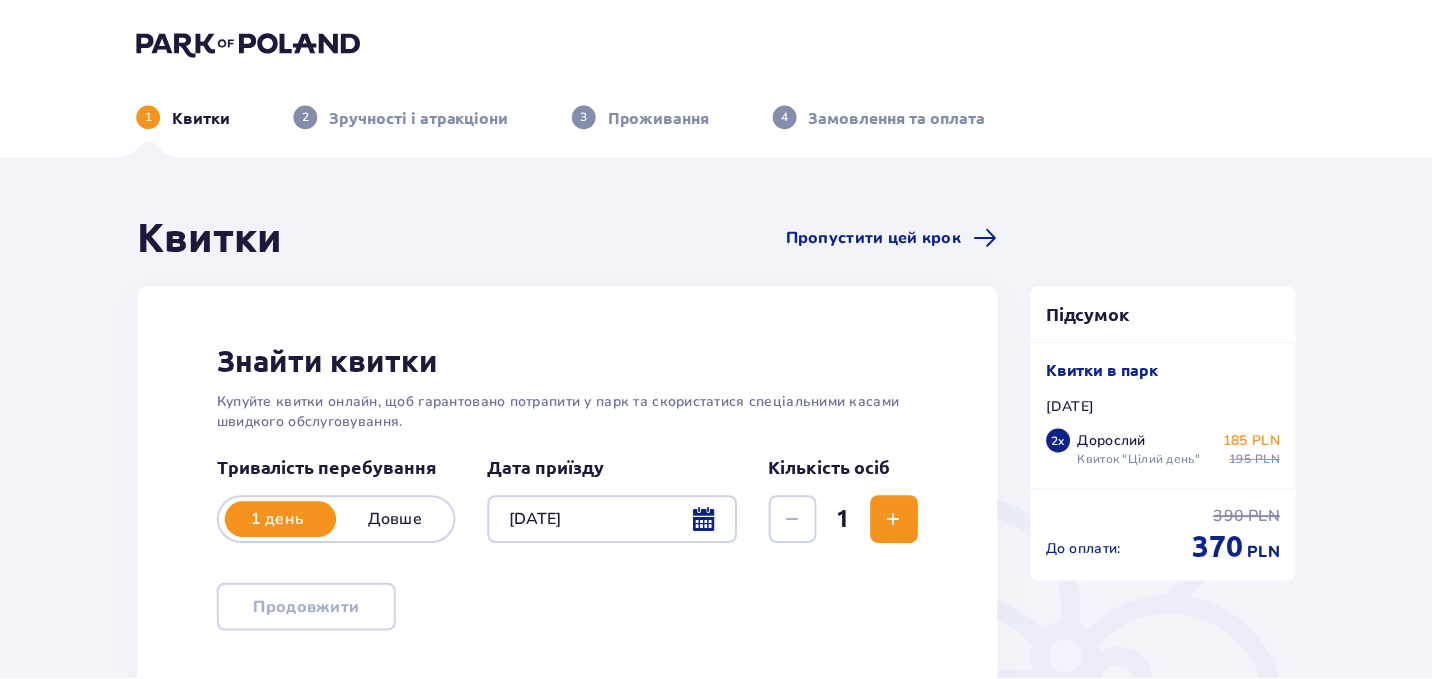 scroll, scrollTop: 0, scrollLeft: 0, axis: both 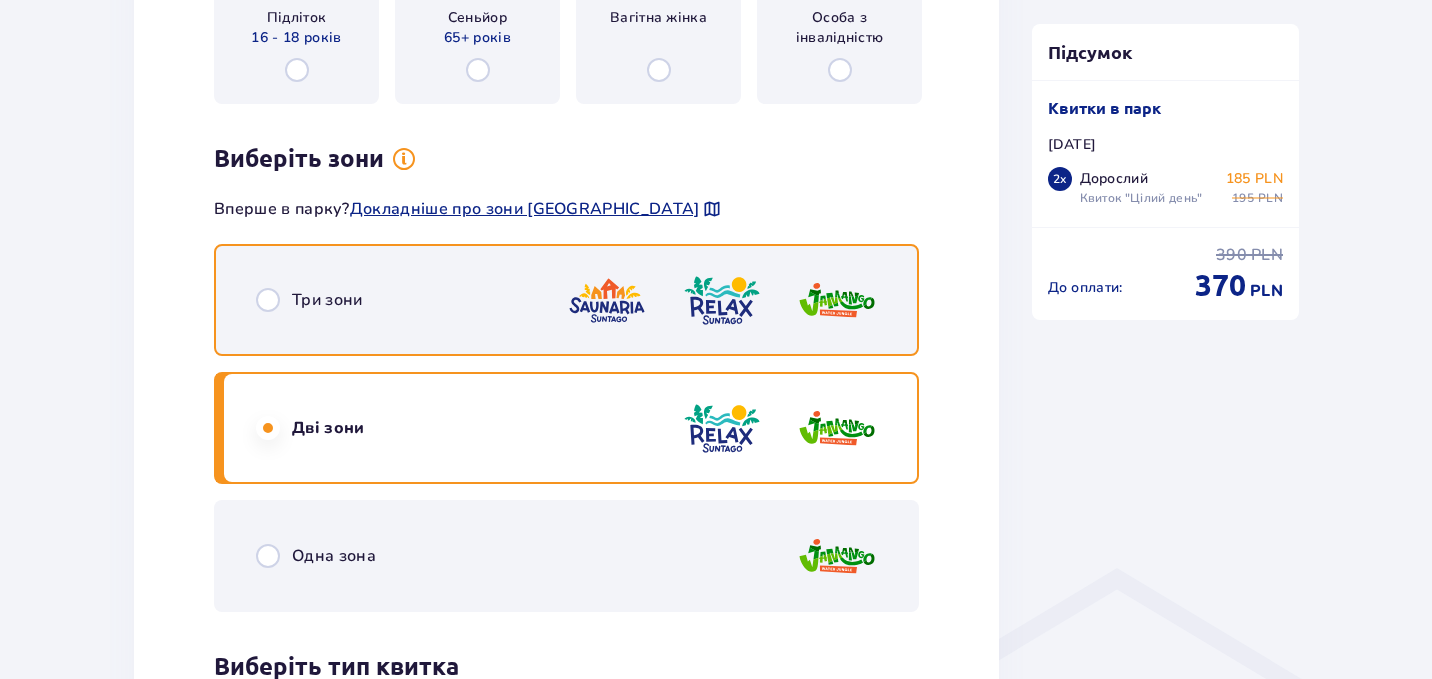 click at bounding box center [268, 300] 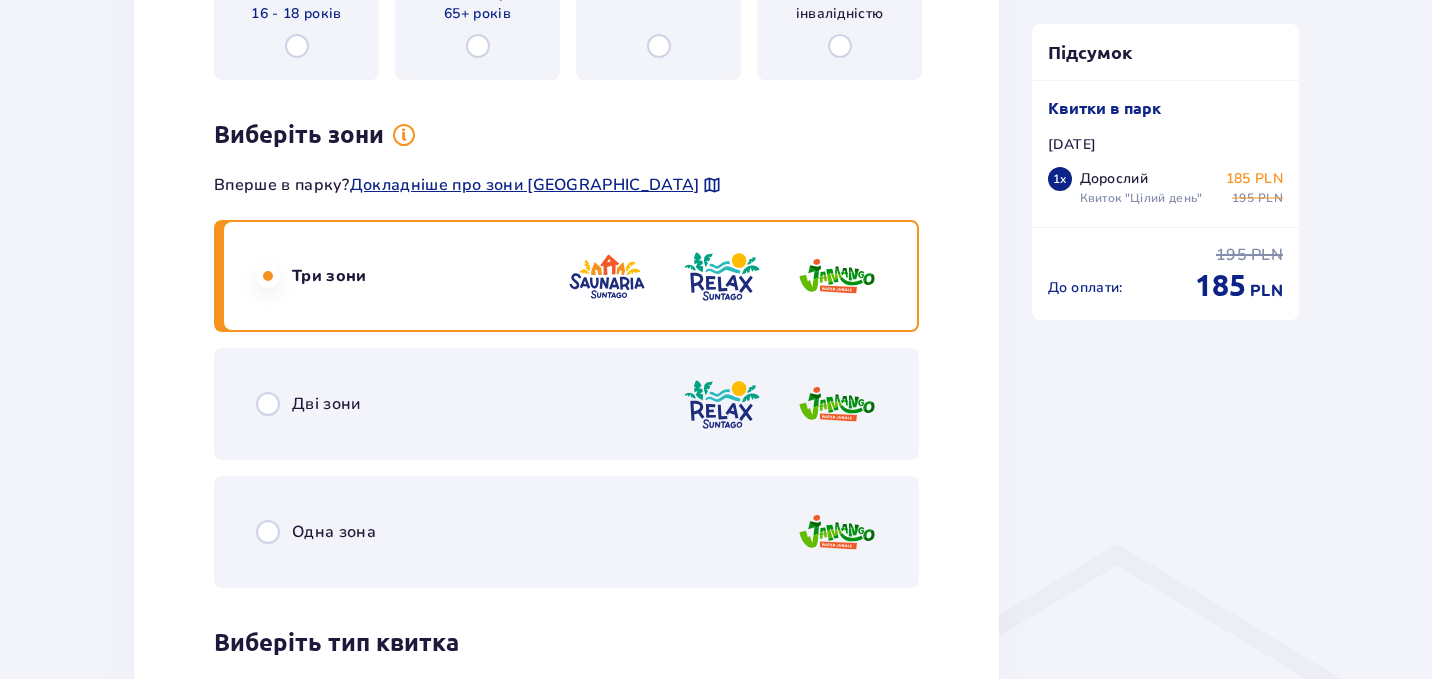scroll, scrollTop: 1079, scrollLeft: 0, axis: vertical 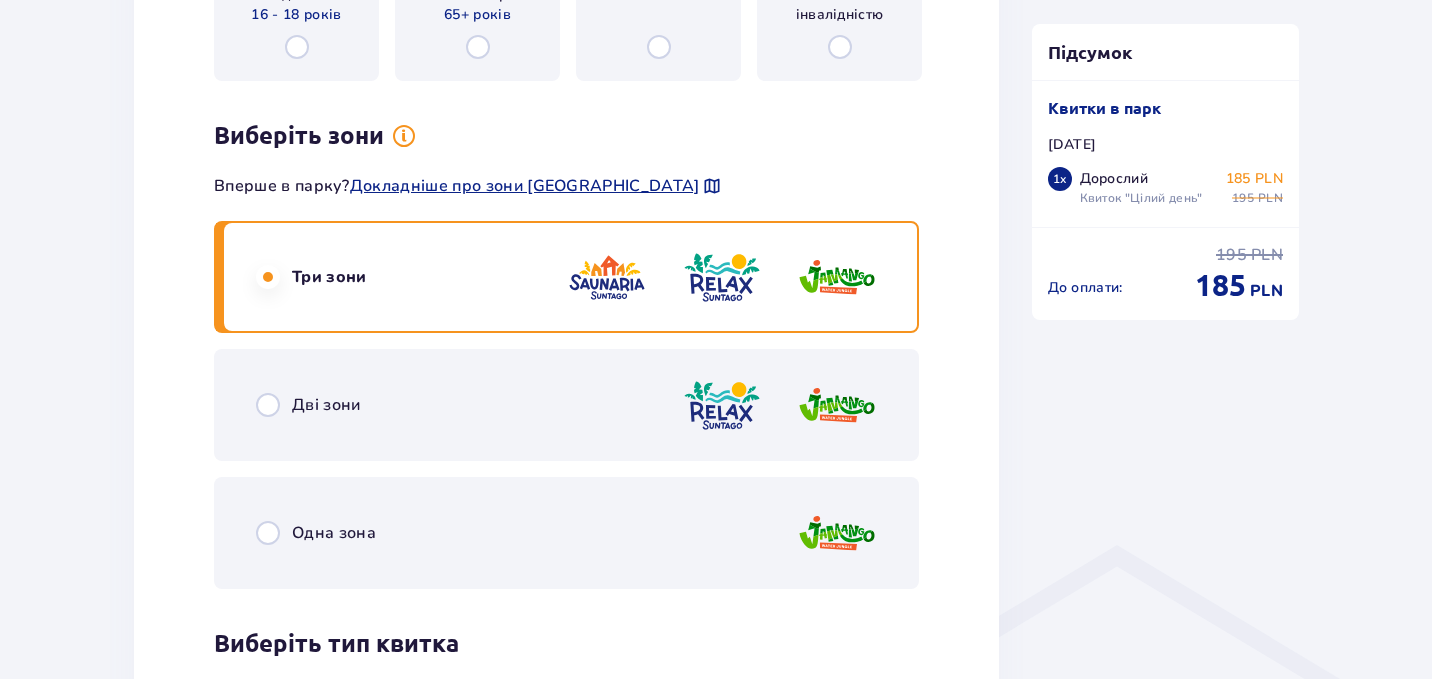 click on "Квиток   1 Видалити Виберіть тип гостя Дорослий 18-65 років Дитина до 90 см Дитина до 120 см Дитина до 16 років Підліток 16 - 18 років [PERSON_NAME] 65+ років Вагітна жінка Особа з інвалідністю Виберіть зони Вперше в парку?  Докладніше про зони Suntago Три зони Дві зони Одна зона Виберіть тип квитка Квиток "2 години" 155 PLN "Тропічні вечори" (Нд - Пт): Заходьте після 17:00 та залишайтеся 5 годин за ціною 2. Дивіться правила акції Квиток "4 години" 190 PLN Квиток "Цілий день" 210 PLN" at bounding box center [566, 426] 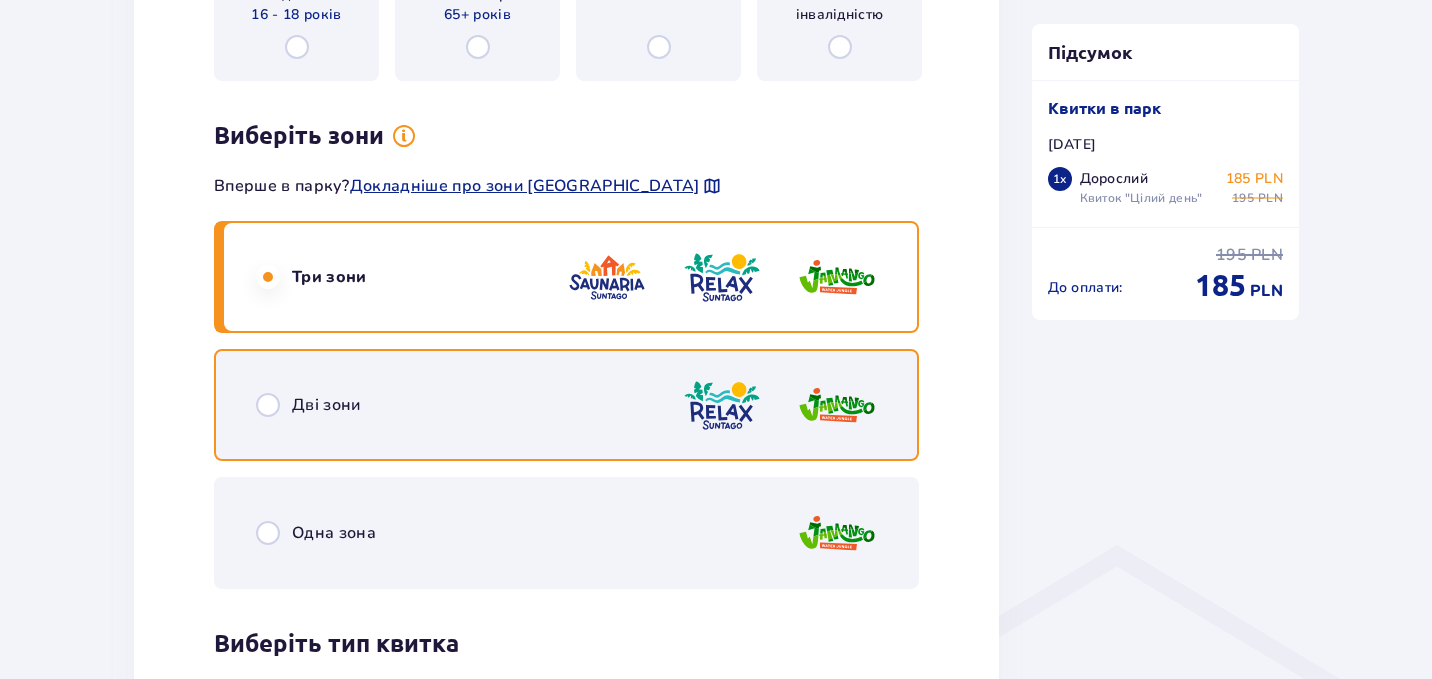 click at bounding box center [268, 405] 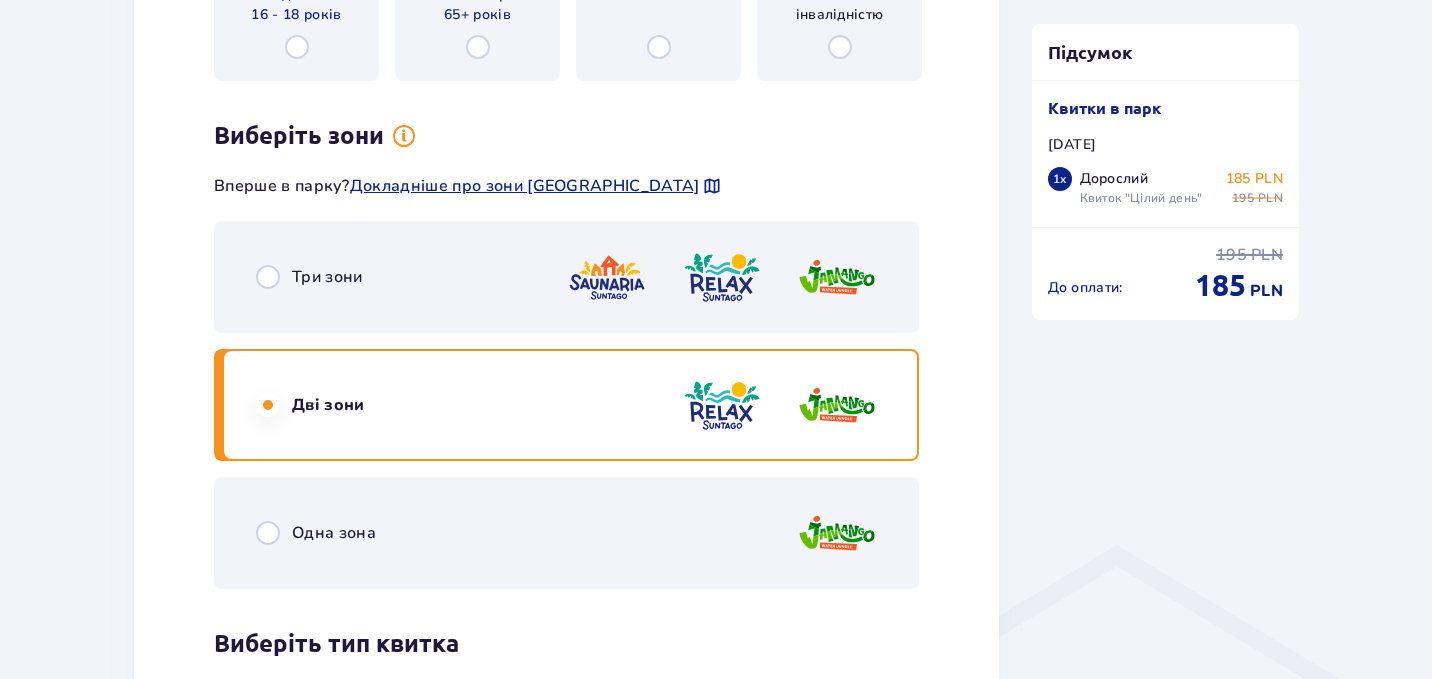 click on "Квиток   1 Видалити Виберіть тип гостя Дорослий 18-65 років Дитина до 90 см Дитина до 120 см Дитина до 16 років Підліток 16 - 18 років [PERSON_NAME] 65+ років Вагітна жінка Особа з інвалідністю Виберіть зони Вперше в парку?  Докладніше про зони Suntago Три зони Дві зони Одна зона Виберіть тип квитка Квиток "2 години" 140 PLN "Тропічні вечори" (Нд - Пт): Заходьте після 17:00 та залишайтеся 5 годин за ціною 2. Дивіться правила акції Квиток "4 години" 175 PLN Квиток "Цілий день" 195 PLN" at bounding box center (566, 426) 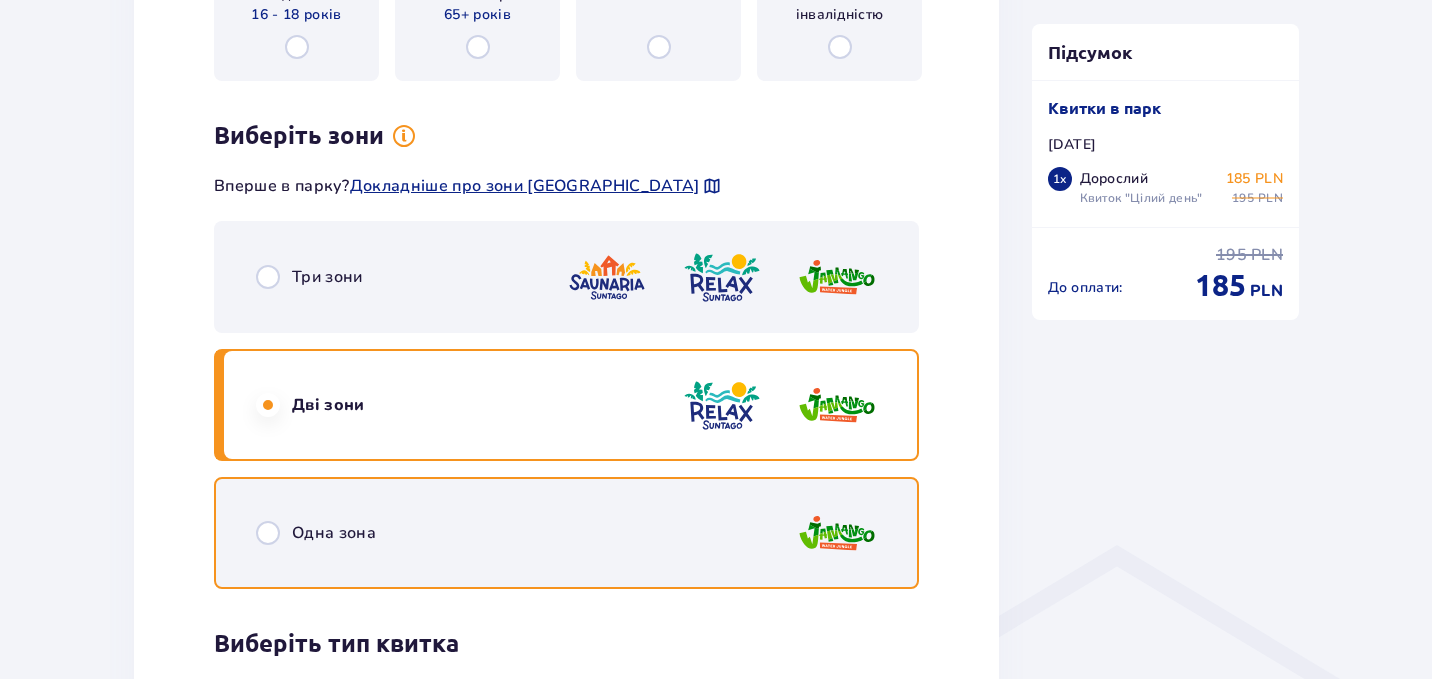 click at bounding box center (268, 533) 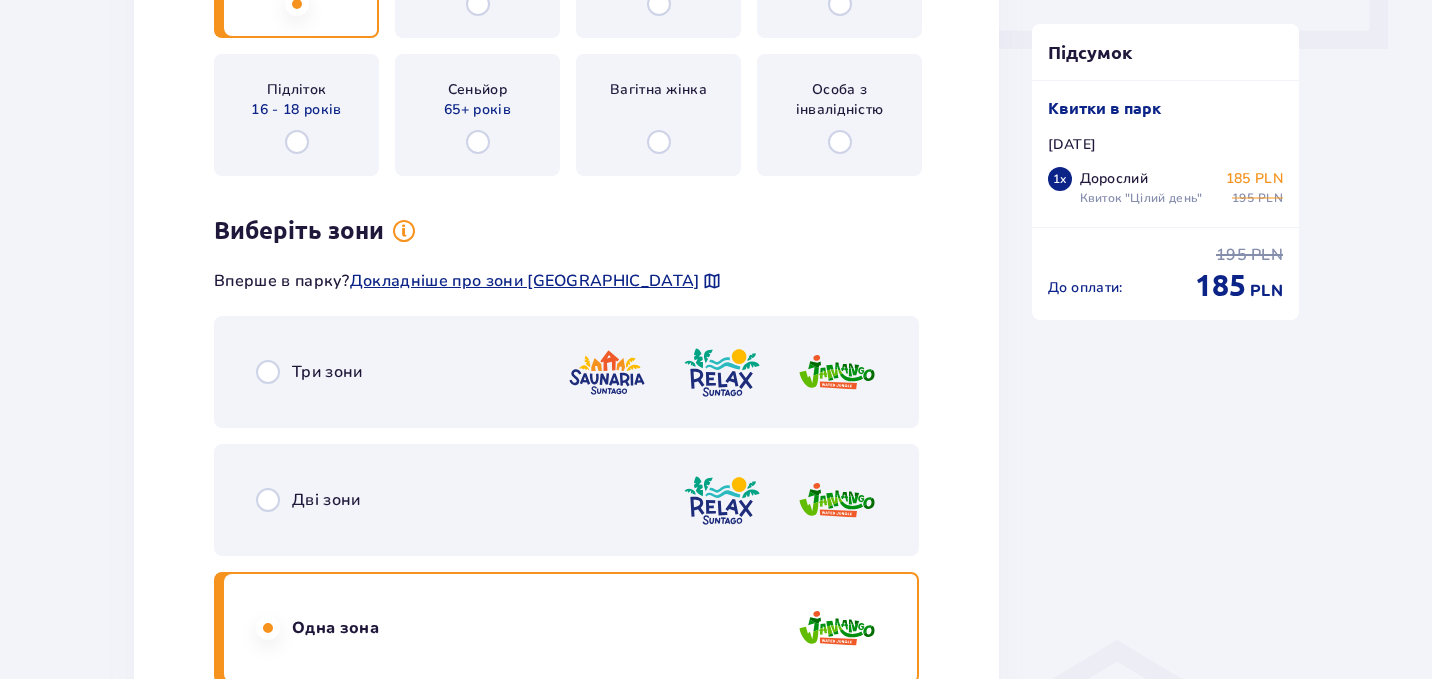 scroll, scrollTop: 978, scrollLeft: 0, axis: vertical 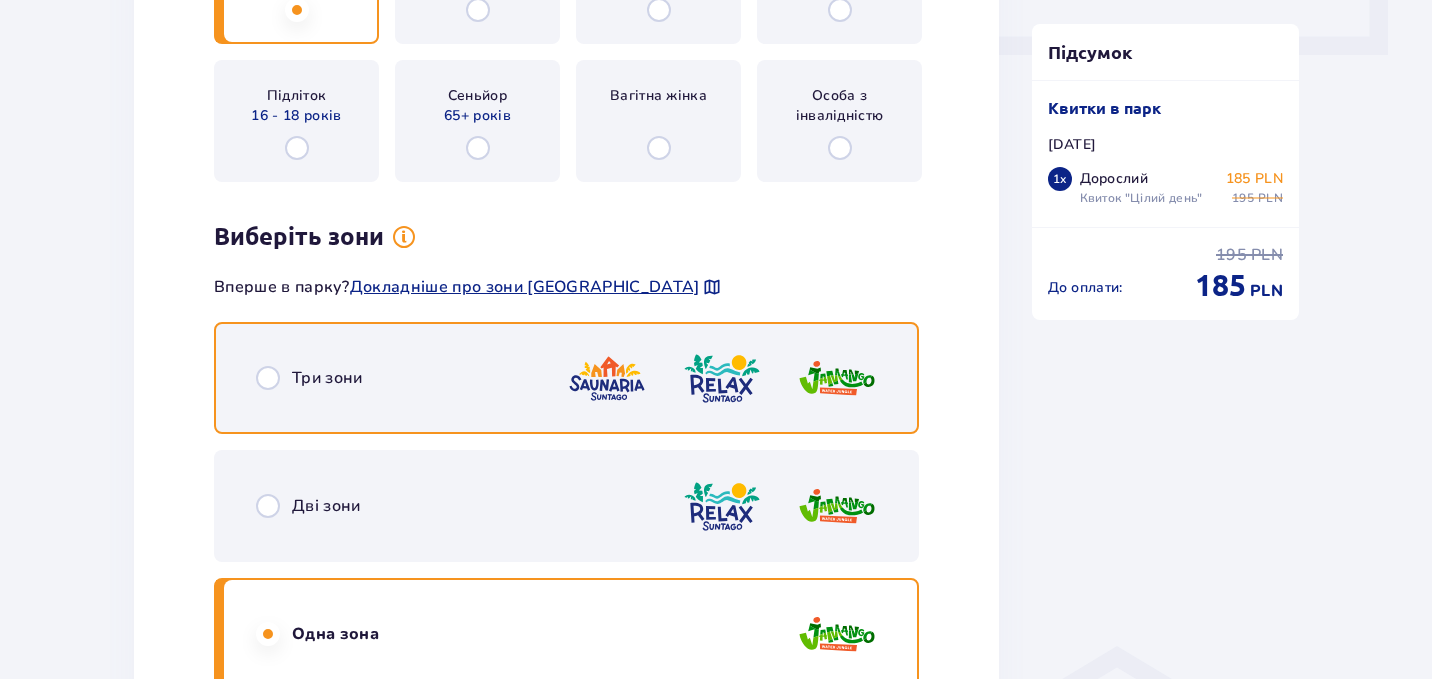 click at bounding box center [268, 378] 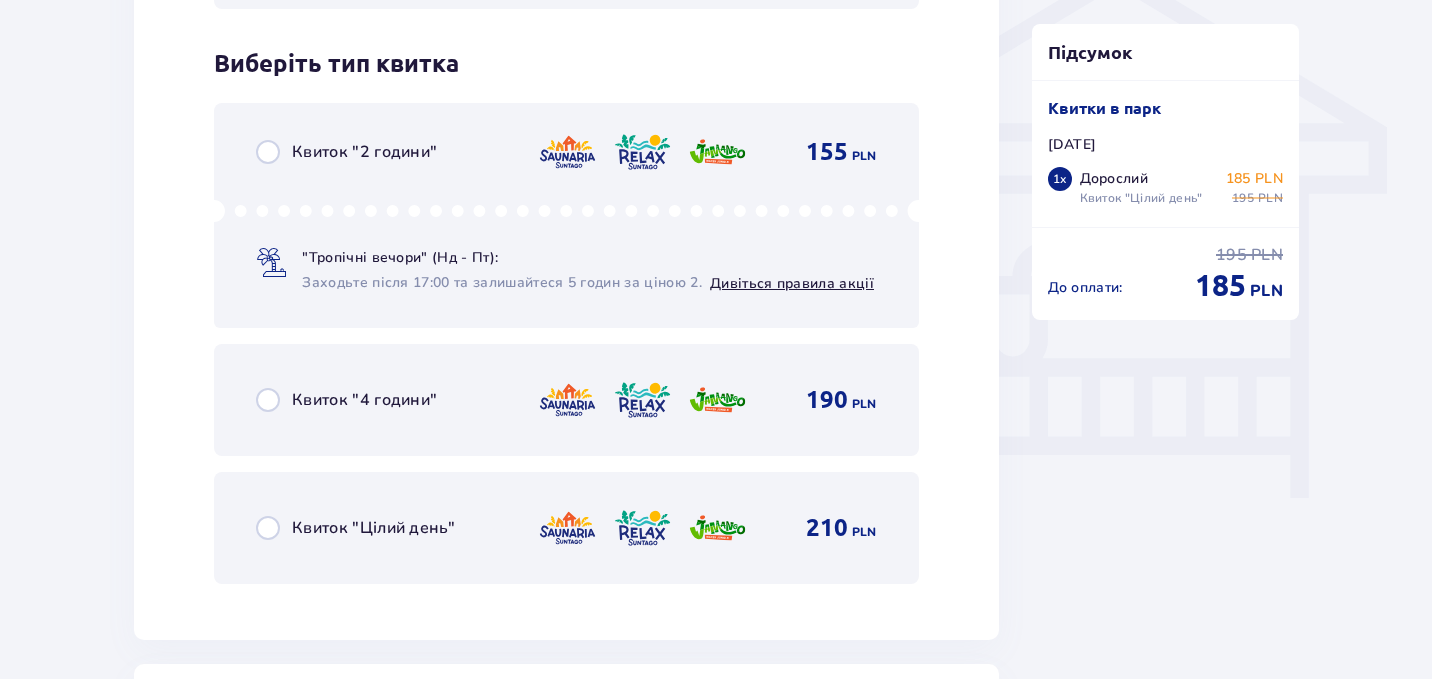 scroll, scrollTop: 1668, scrollLeft: 0, axis: vertical 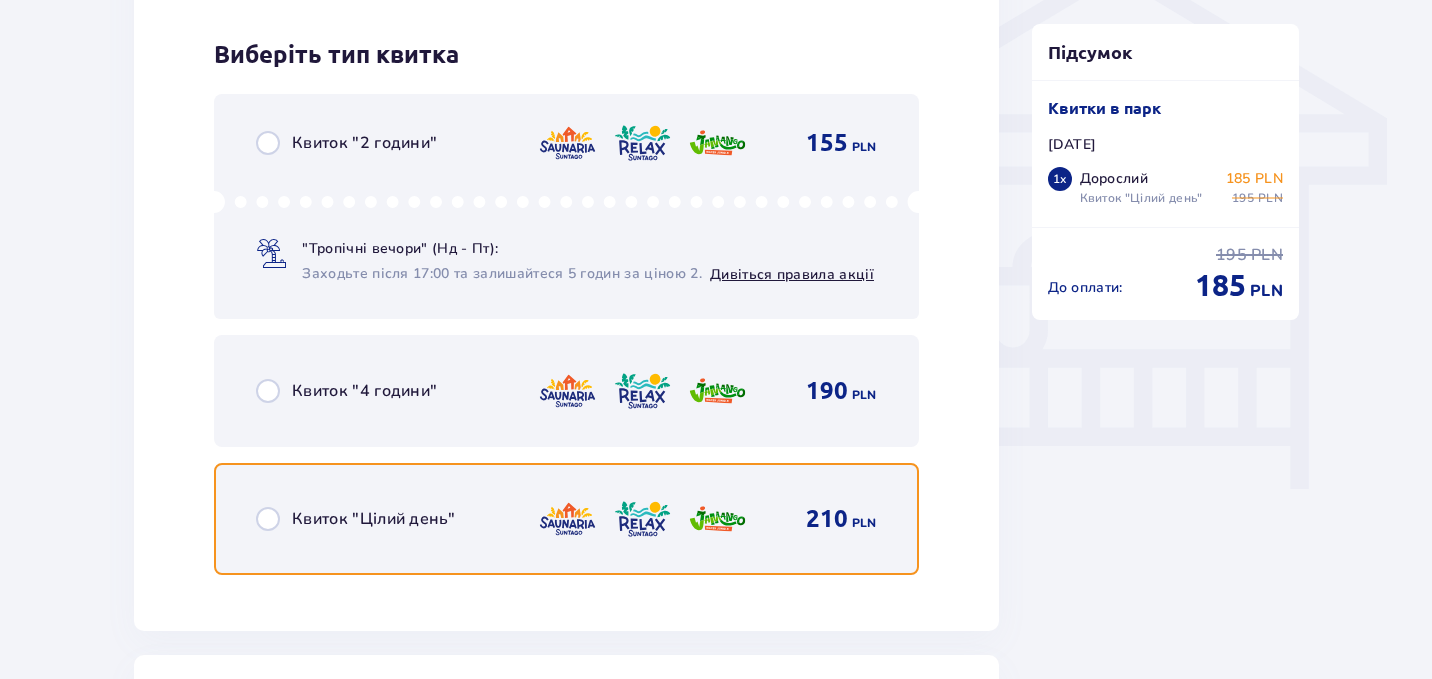 click at bounding box center (268, 519) 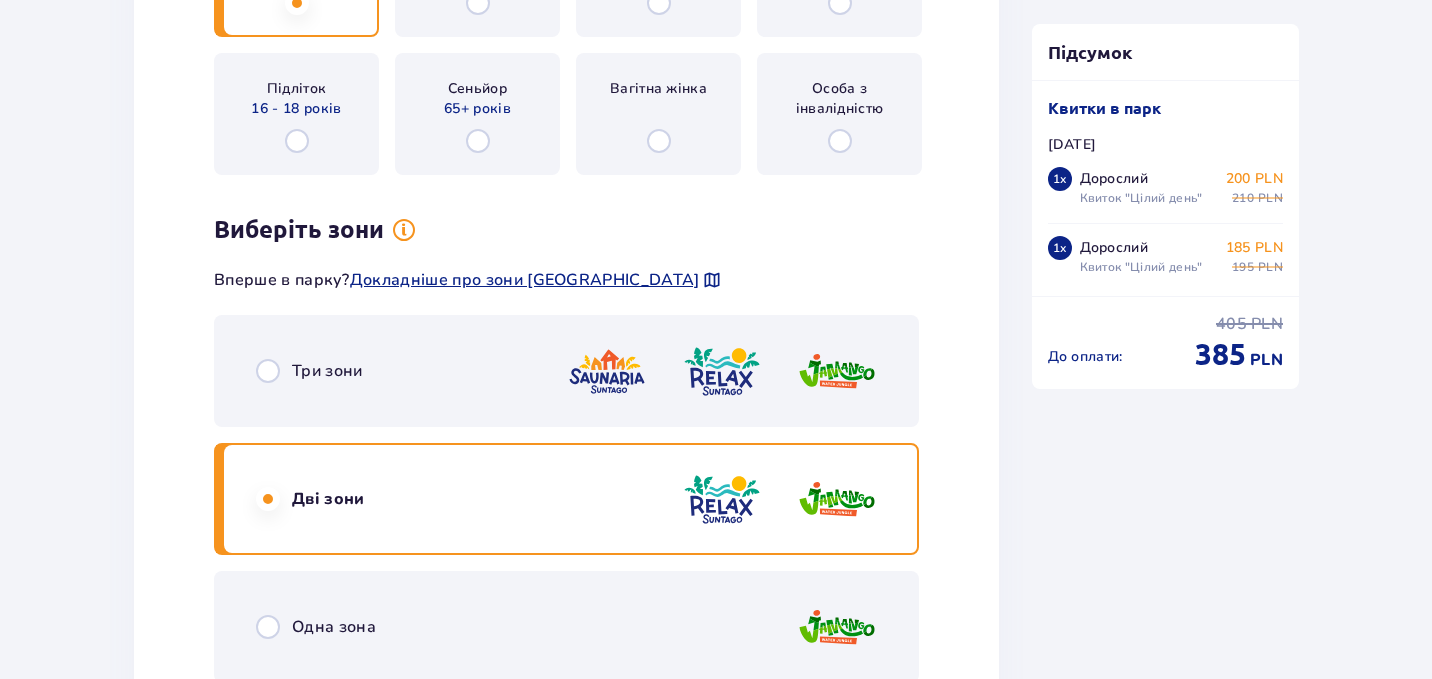 scroll, scrollTop: 2598, scrollLeft: 0, axis: vertical 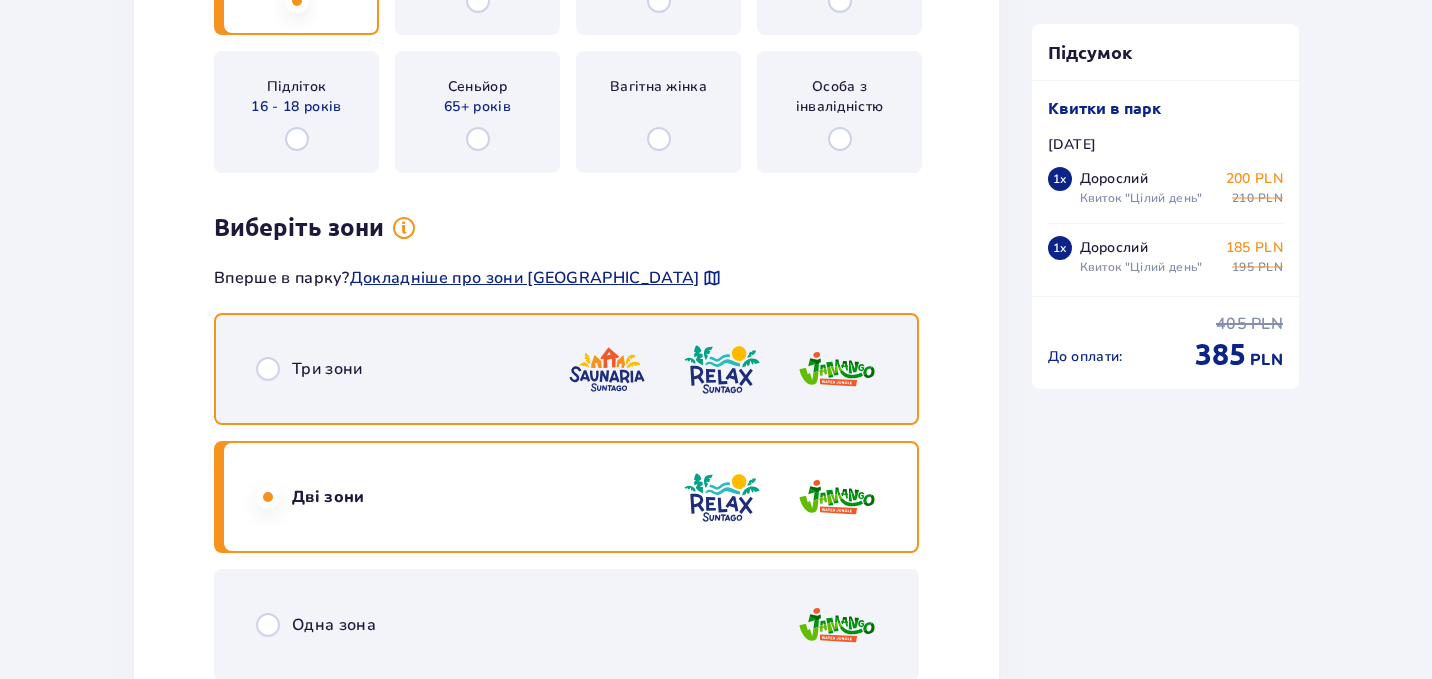 click at bounding box center (268, 369) 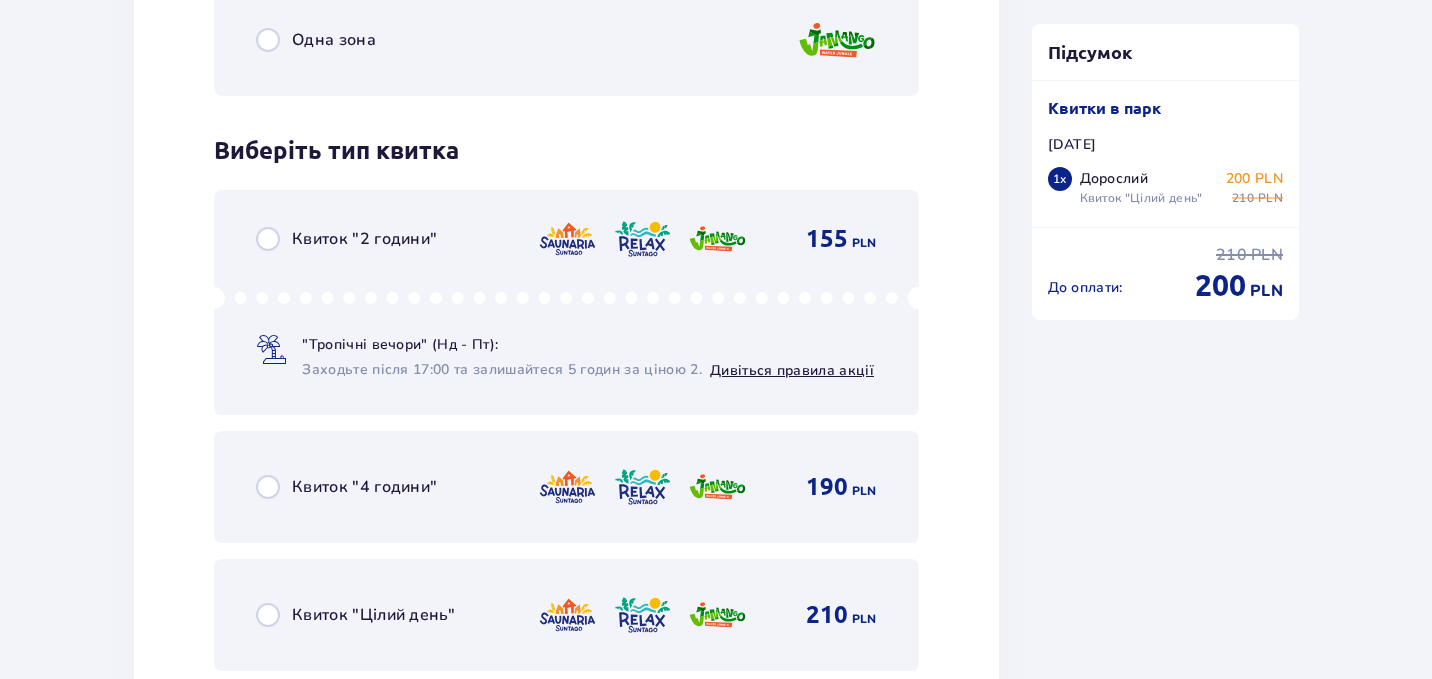 scroll, scrollTop: 3250, scrollLeft: 0, axis: vertical 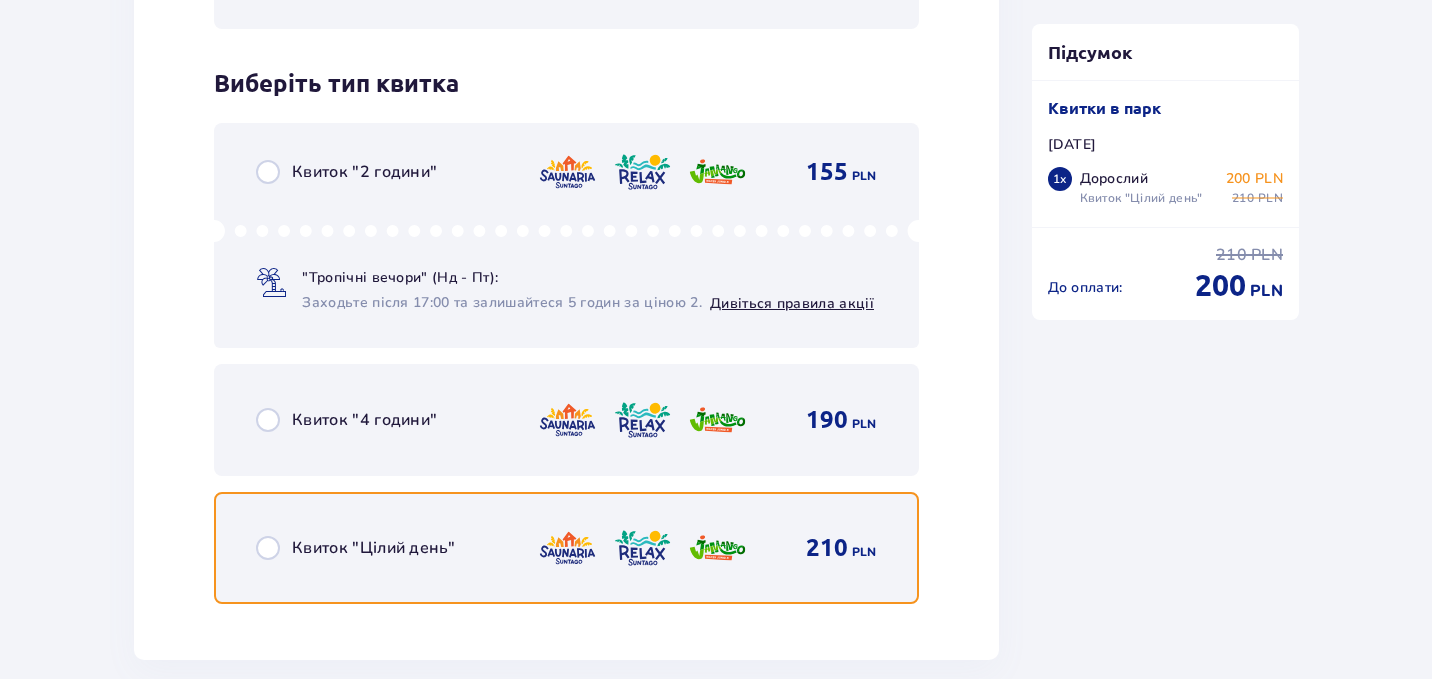 click at bounding box center (268, 548) 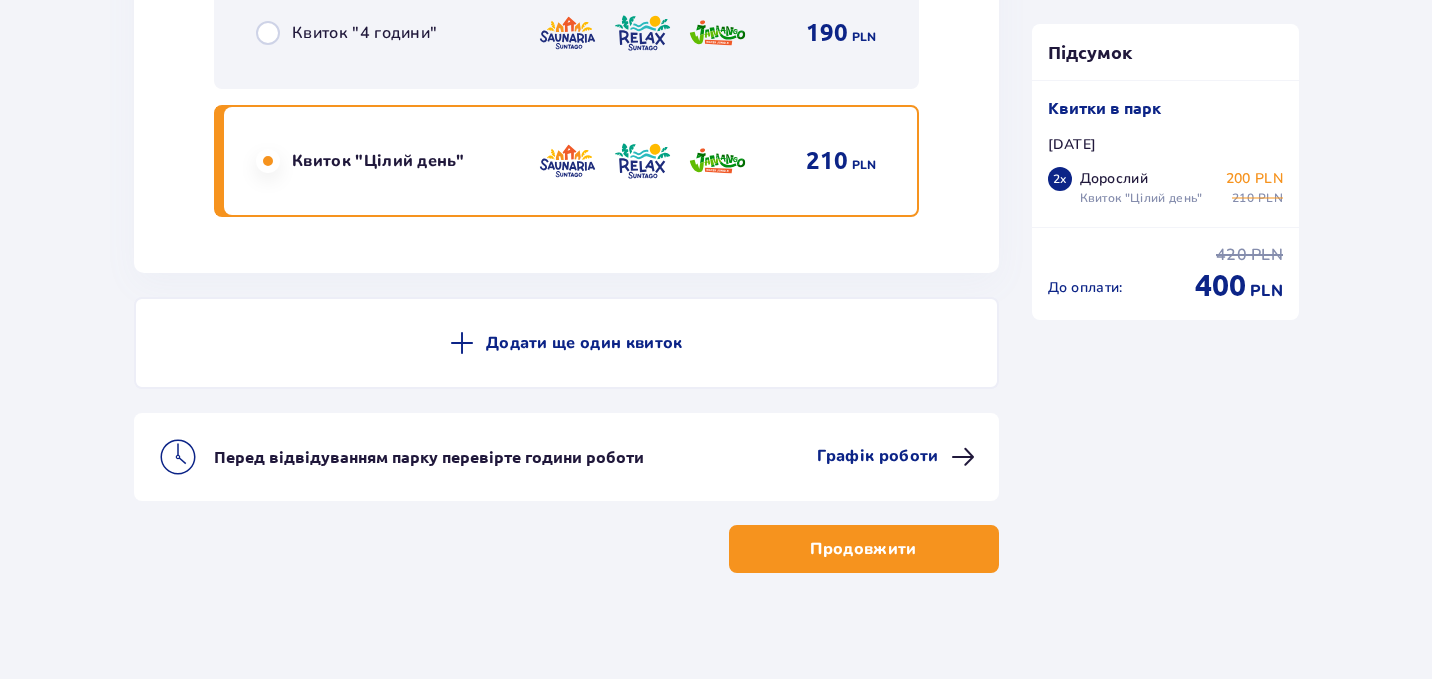 scroll, scrollTop: 3651, scrollLeft: 0, axis: vertical 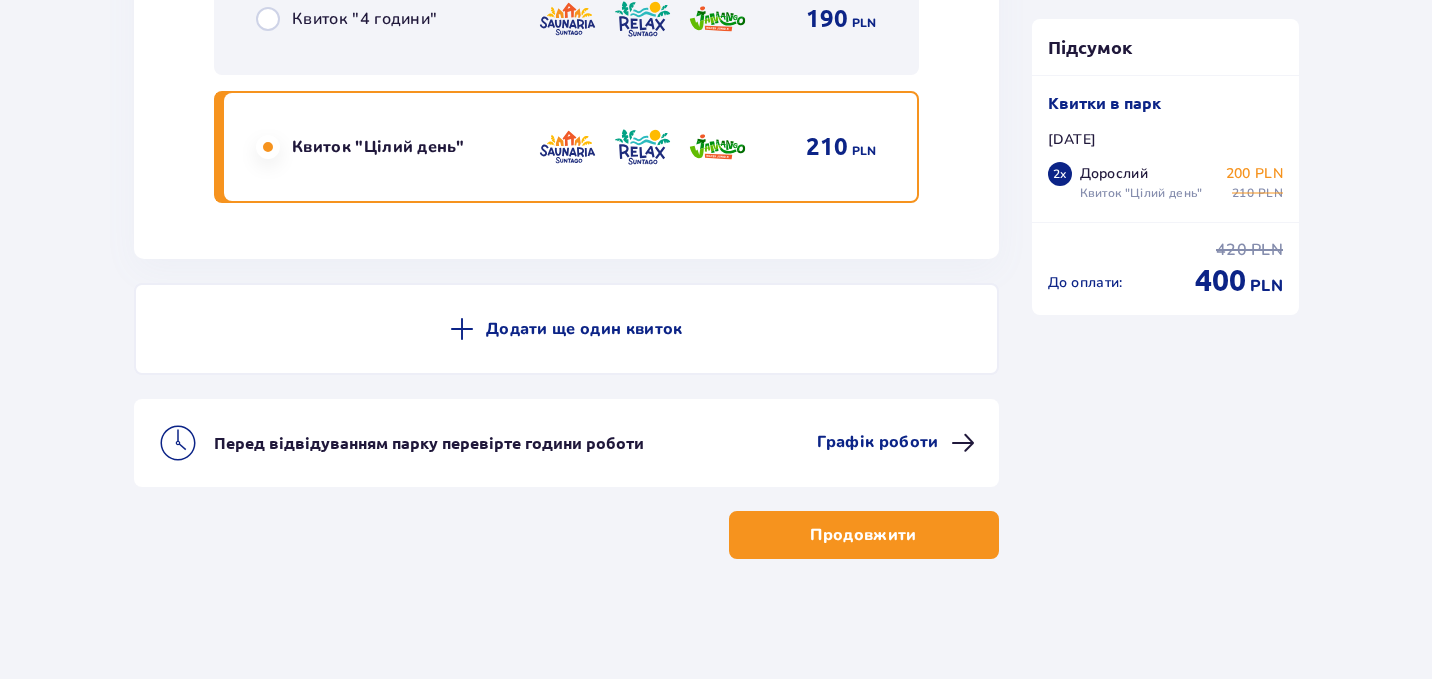 click on "Продовжити" at bounding box center (863, 535) 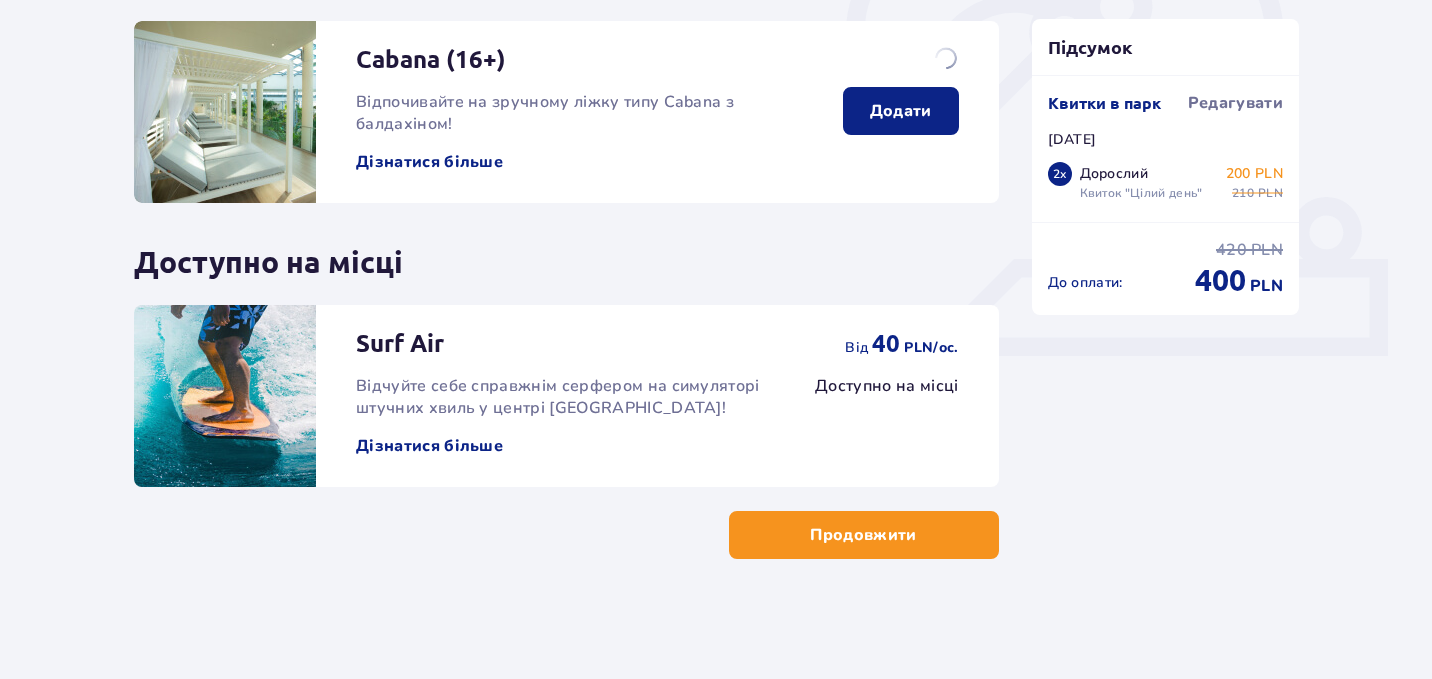 scroll, scrollTop: 0, scrollLeft: 0, axis: both 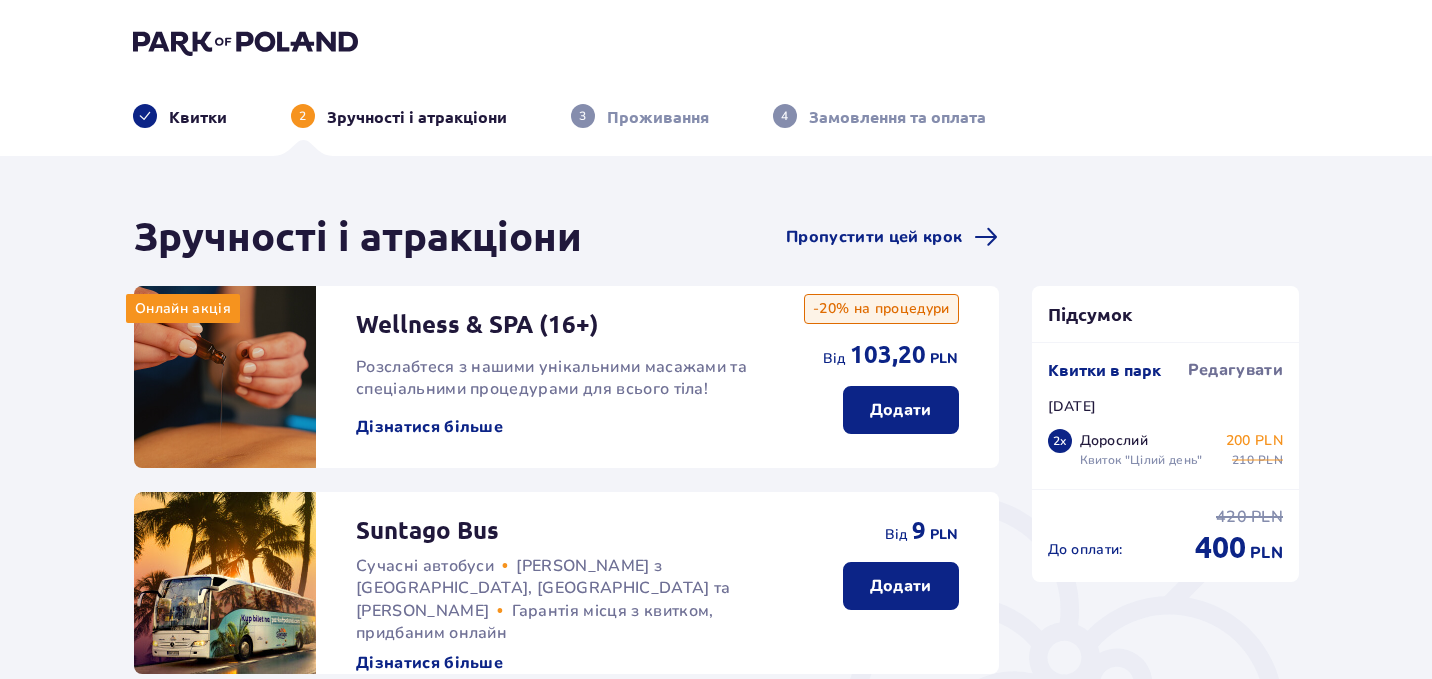 click on "Додати" at bounding box center (901, 586) 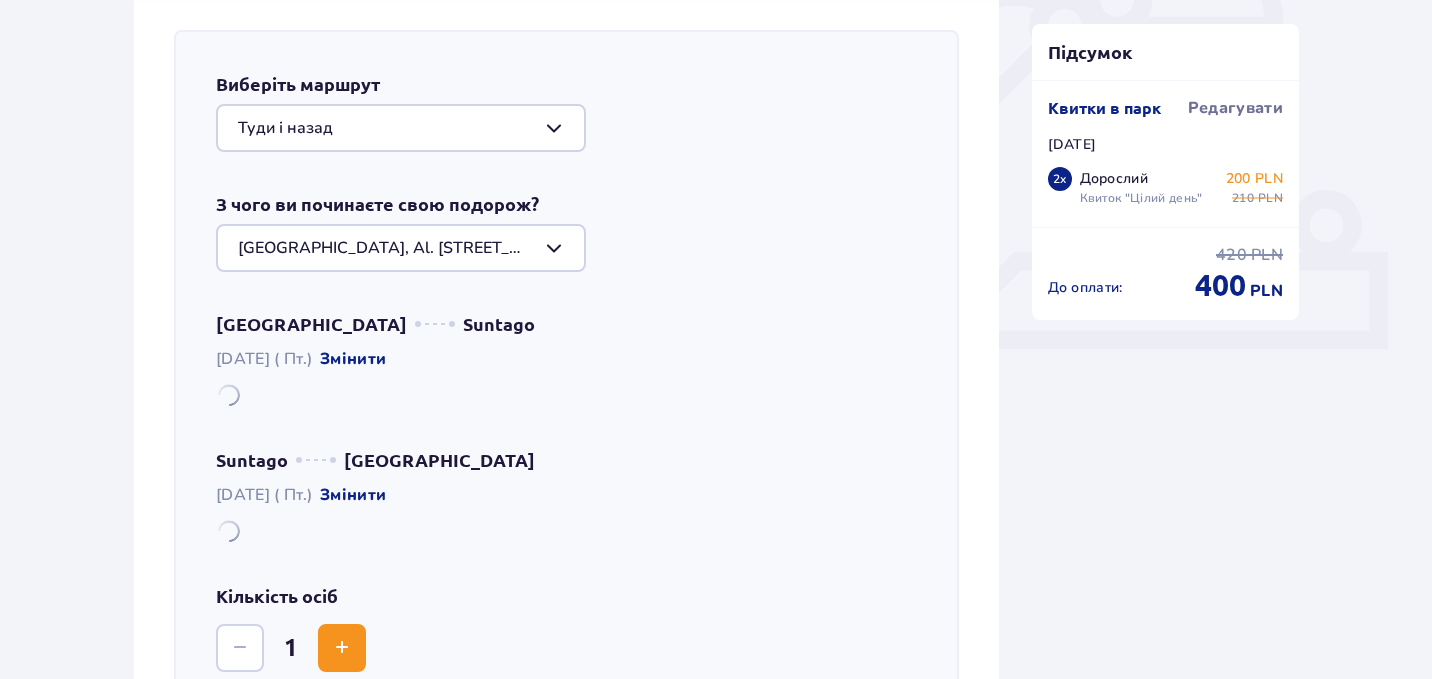 scroll, scrollTop: 690, scrollLeft: 0, axis: vertical 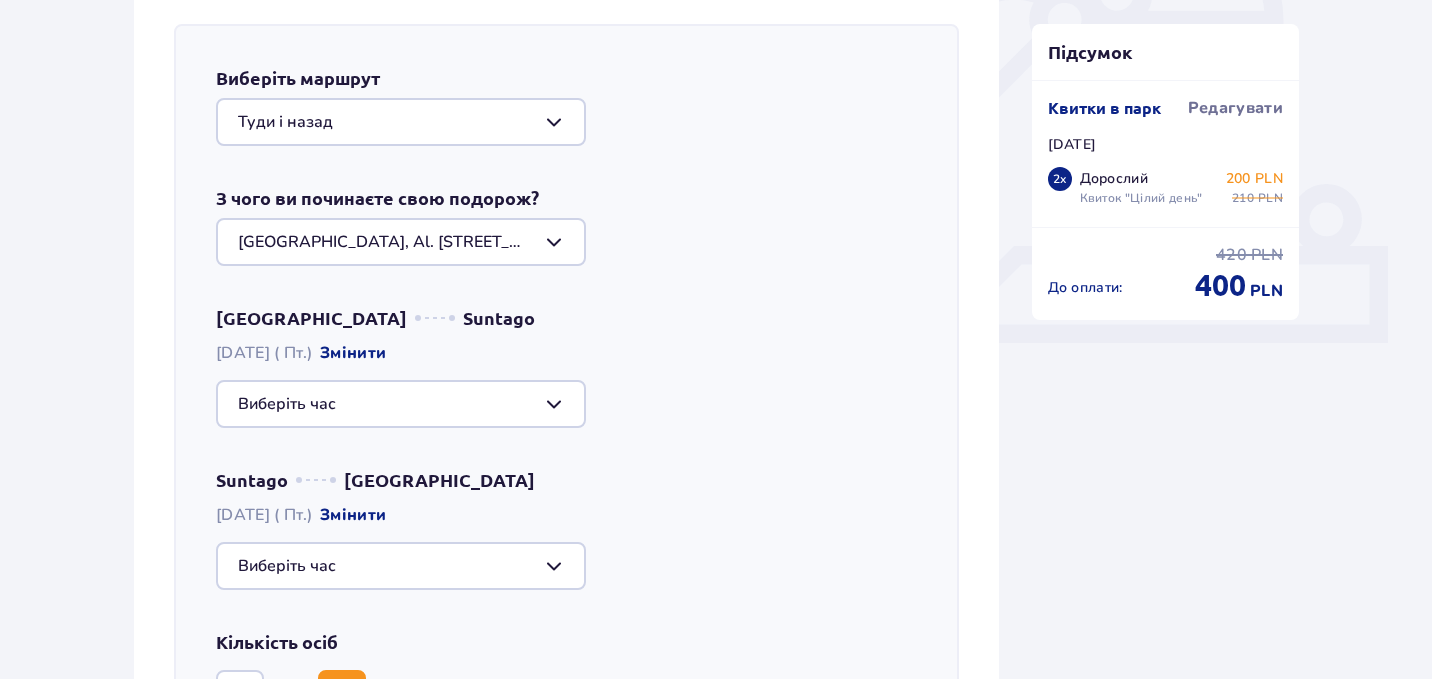 click at bounding box center [401, 242] 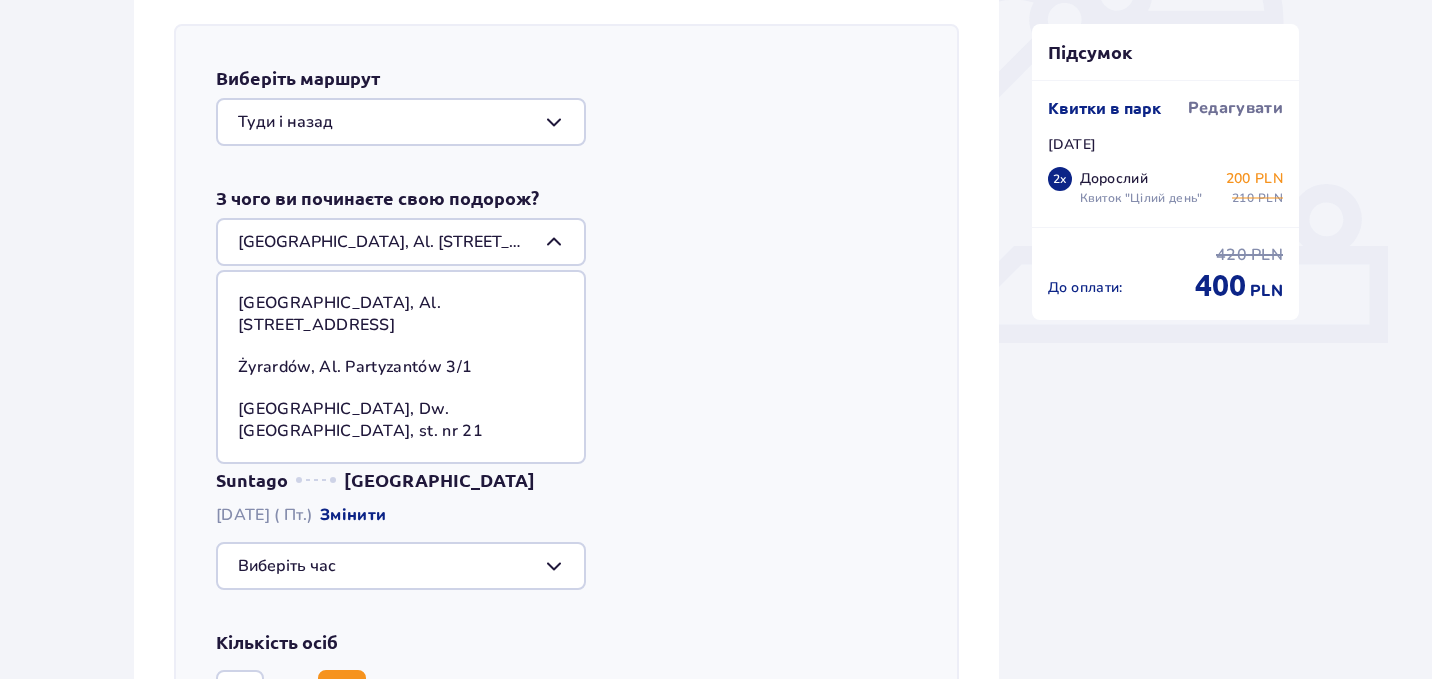 click on "[GEOGRAPHIC_DATA], Al. [STREET_ADDRESS]" at bounding box center [401, 314] 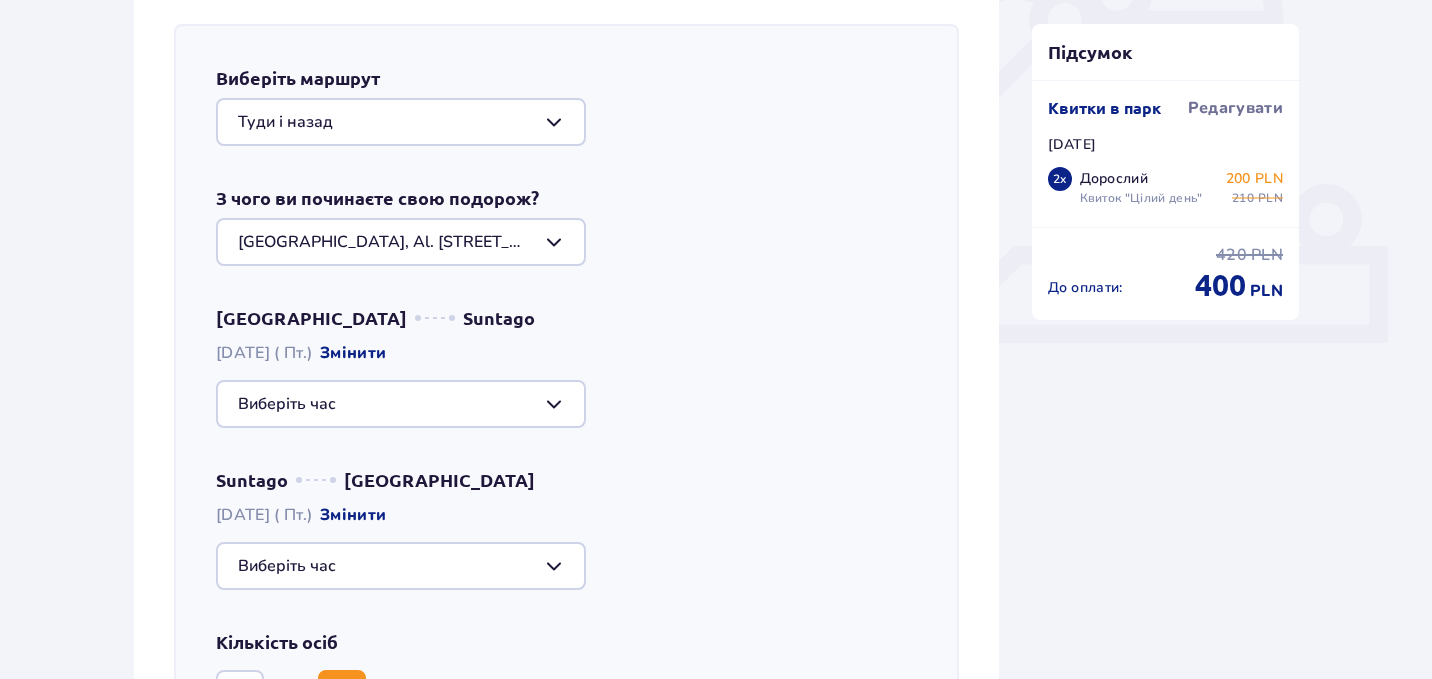 click at bounding box center [401, 122] 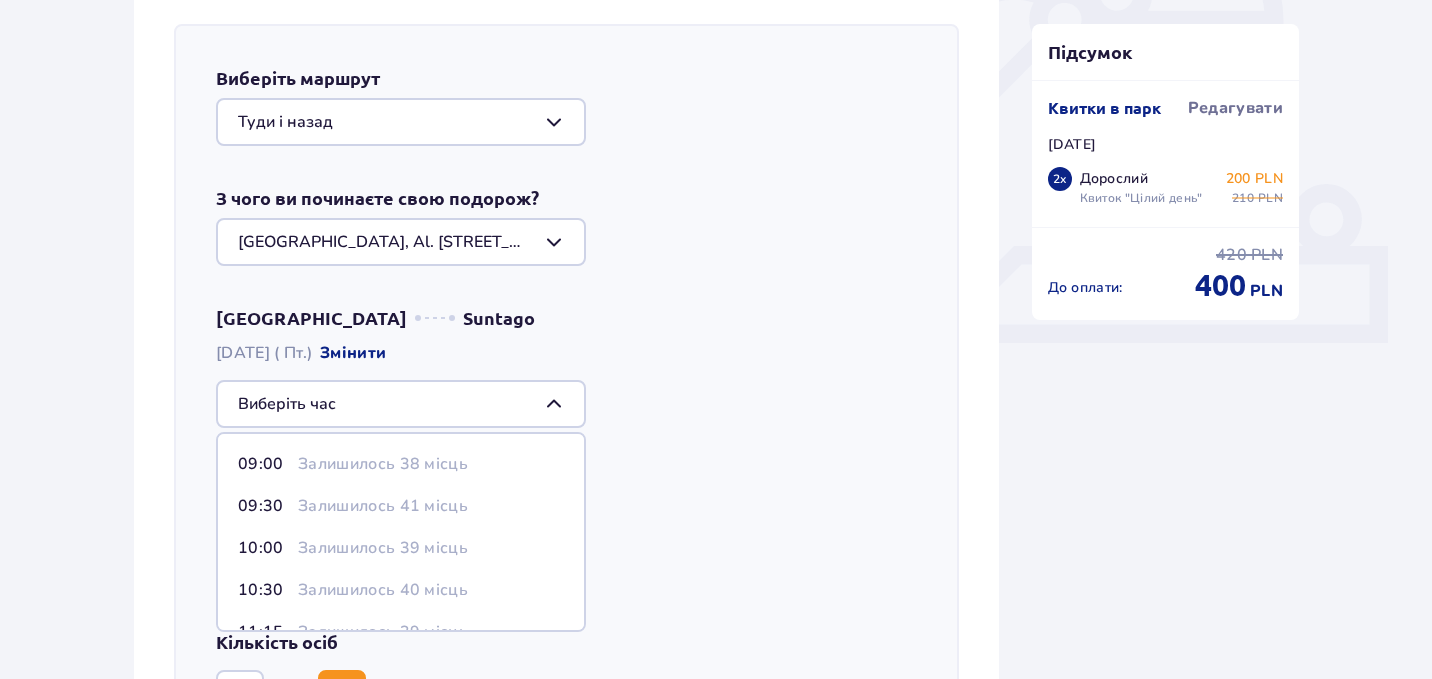 scroll, scrollTop: 0, scrollLeft: 0, axis: both 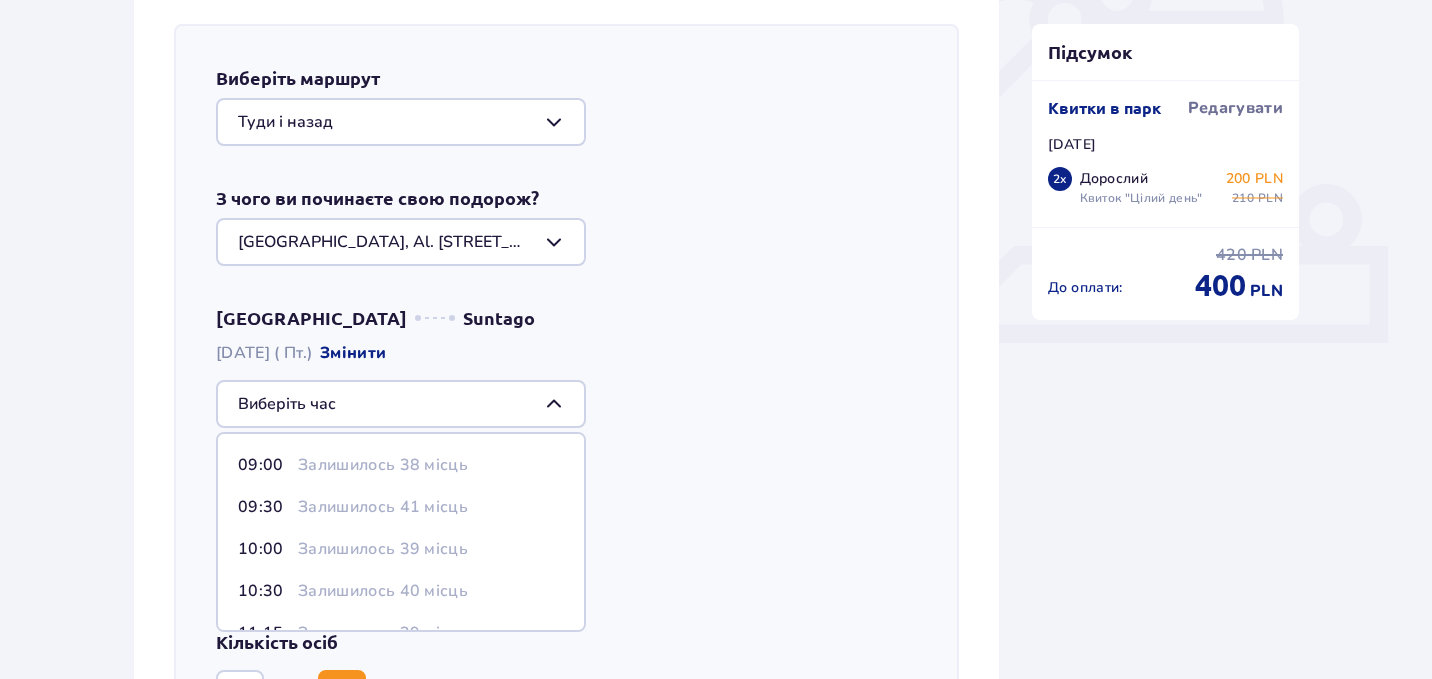 click on "Залишилось 38 місць" at bounding box center [383, 465] 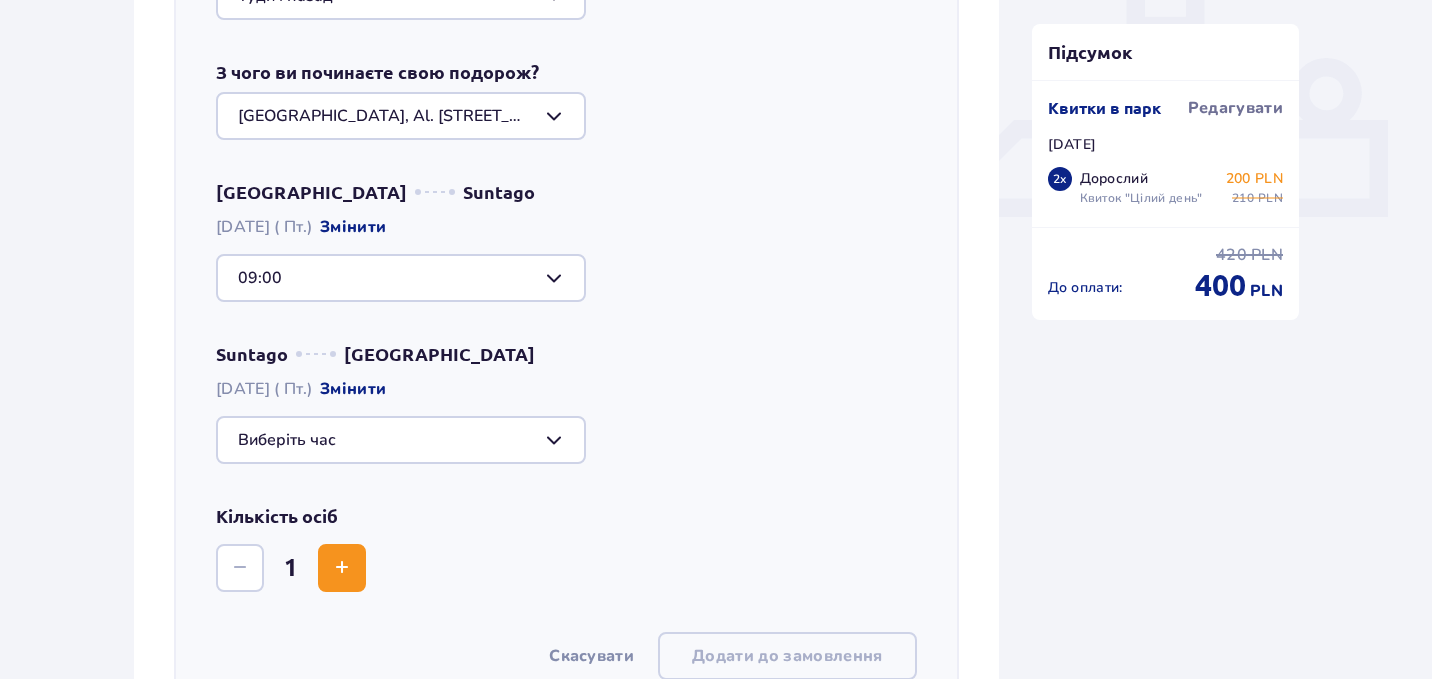 scroll, scrollTop: 821, scrollLeft: 0, axis: vertical 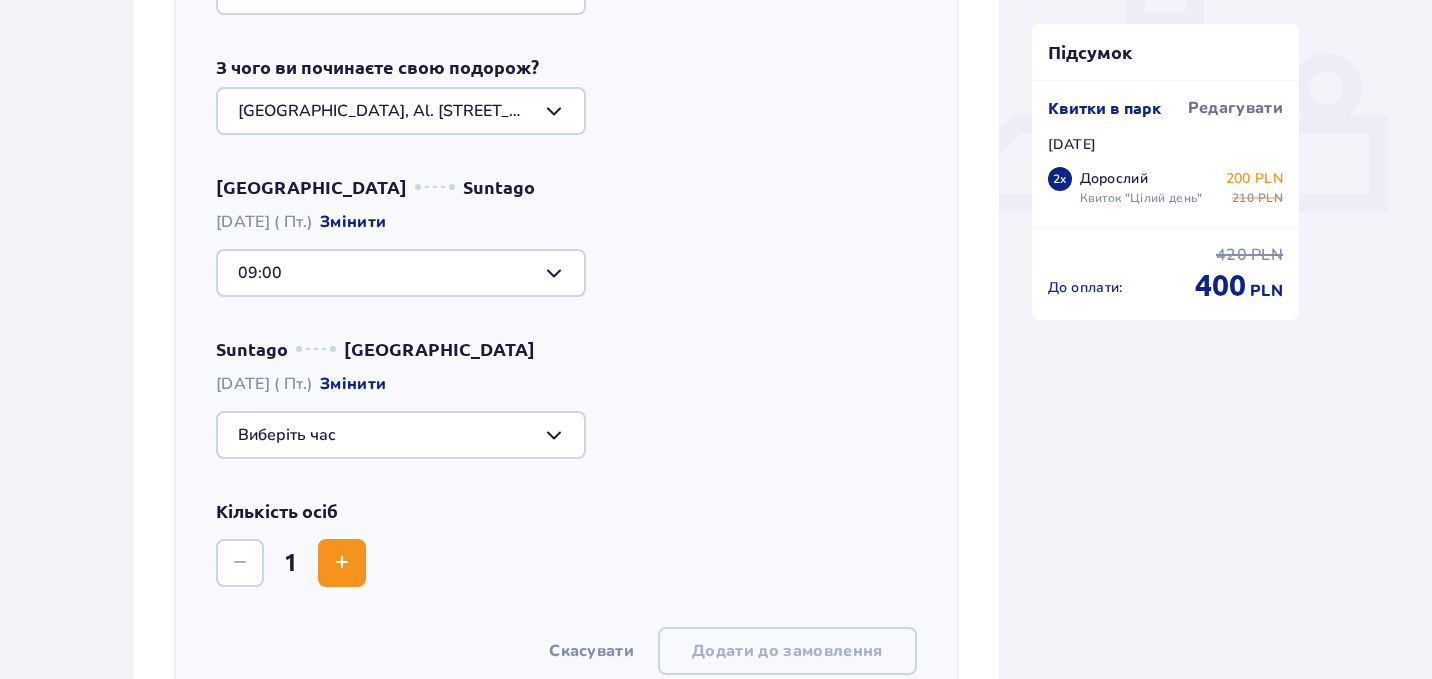 click at bounding box center [401, 435] 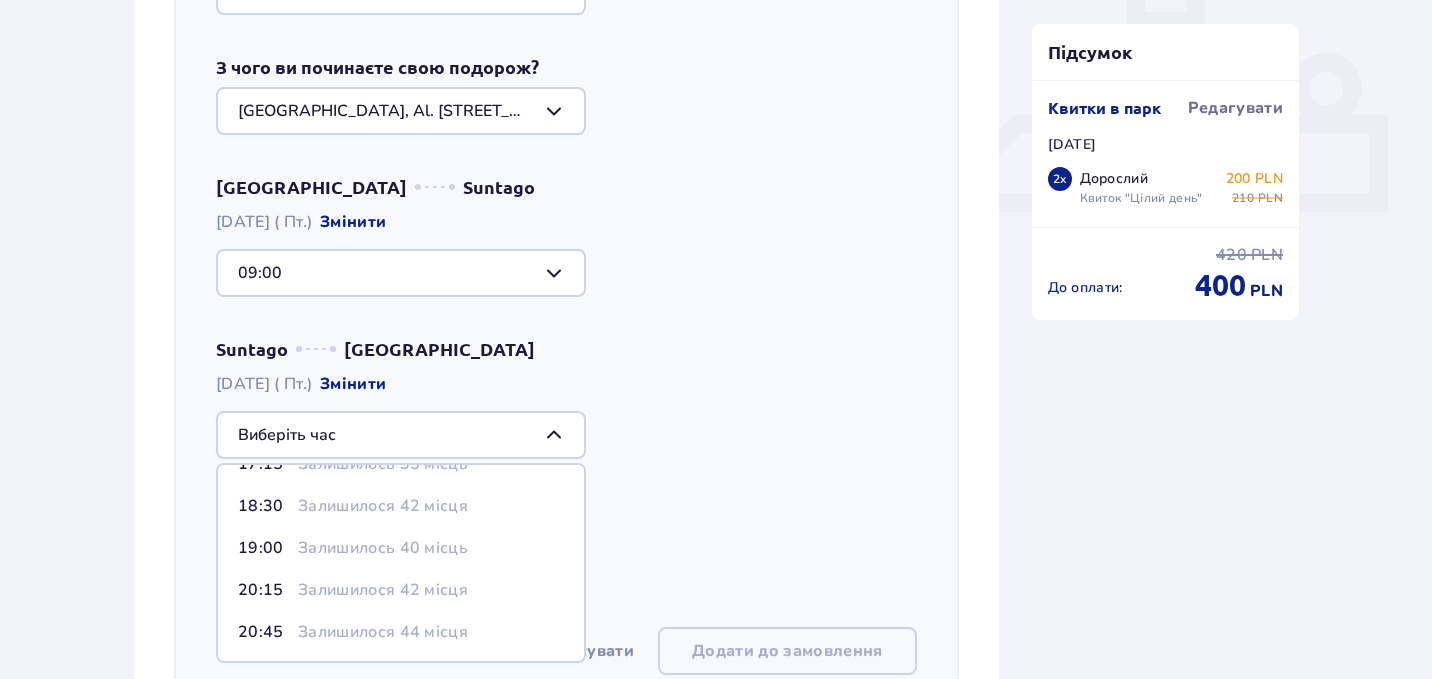 scroll, scrollTop: 167, scrollLeft: 0, axis: vertical 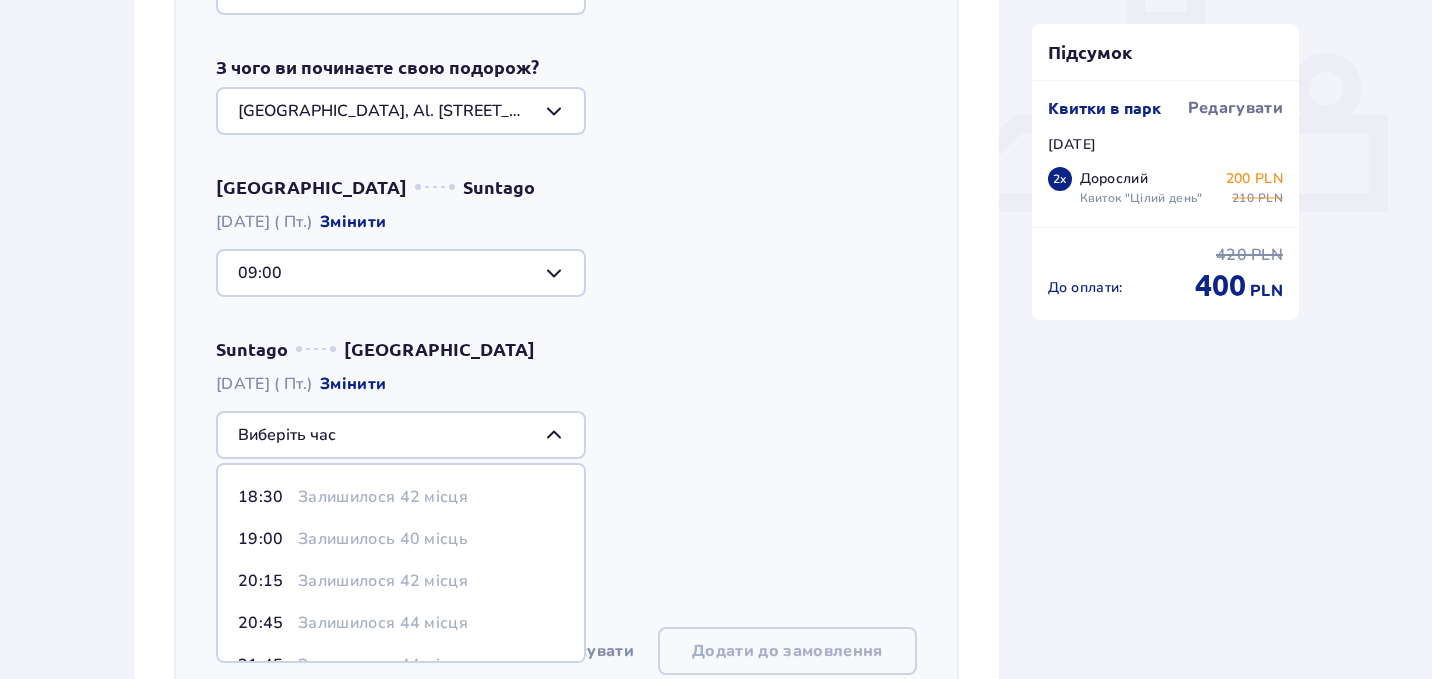 click on "Залишилось 40 місць" at bounding box center [383, 539] 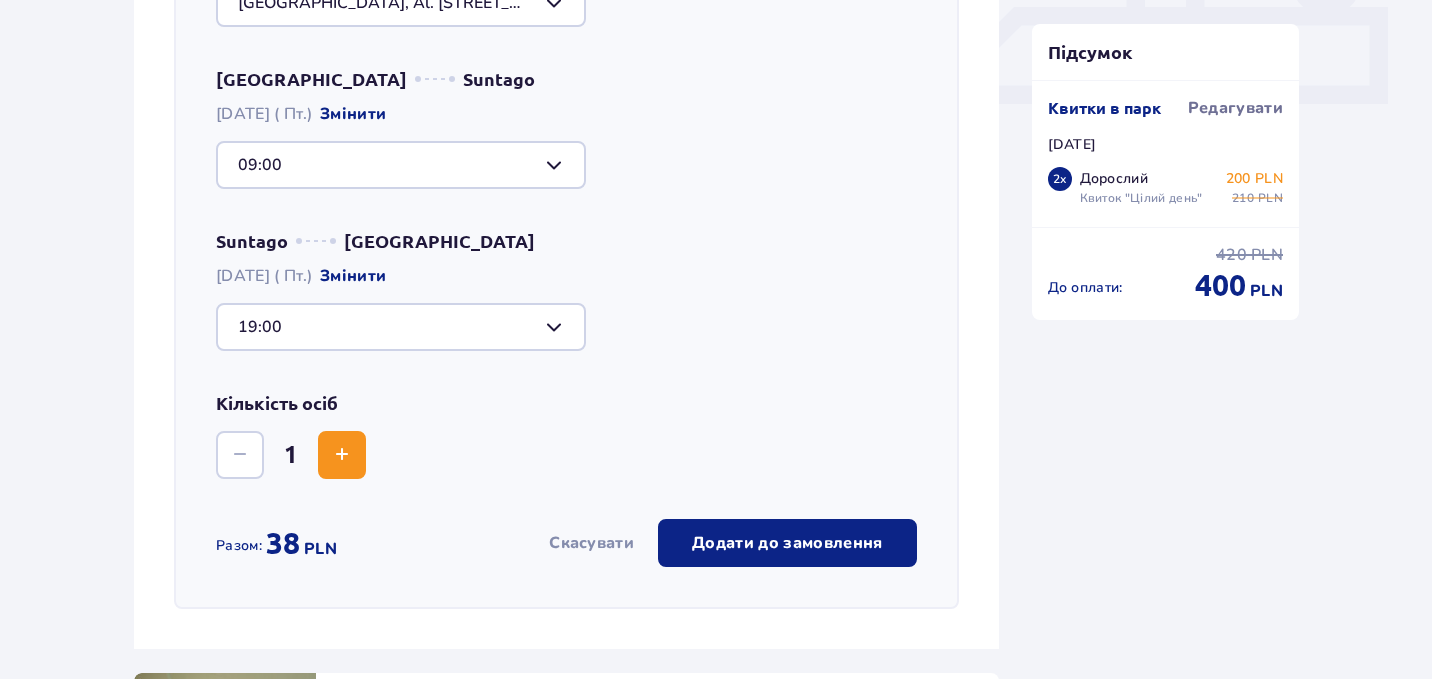 scroll, scrollTop: 933, scrollLeft: 0, axis: vertical 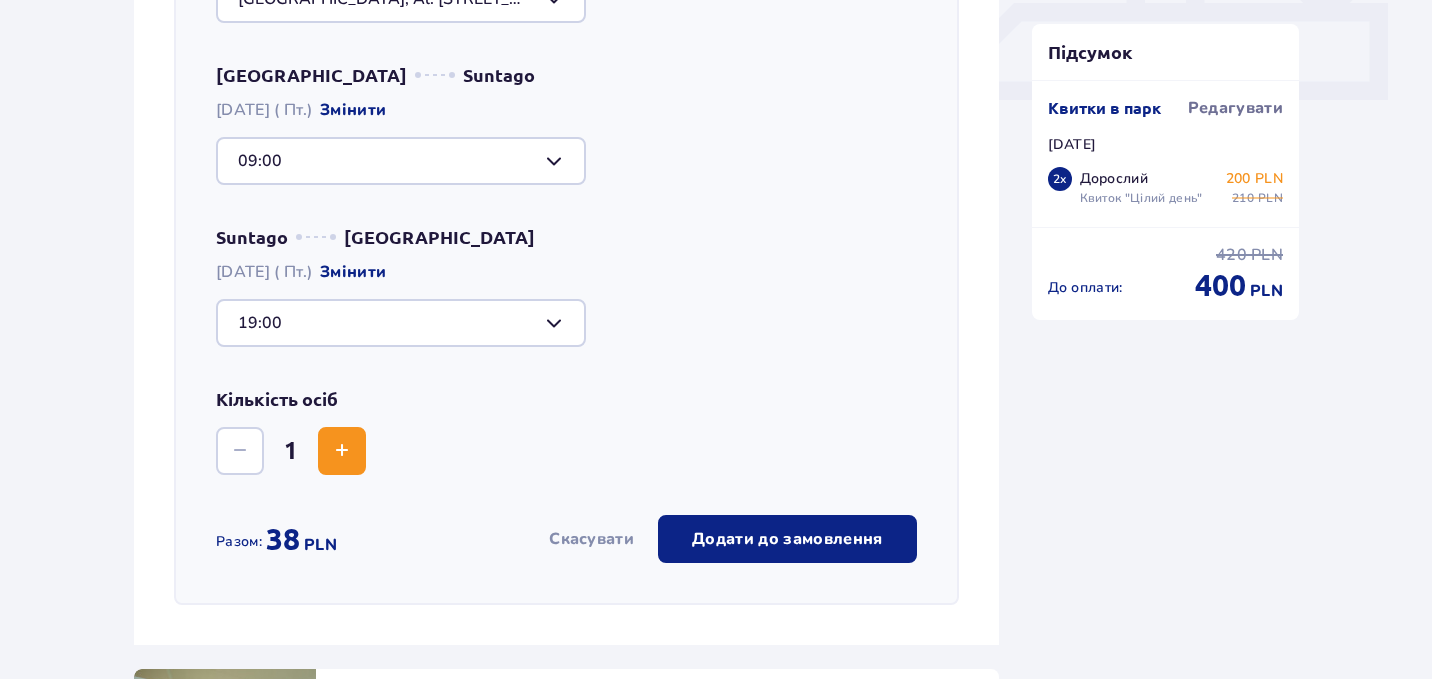 click at bounding box center [342, 451] 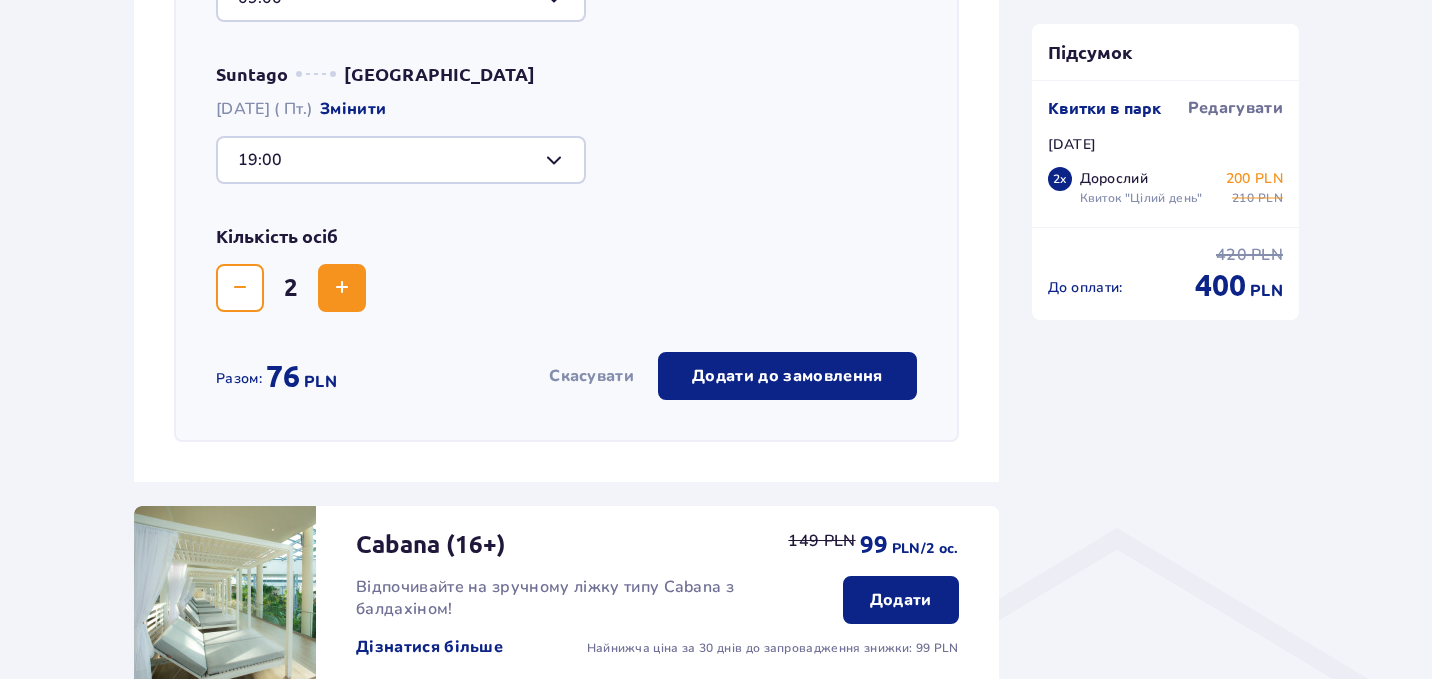 scroll, scrollTop: 1086, scrollLeft: 0, axis: vertical 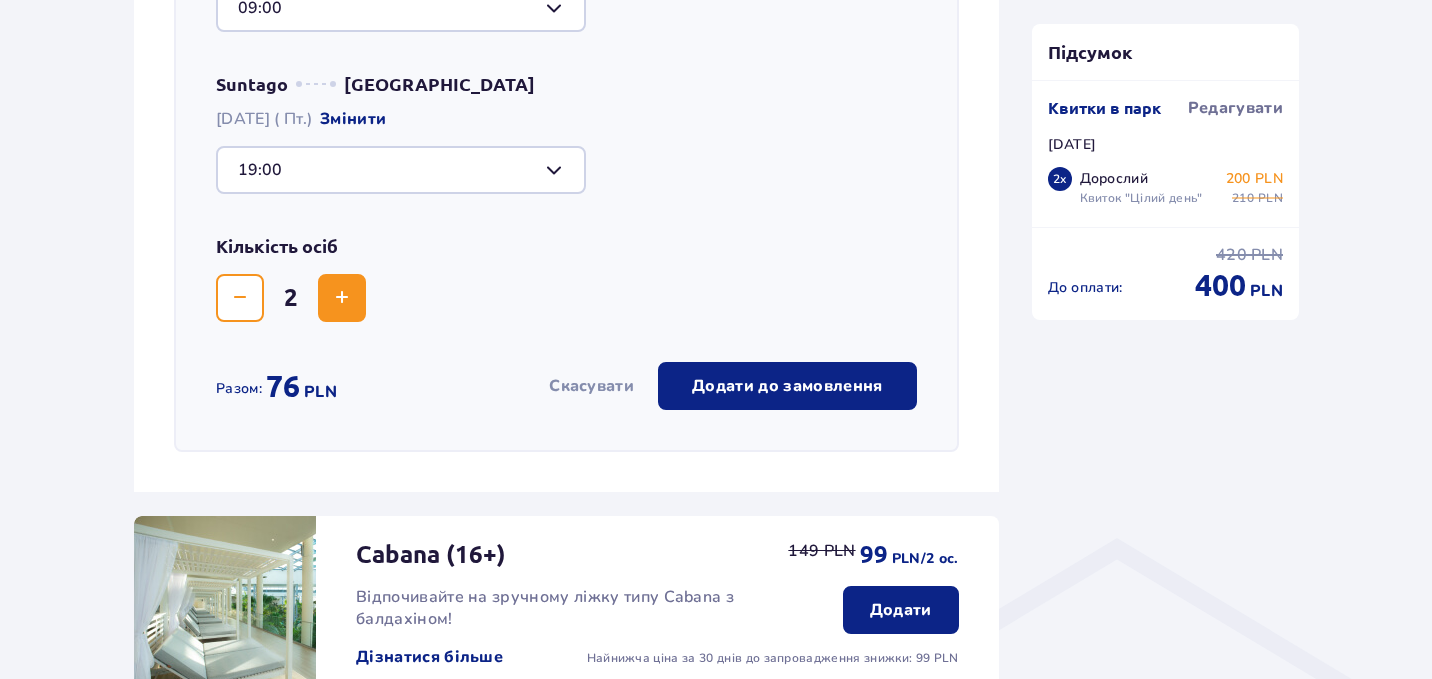 click on "Додати до замовлення" at bounding box center [787, 386] 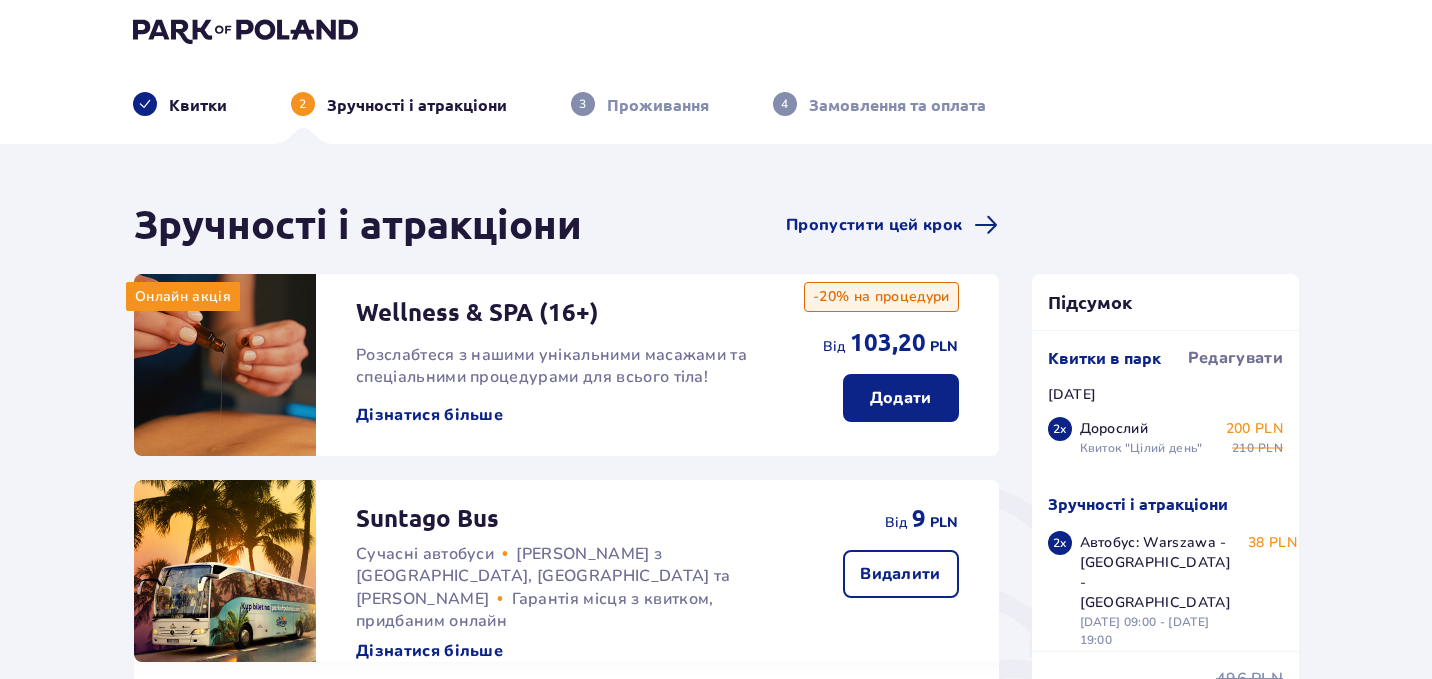 scroll, scrollTop: 0, scrollLeft: 0, axis: both 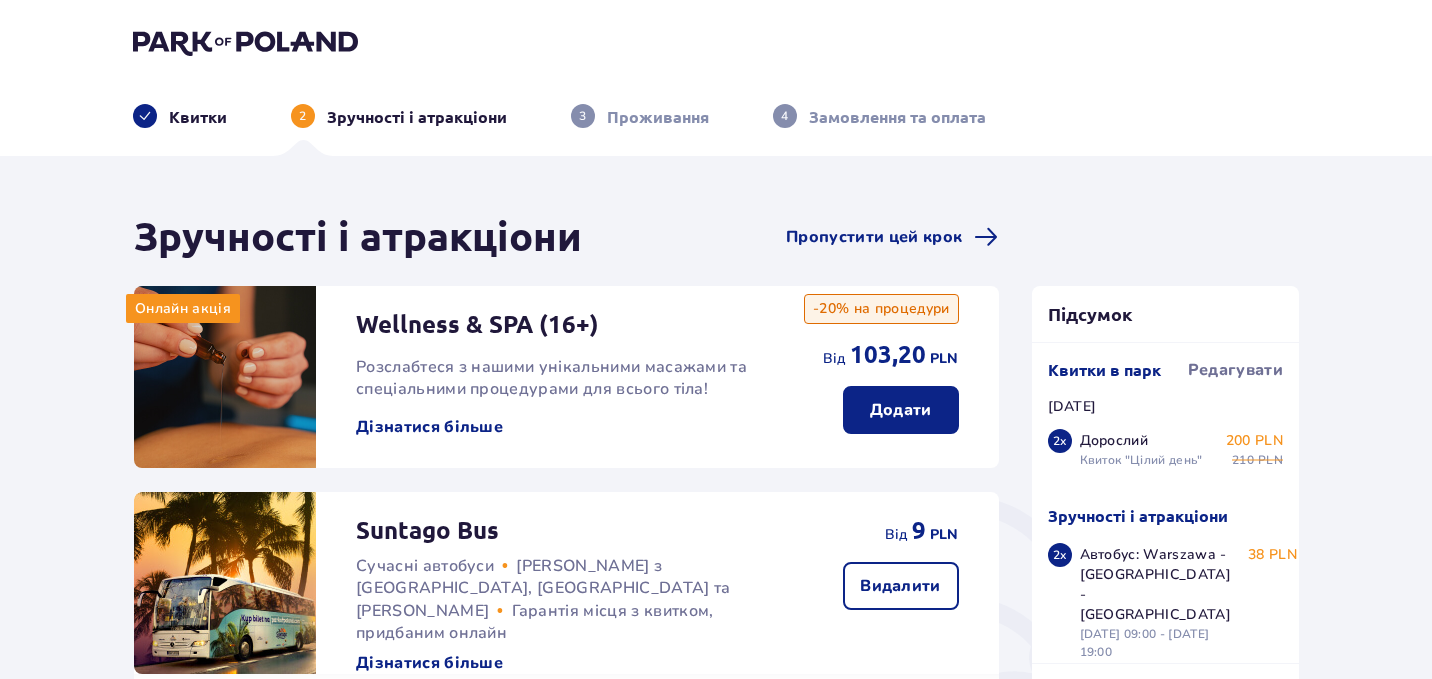 click on "Квитки" at bounding box center [198, 117] 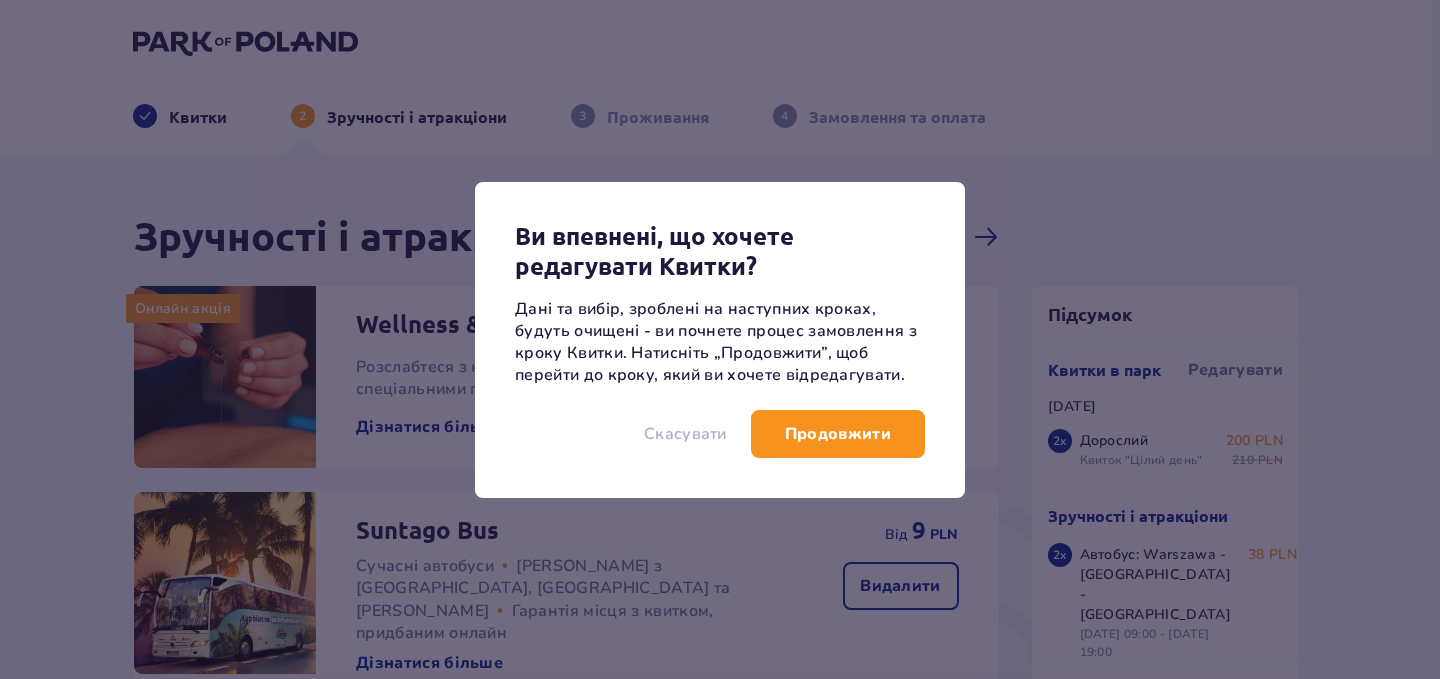 click on "Скасувати" at bounding box center [685, 434] 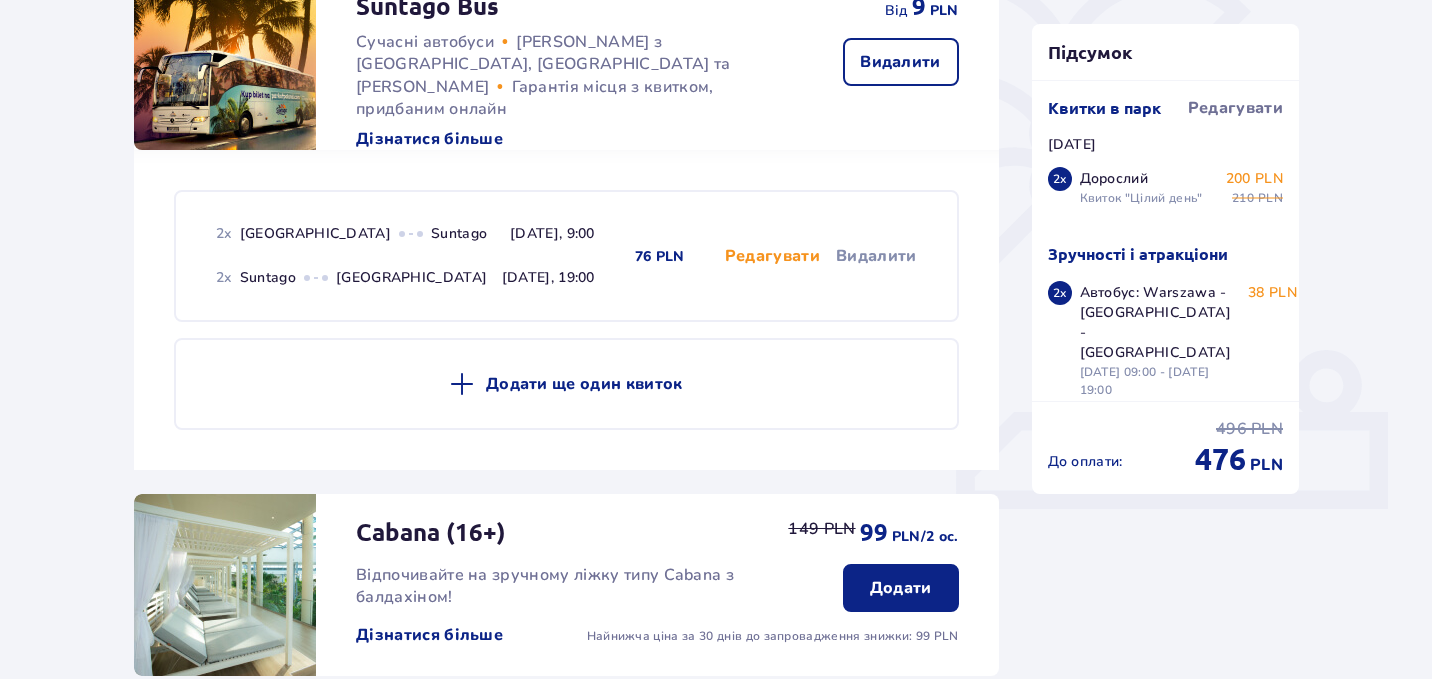 scroll, scrollTop: 997, scrollLeft: 0, axis: vertical 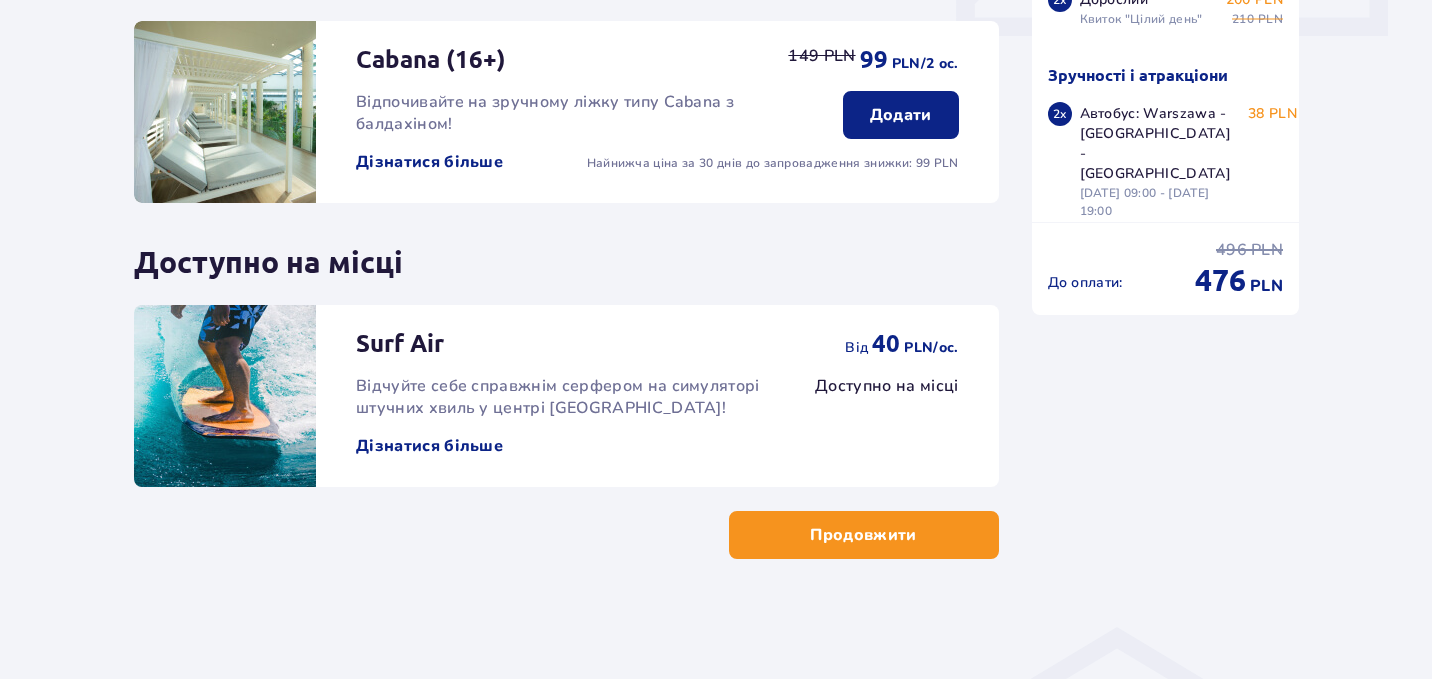 click on "Продовжити" at bounding box center [863, 535] 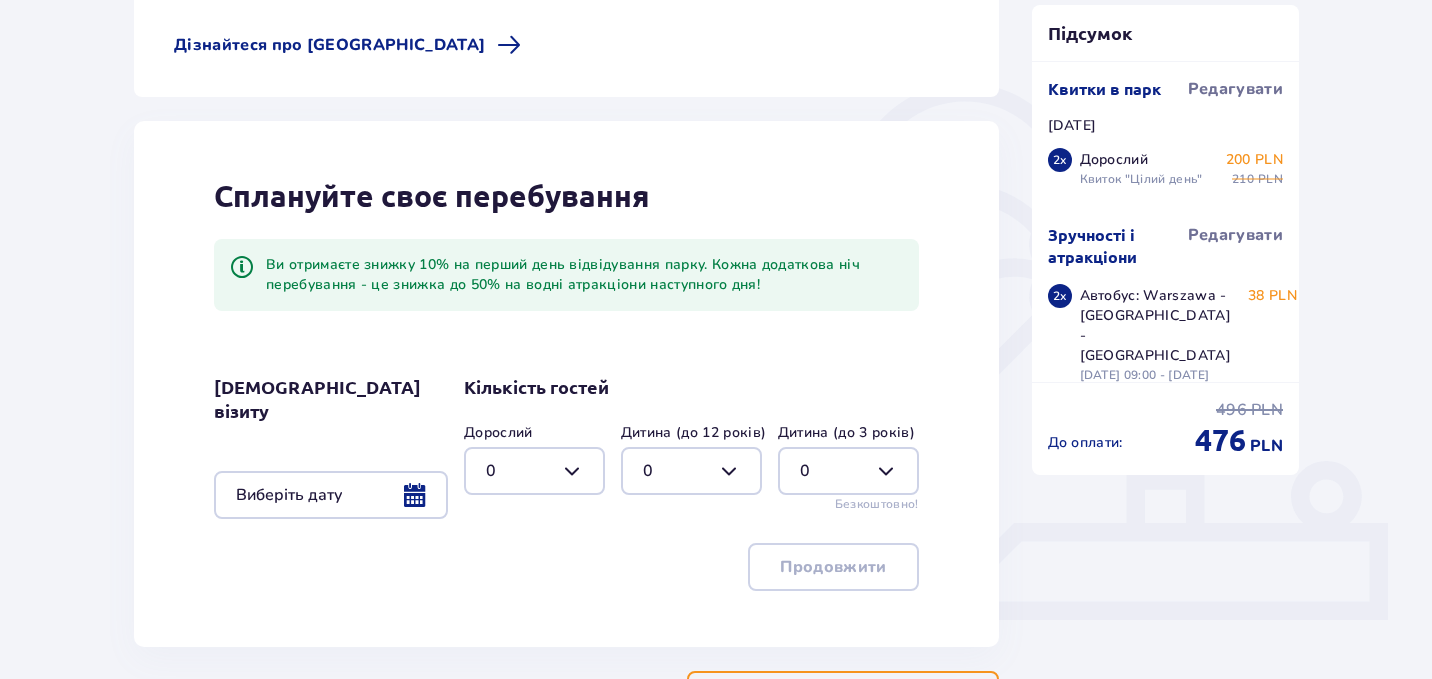 scroll, scrollTop: 567, scrollLeft: 0, axis: vertical 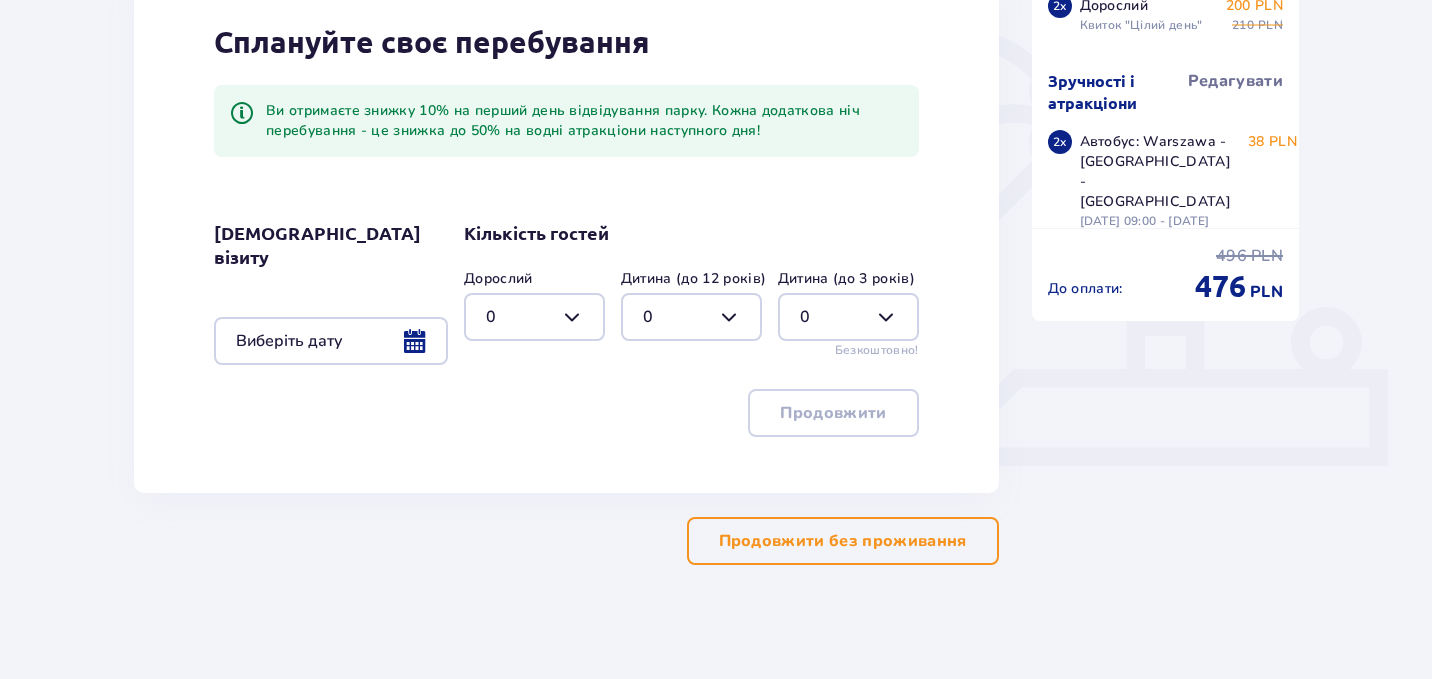 click on "Продовжити без проживання" at bounding box center [843, 541] 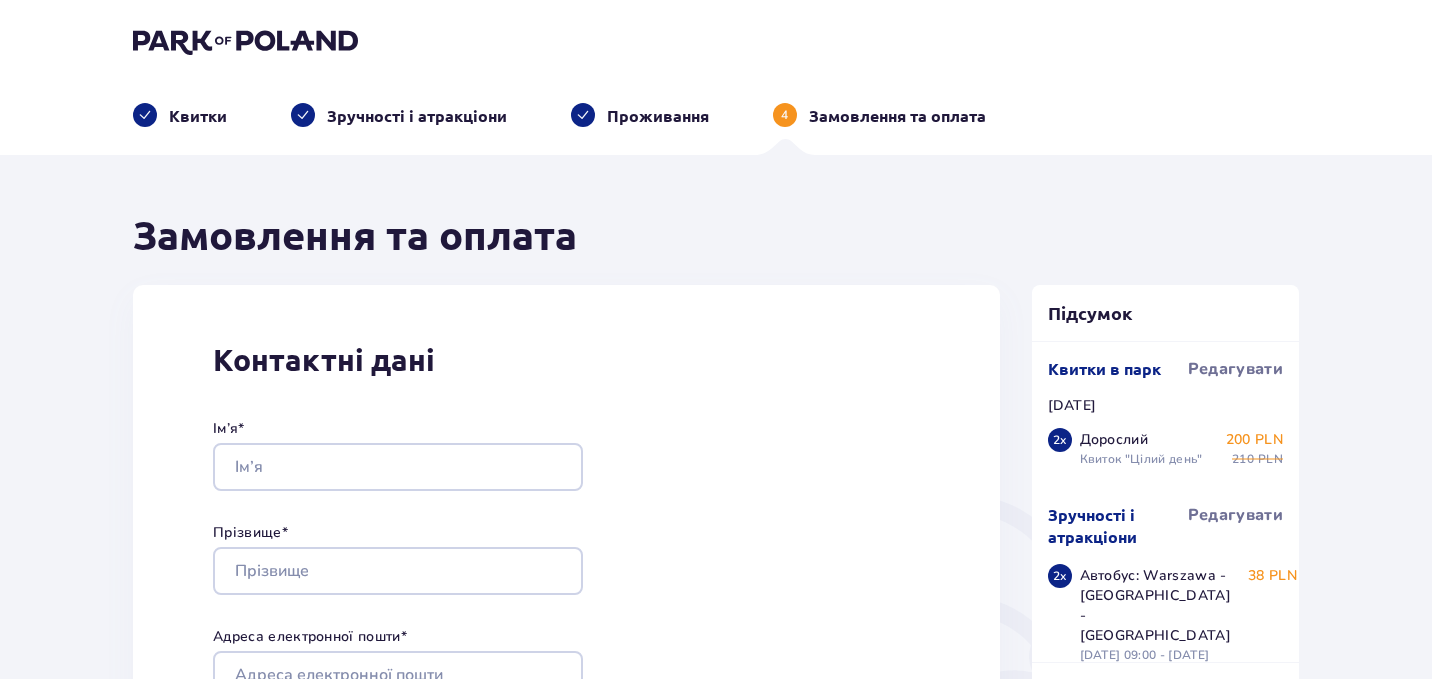 scroll, scrollTop: 0, scrollLeft: 0, axis: both 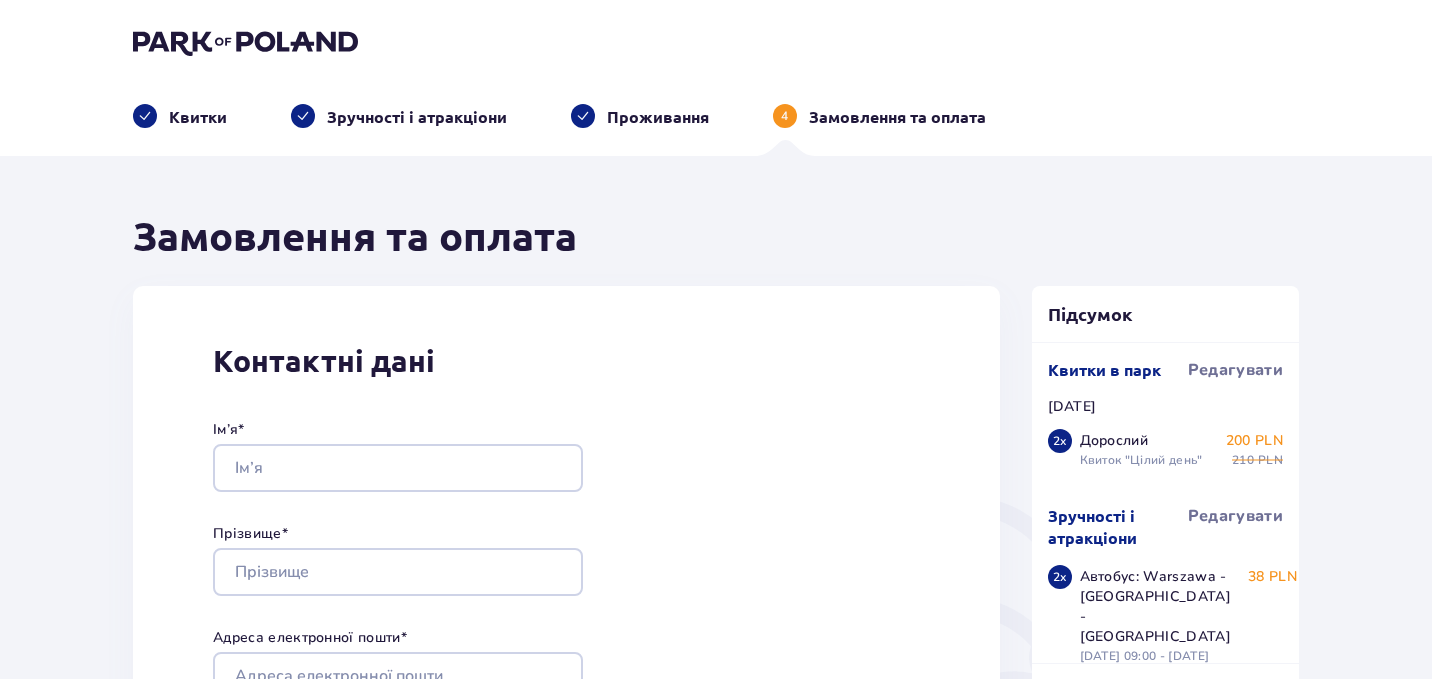 click on "Контактні дані Ім’я * Прізвище * Адреса електронної пошти * Підтвердіть адресу електронної пошти * Номер телефону * Номер телефону з кодом країни, напр. 48 ​123 ​456 ​789 Бажаю отримати рахунок-фактуру на компанію Якщо ви не ведете підприємницьку діяльність або іншу компанію, ми автоматично виставимо вам іменний рахунок-фактуру. Додайте адресу для іменного рахунка-фактури." at bounding box center (566, 706) 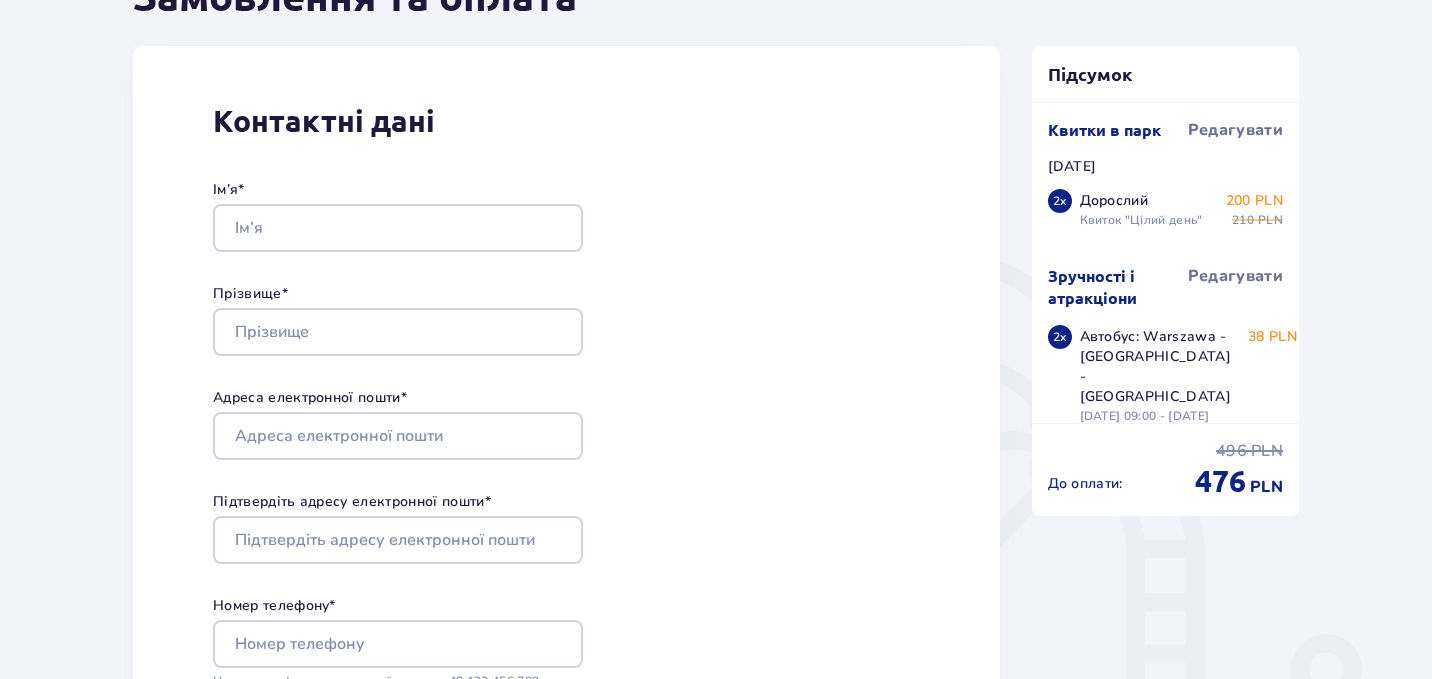 scroll, scrollTop: 238, scrollLeft: 0, axis: vertical 